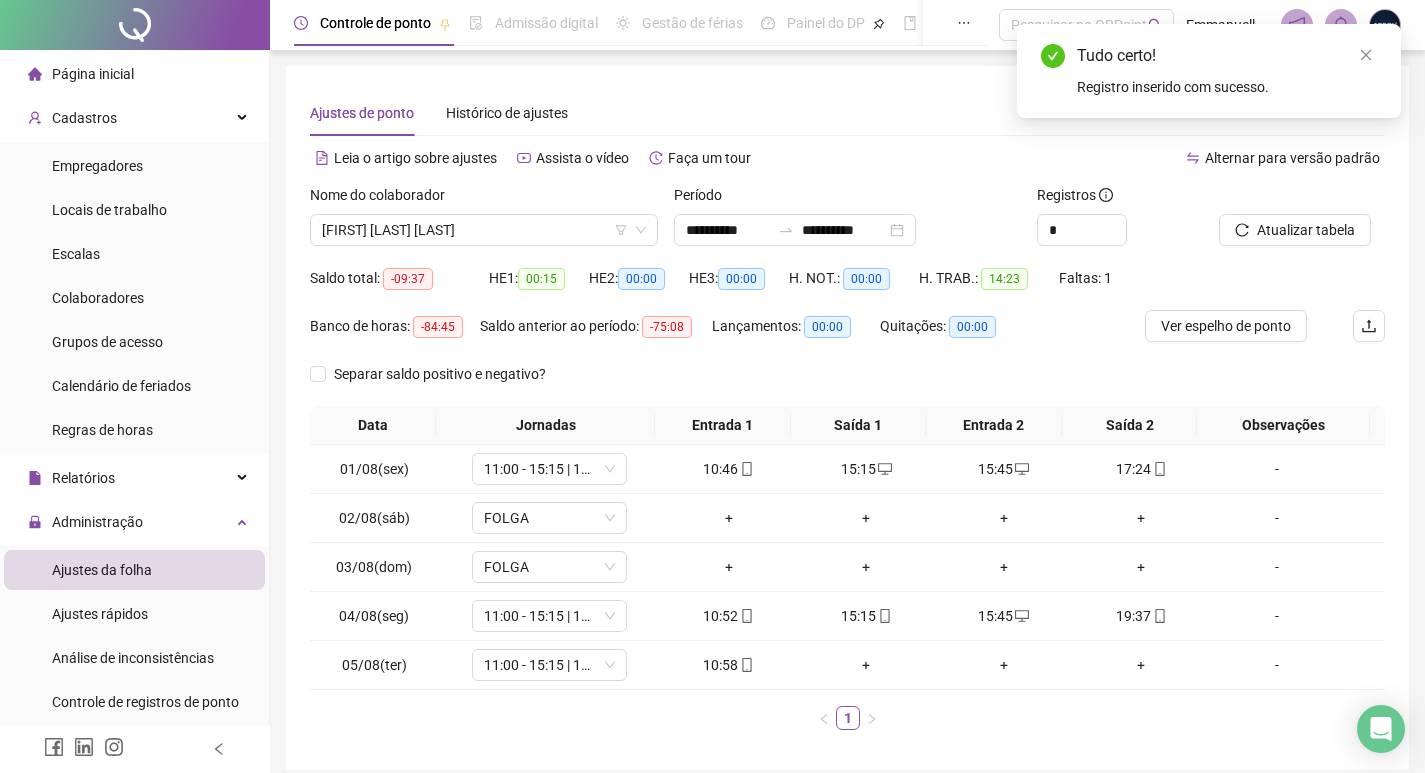 scroll, scrollTop: 0, scrollLeft: 0, axis: both 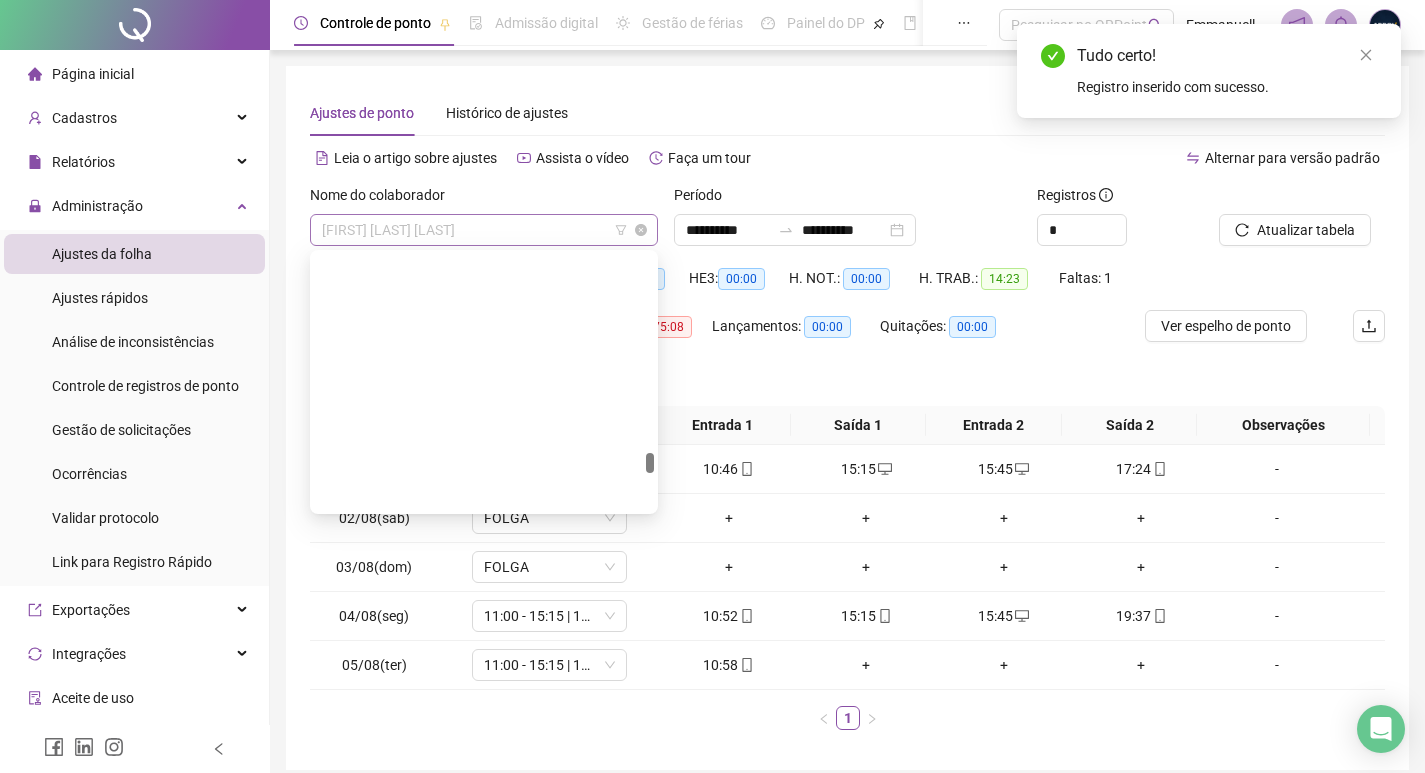 click on "[FIRST] [LAST] [LAST]" at bounding box center [484, 230] 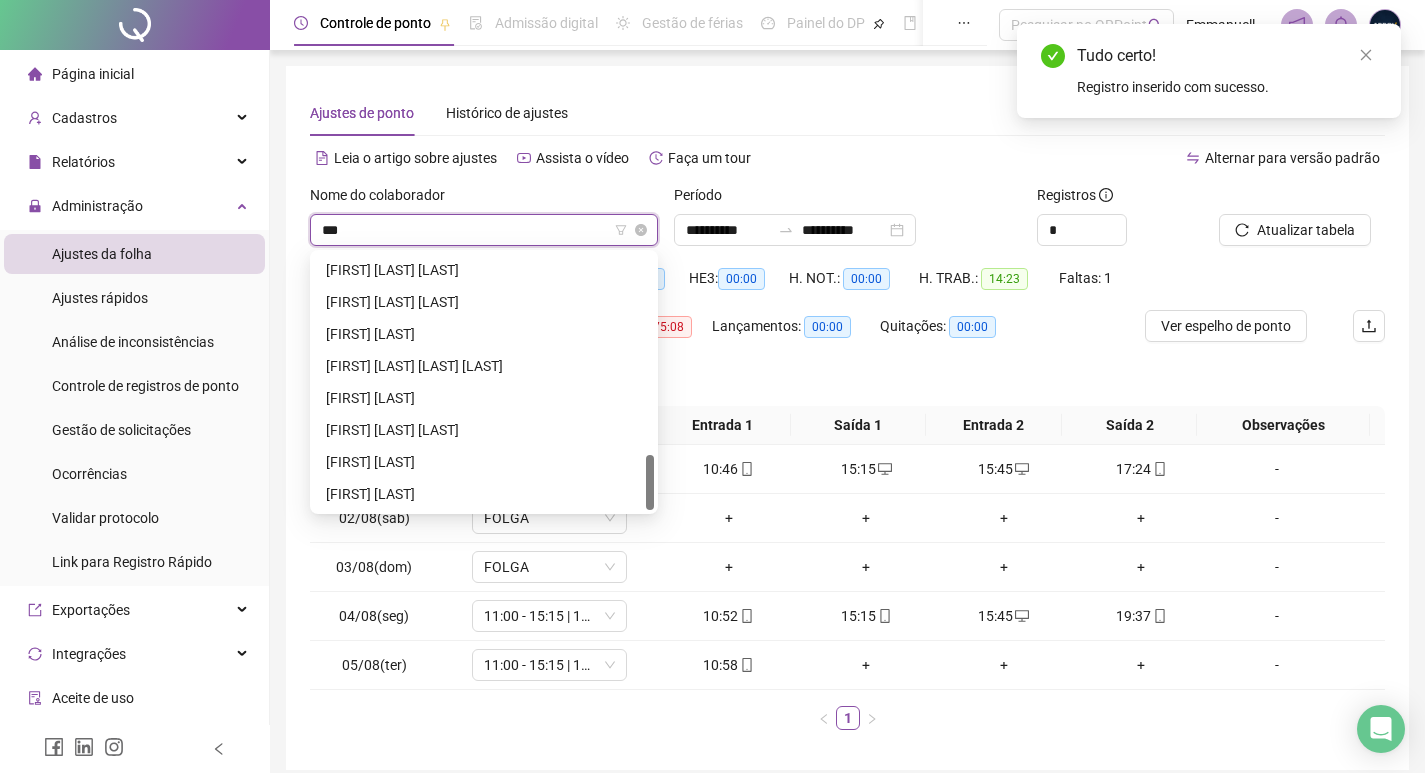 scroll, scrollTop: 0, scrollLeft: 0, axis: both 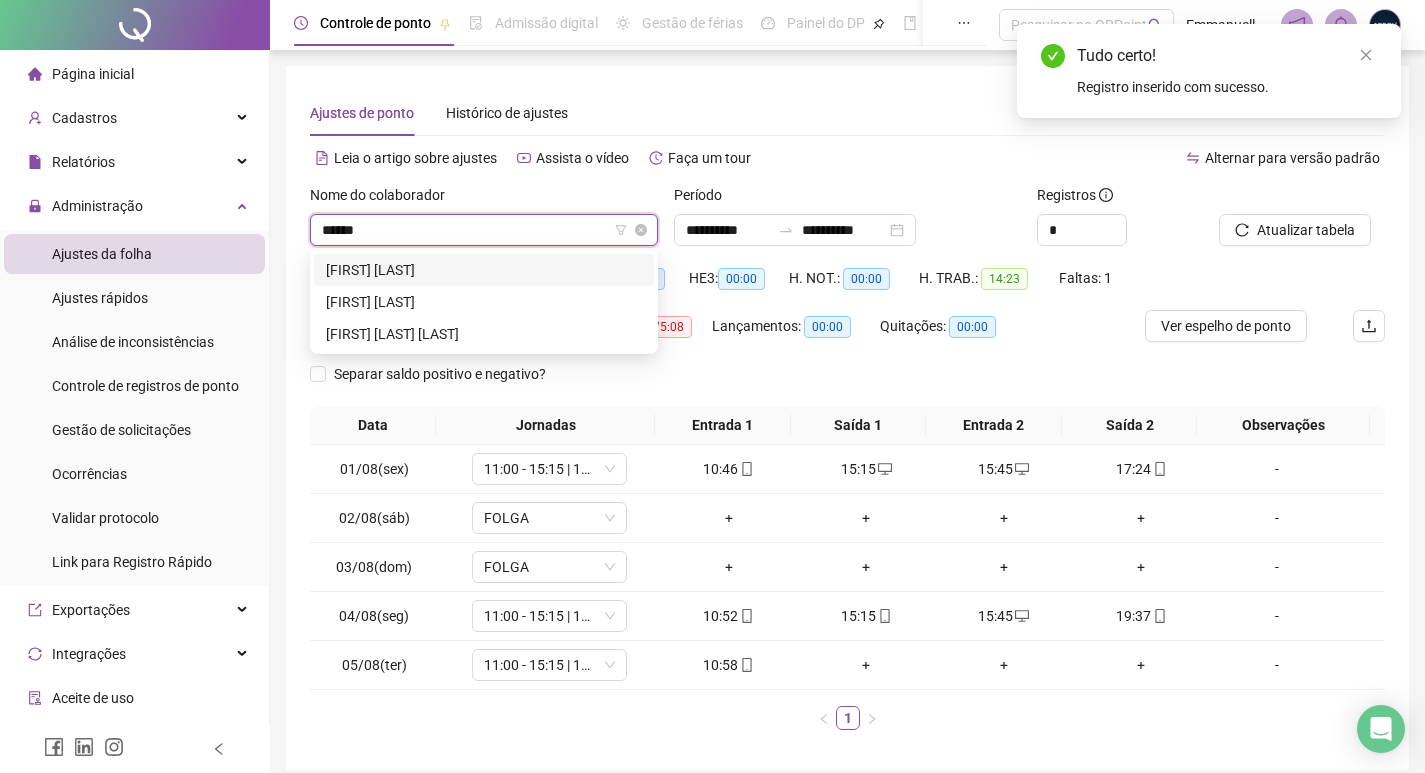 type on "*******" 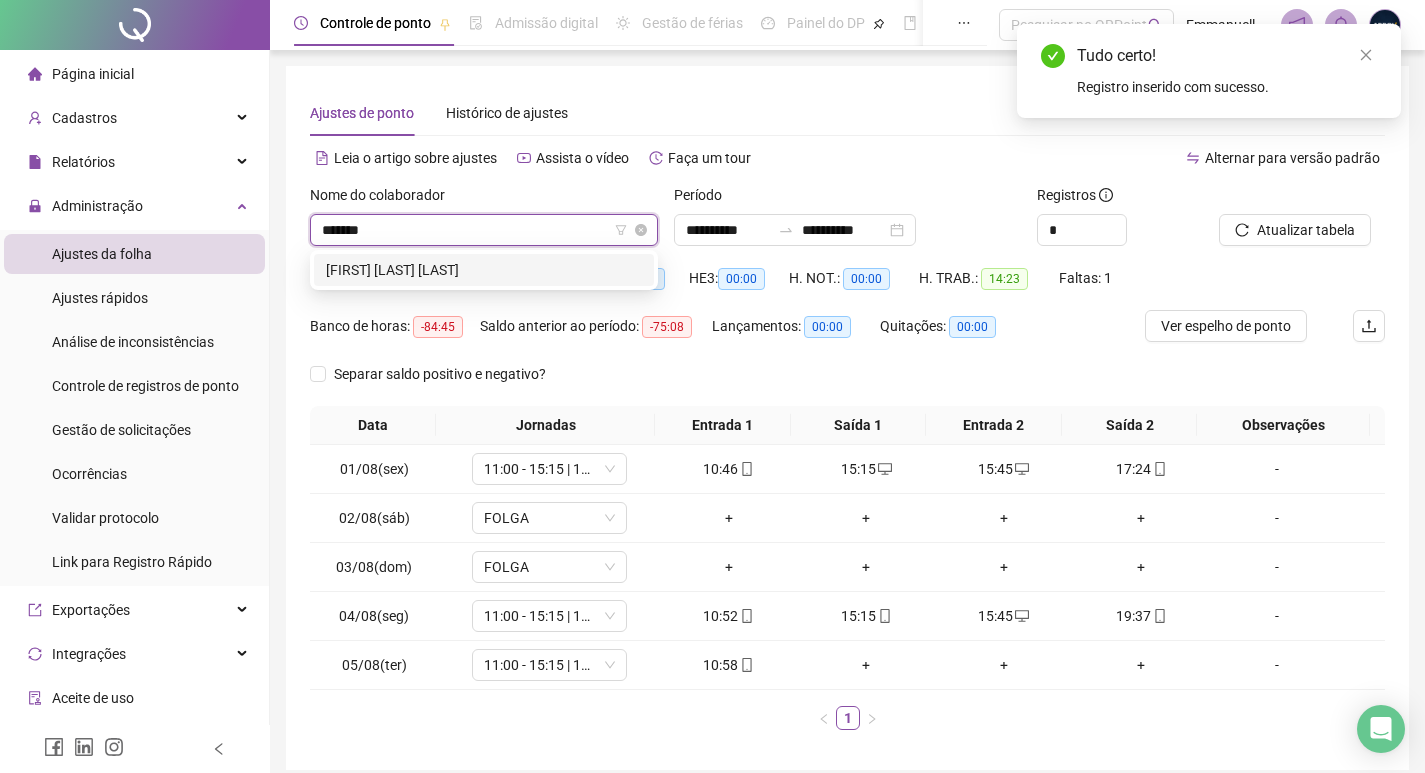 type 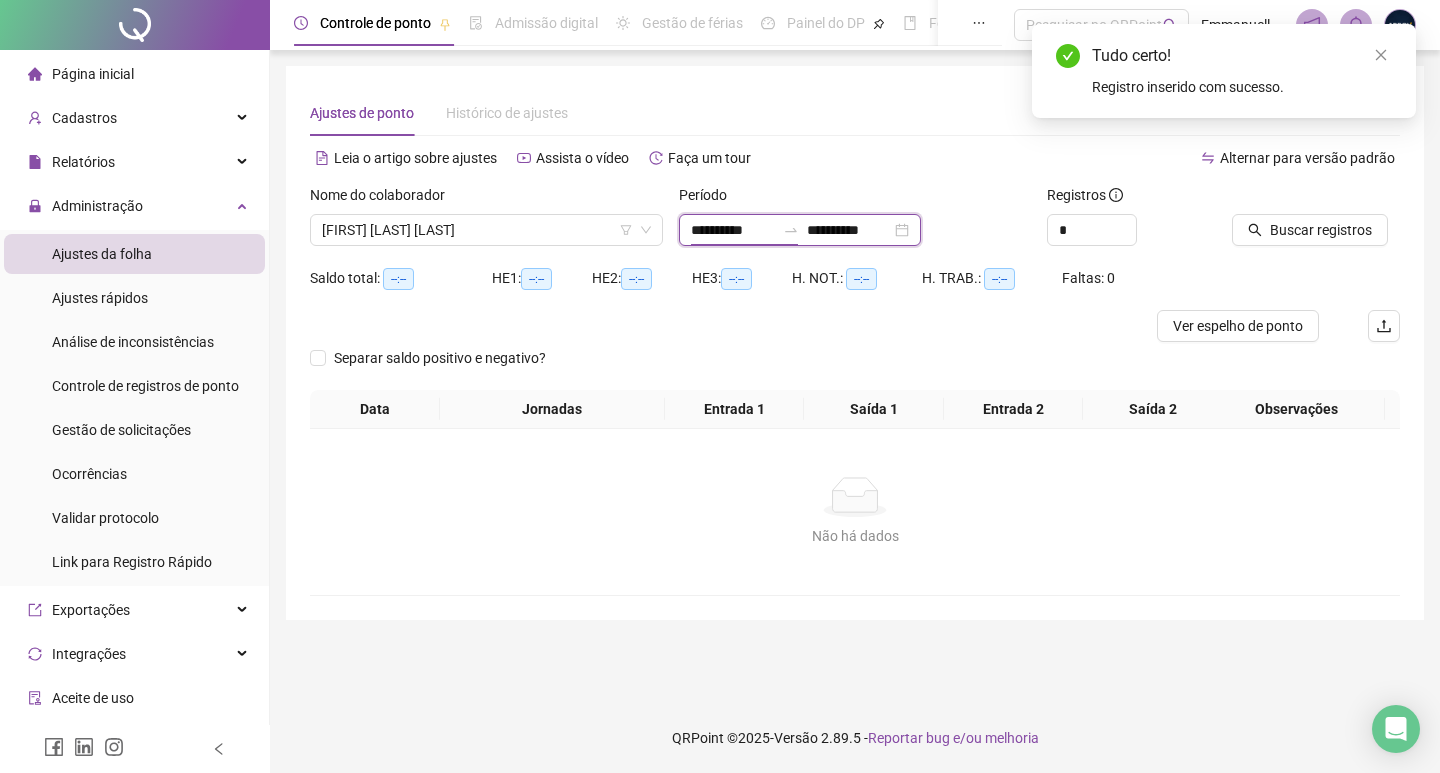 click on "**********" at bounding box center (733, 230) 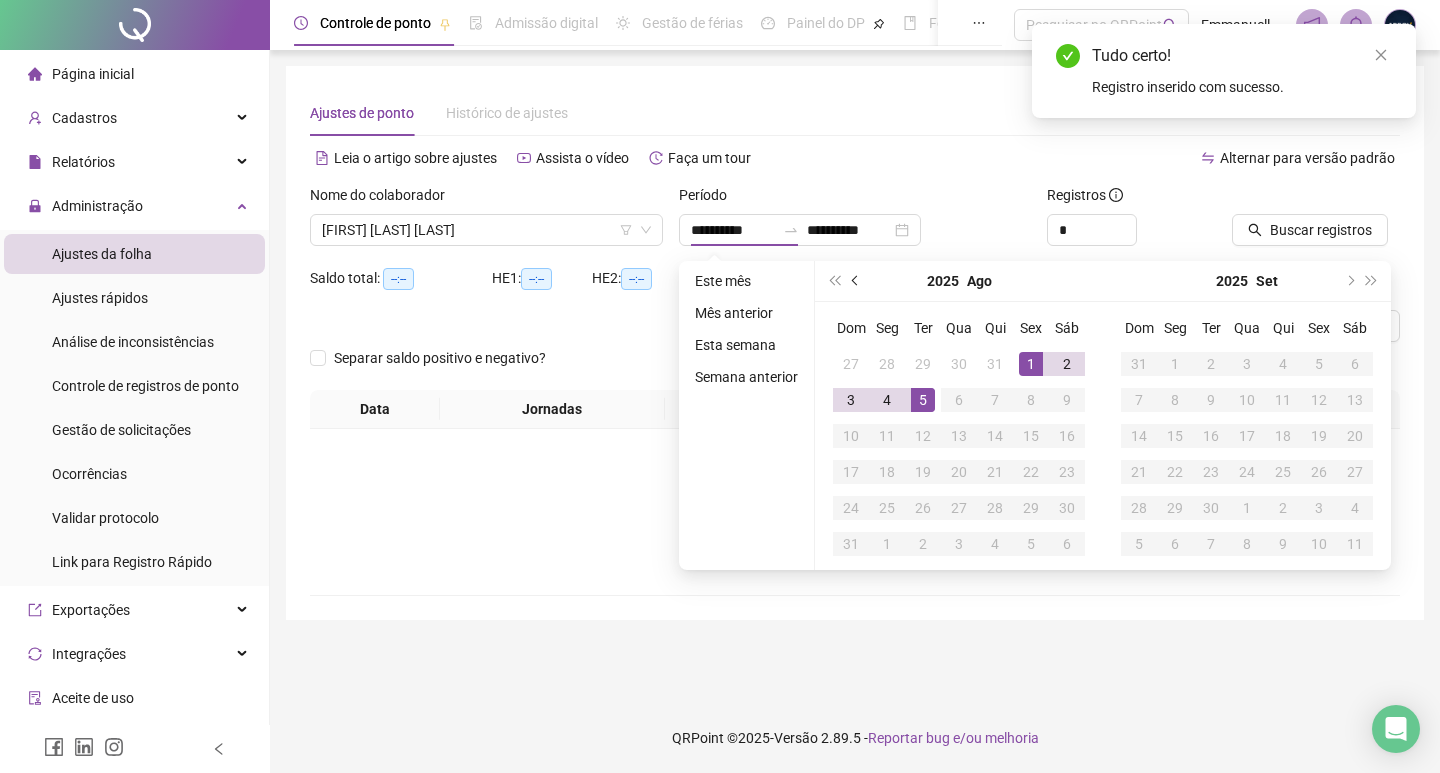 click at bounding box center (856, 281) 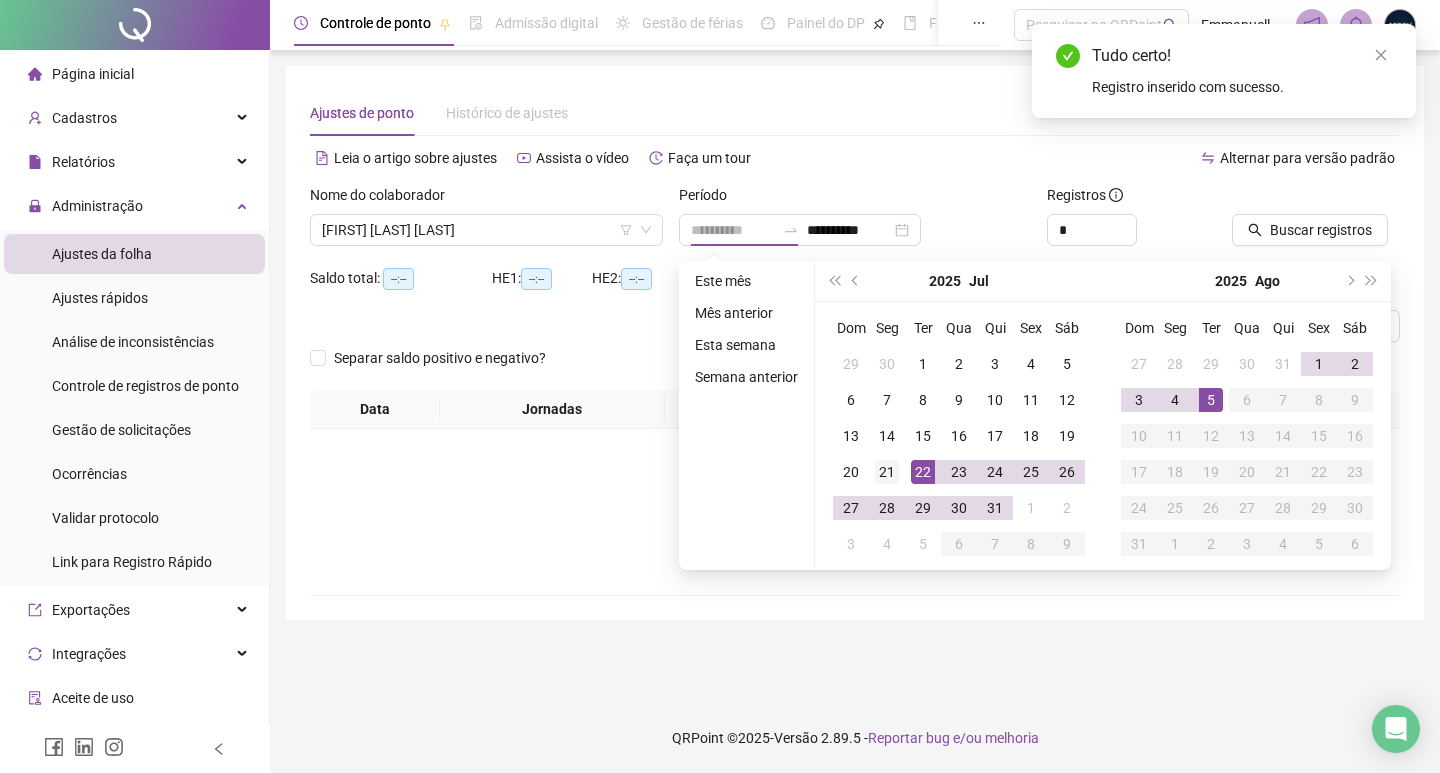 type on "**********" 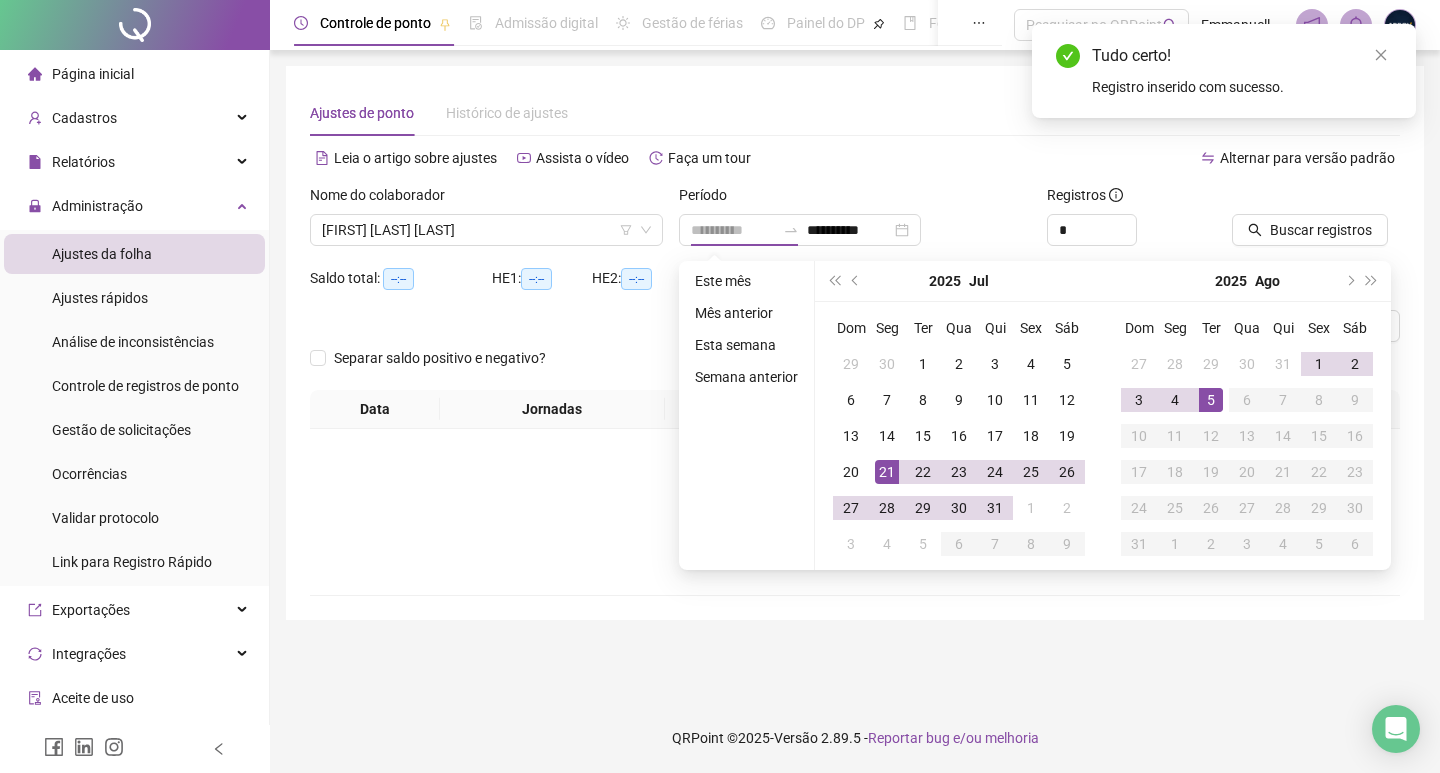 drag, startPoint x: 892, startPoint y: 467, endPoint x: 1231, endPoint y: 311, distance: 373.17154 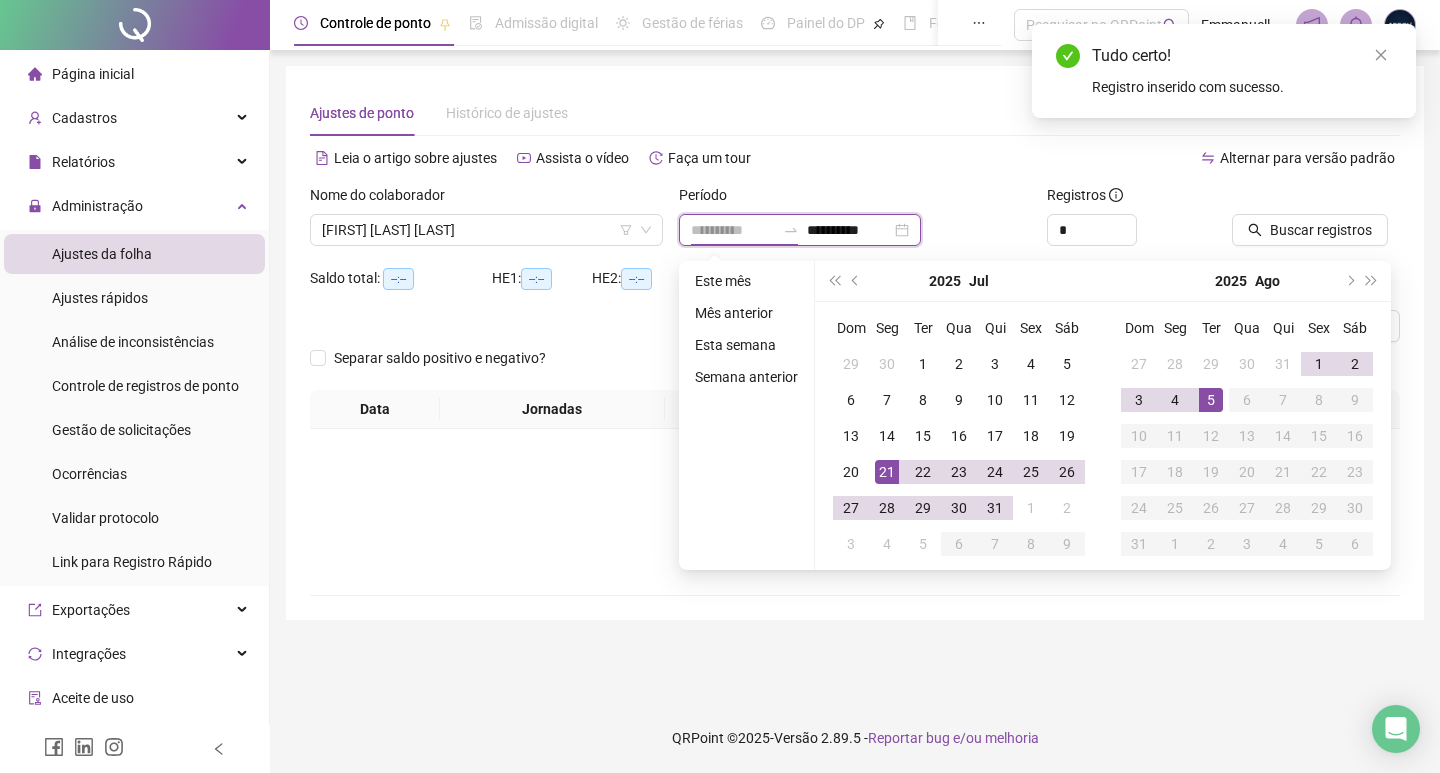 type on "**********" 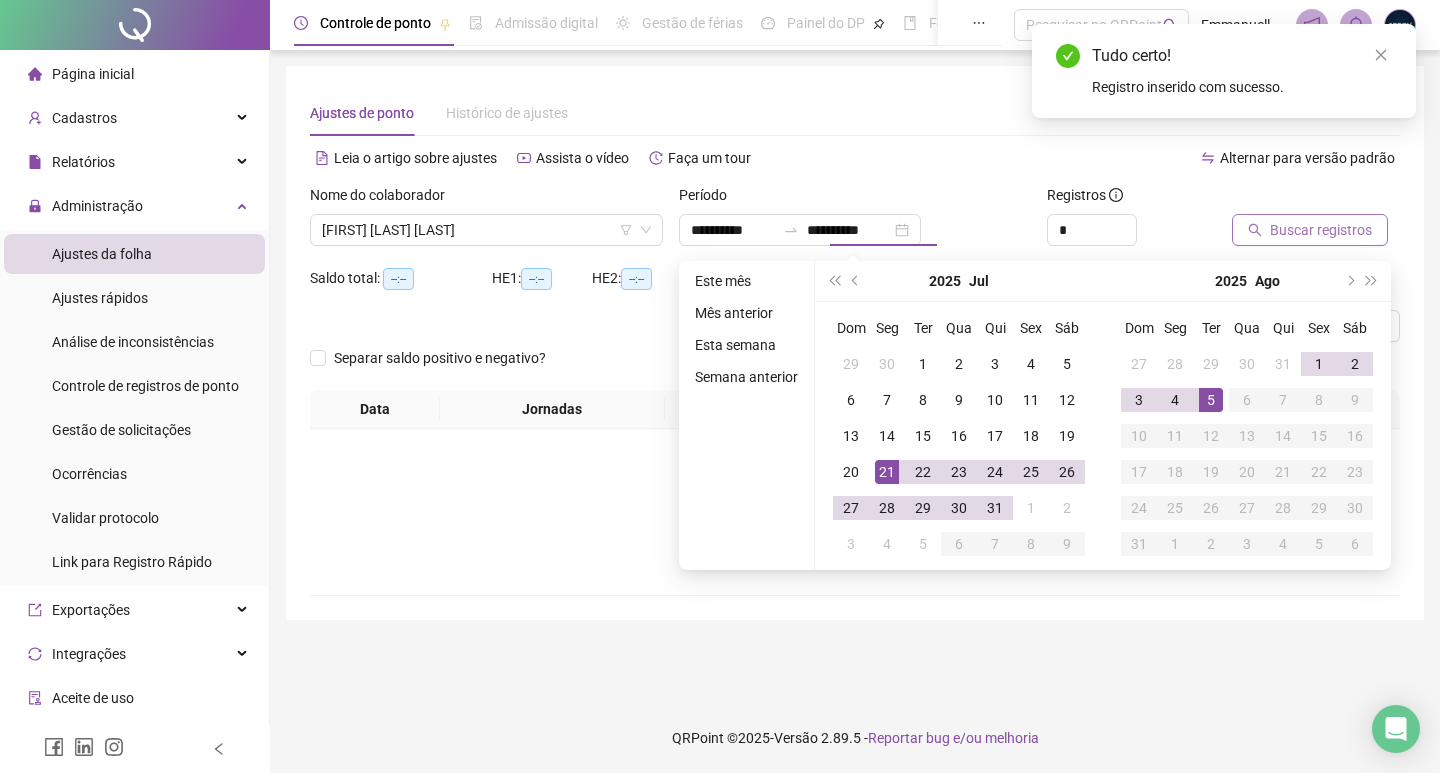 click on "Buscar registros" at bounding box center (1310, 230) 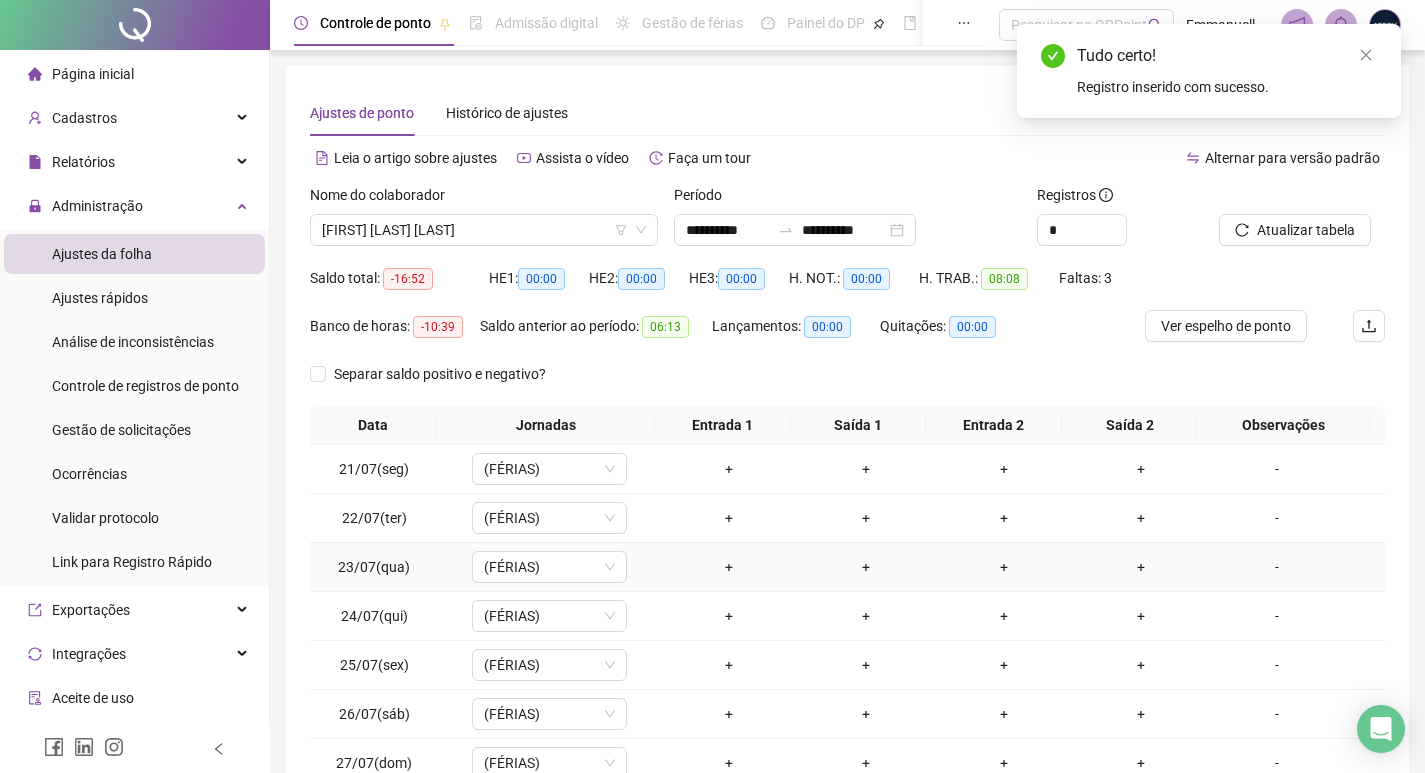 scroll, scrollTop: 181, scrollLeft: 0, axis: vertical 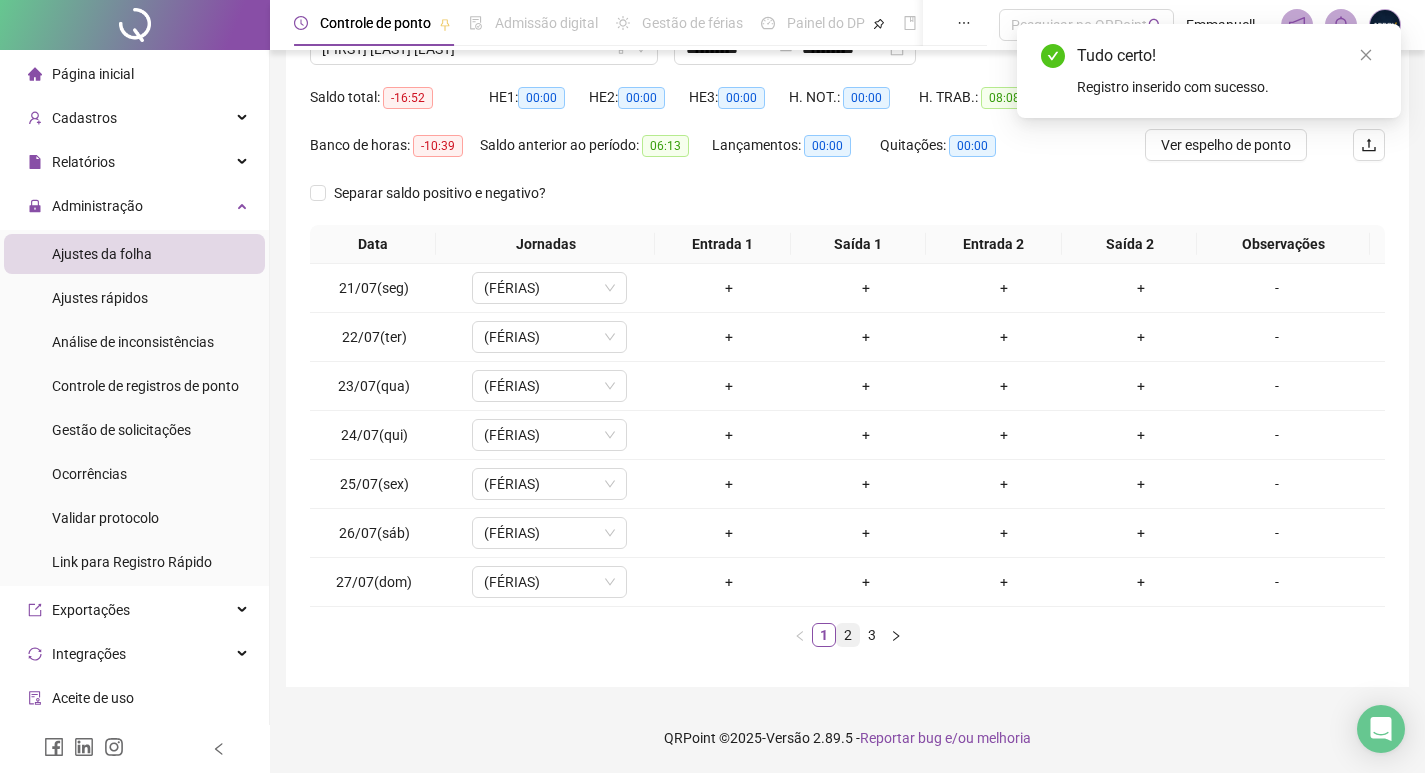 click on "2" at bounding box center (848, 635) 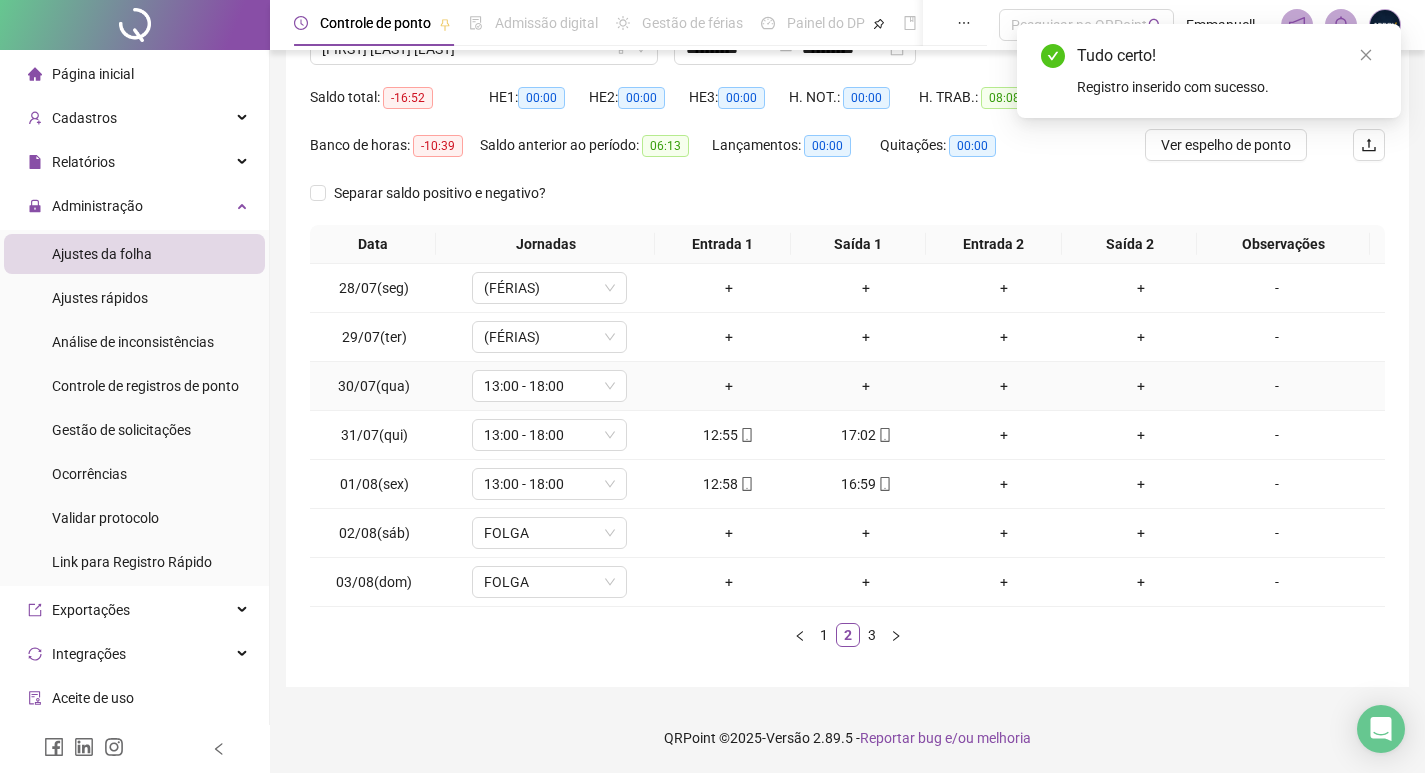 drag, startPoint x: 1264, startPoint y: 380, endPoint x: 1182, endPoint y: 397, distance: 83.74366 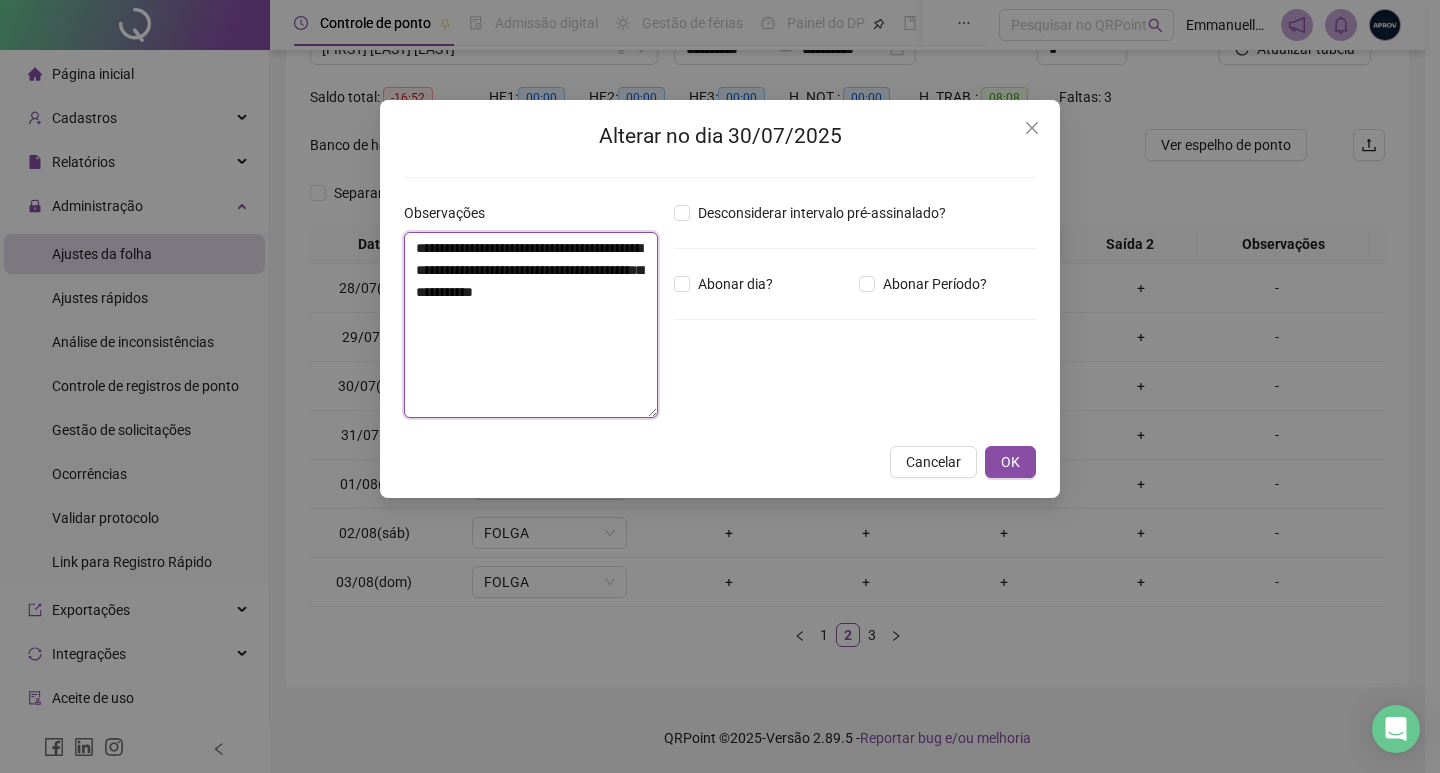 click on "**********" at bounding box center (531, 325) 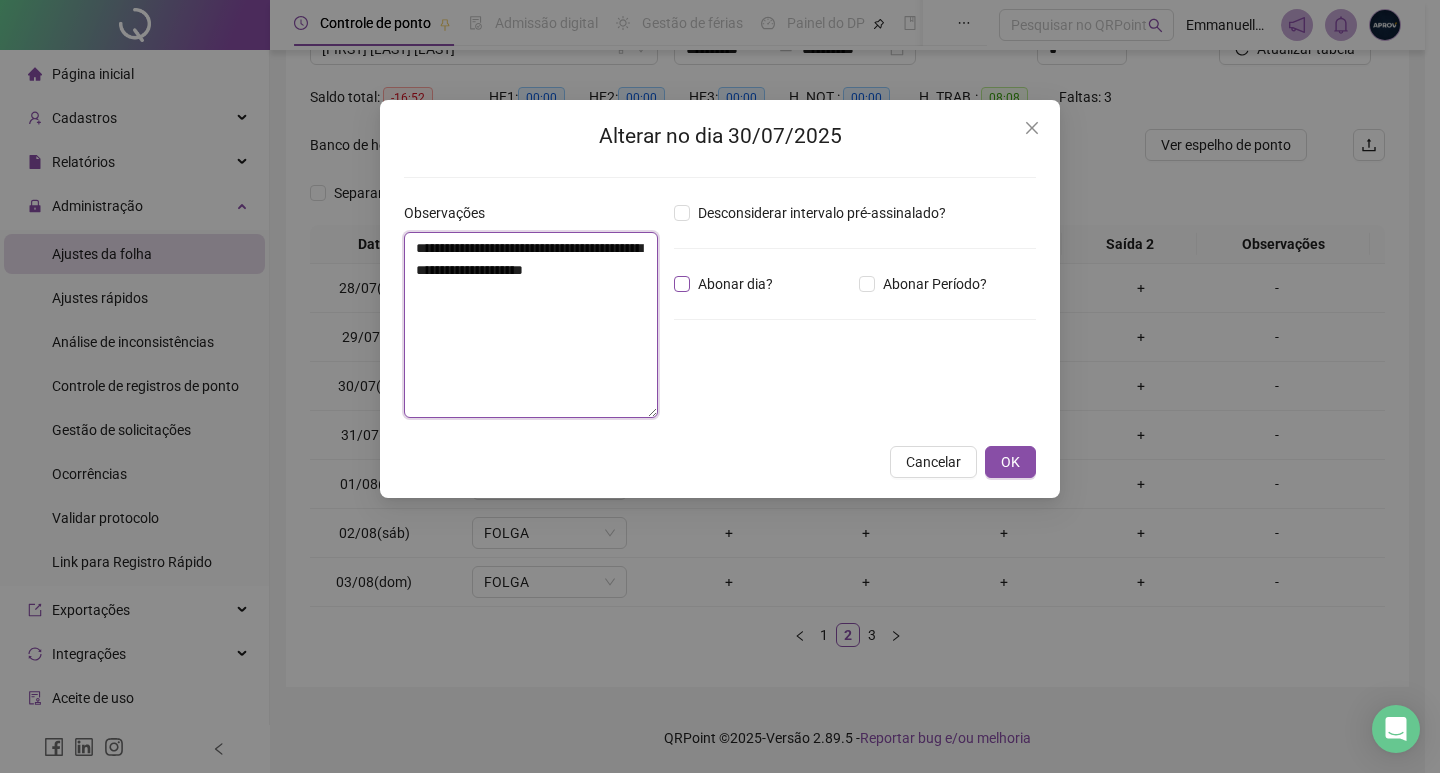 type on "**********" 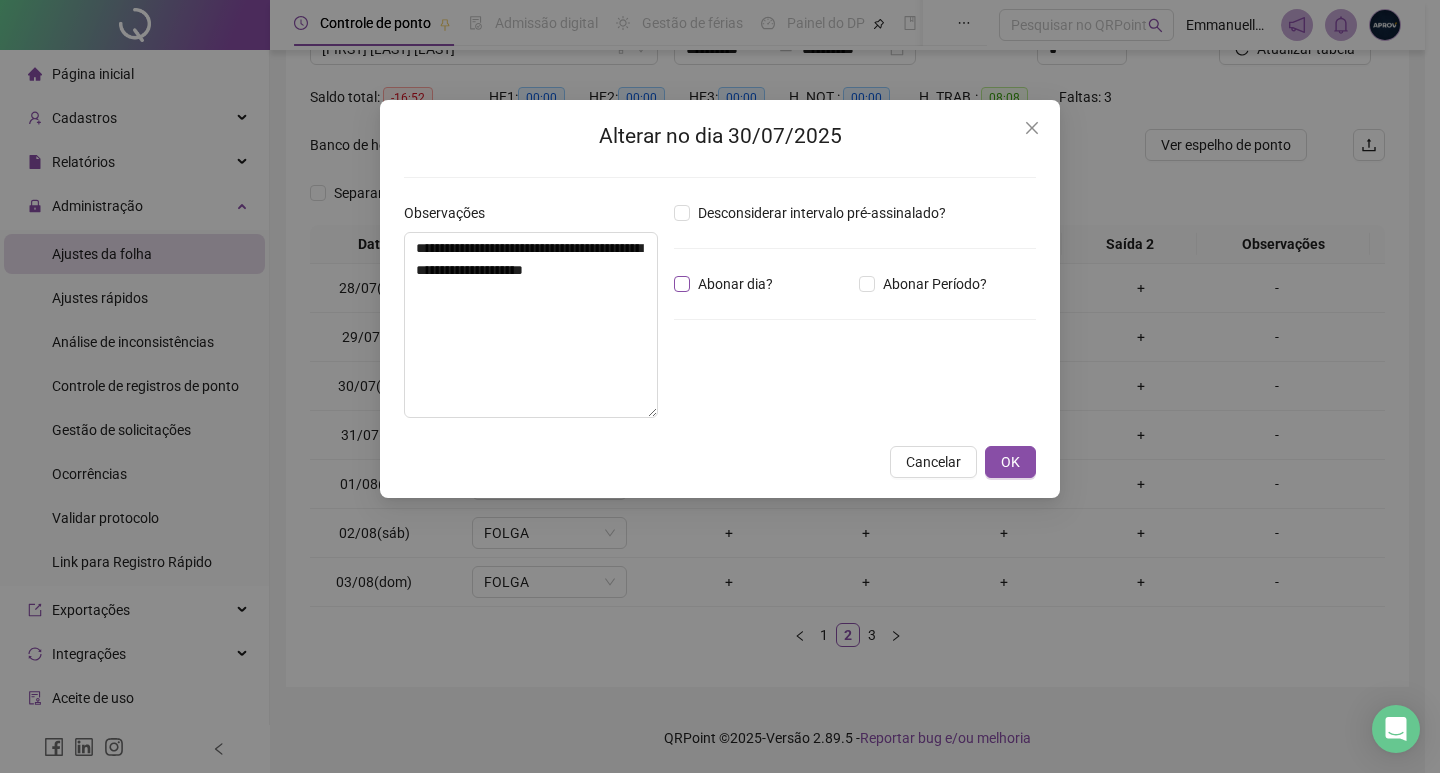 click on "Abonar dia?" at bounding box center [735, 284] 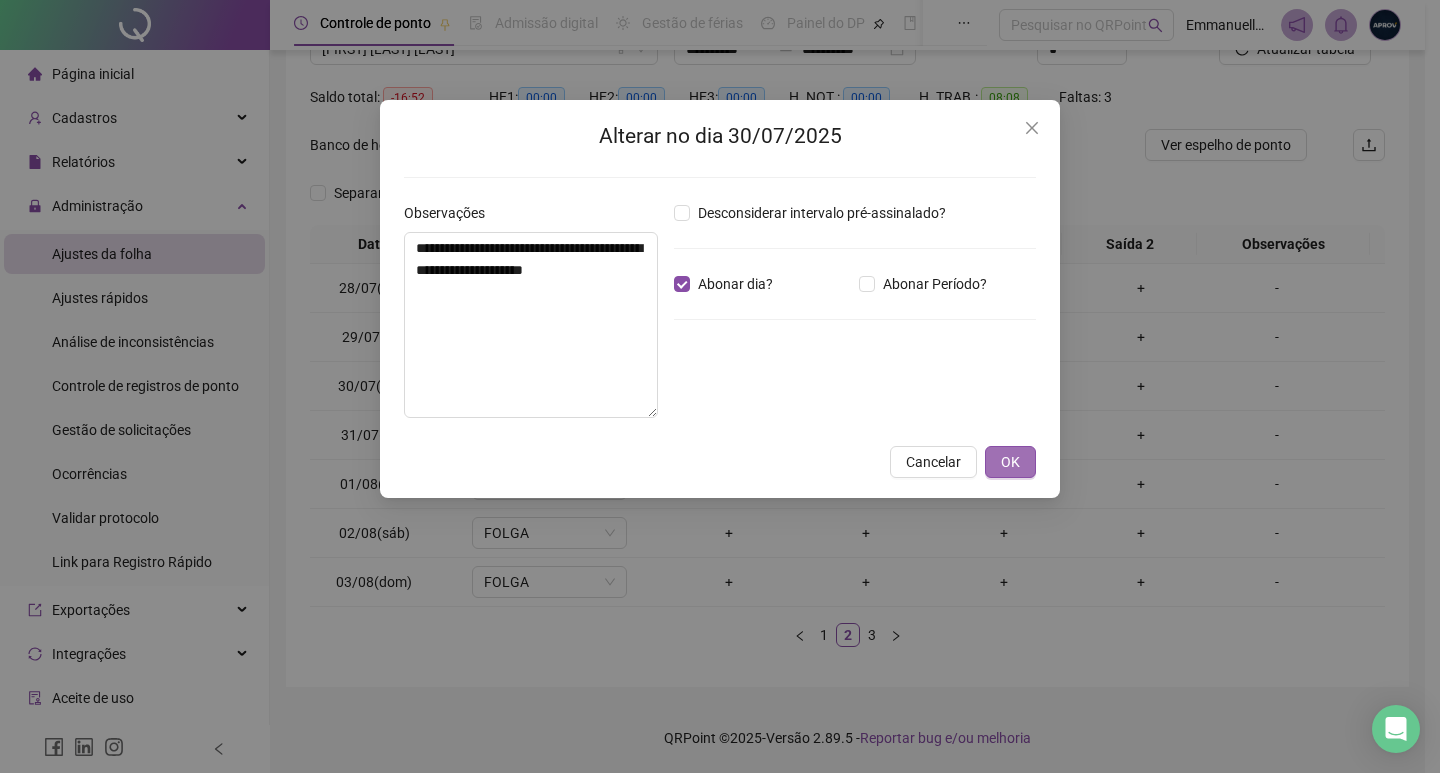 click on "OK" at bounding box center (1010, 462) 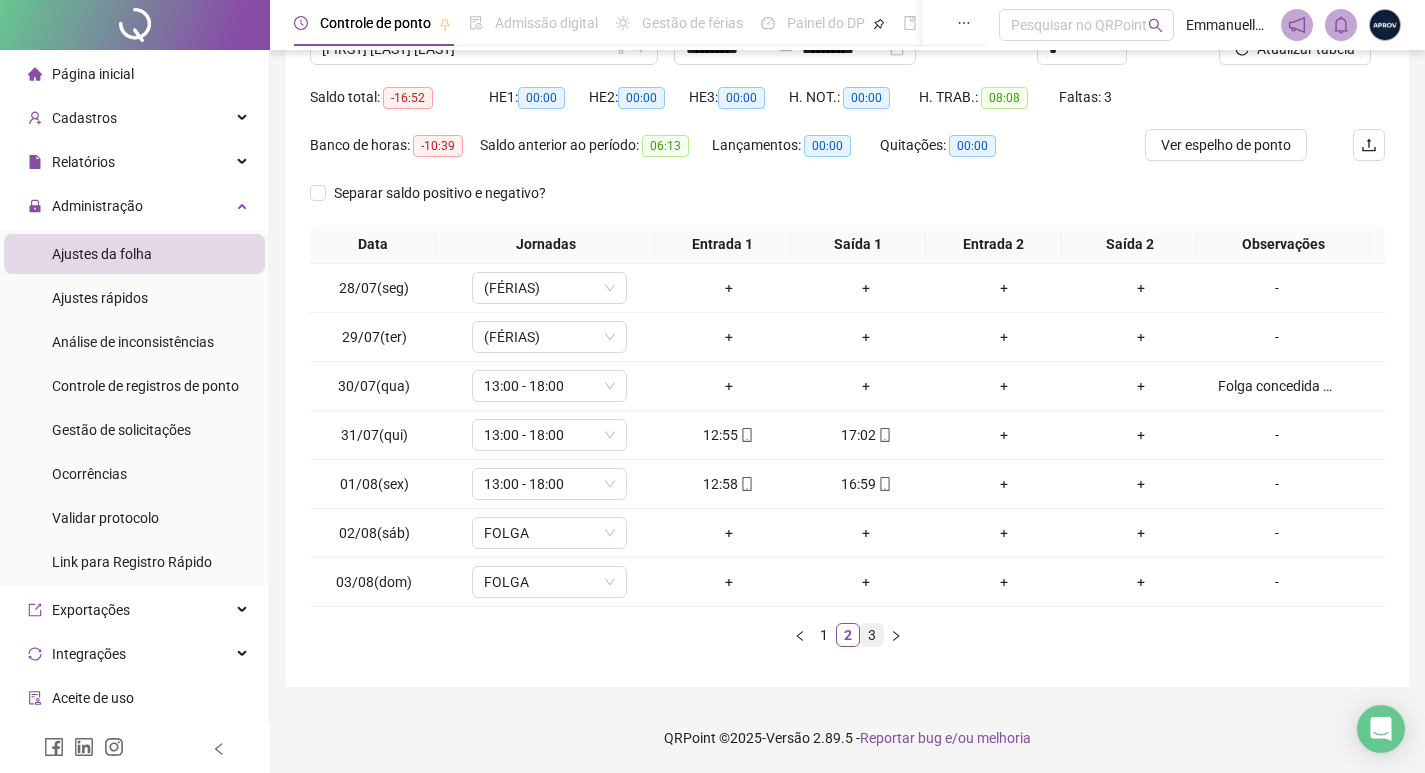 click on "3" at bounding box center [872, 635] 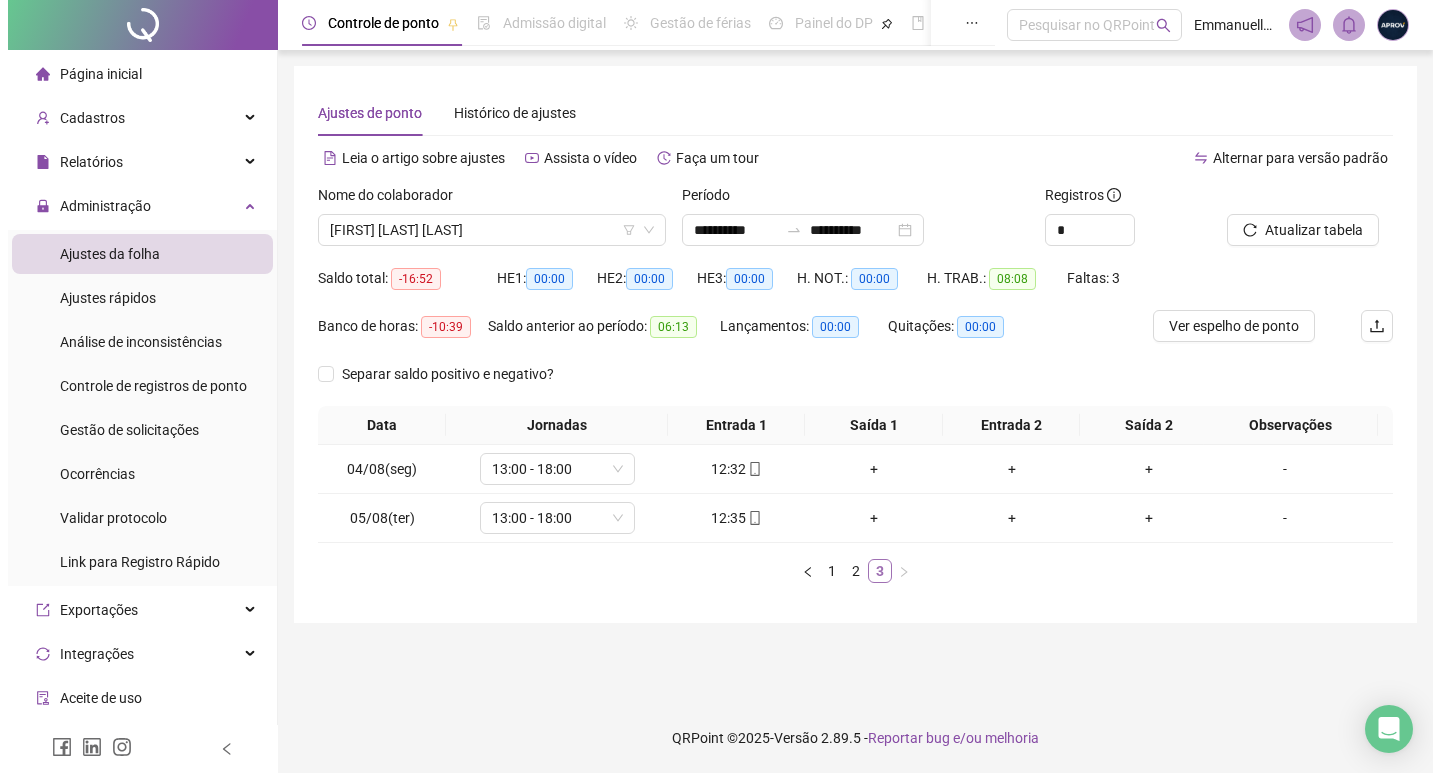 scroll, scrollTop: 0, scrollLeft: 0, axis: both 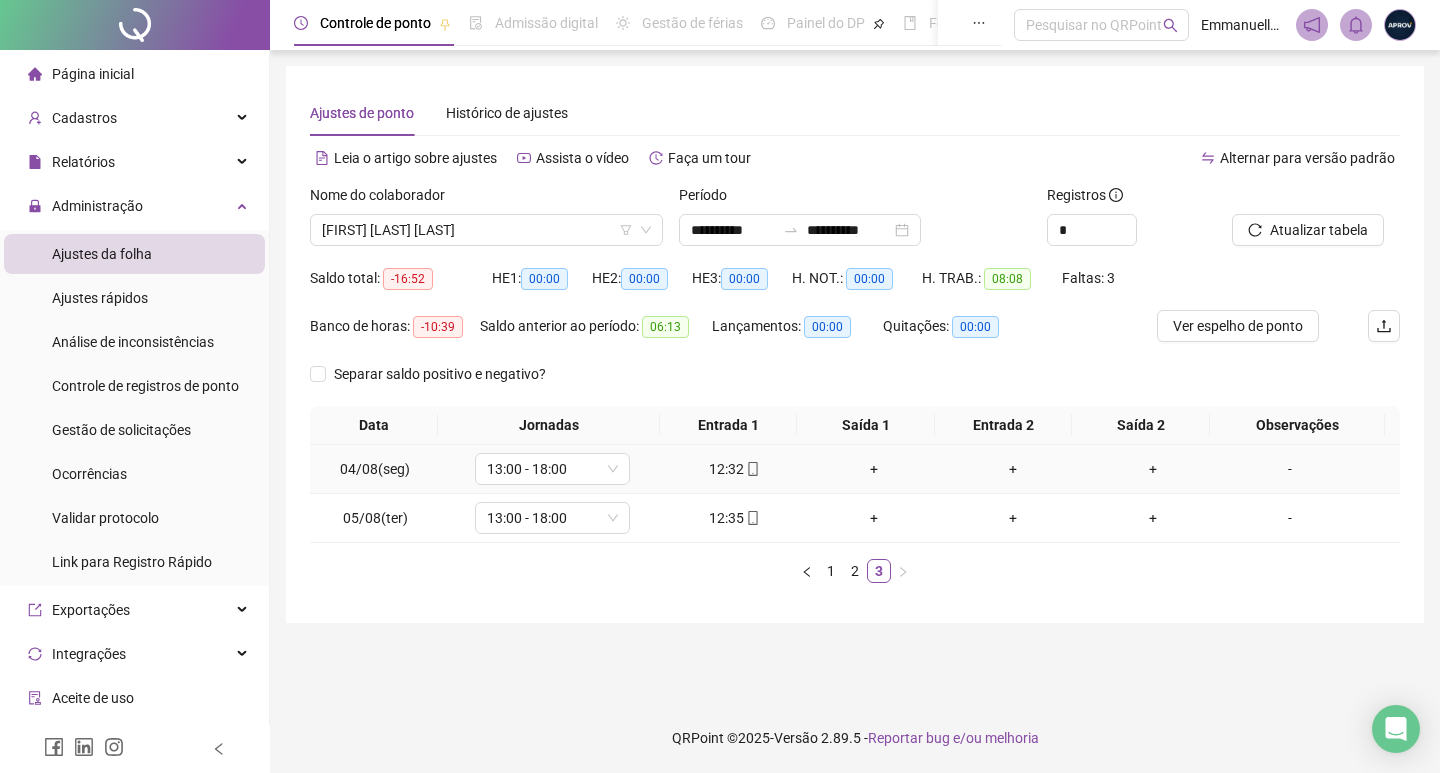 click on "+" at bounding box center (874, 469) 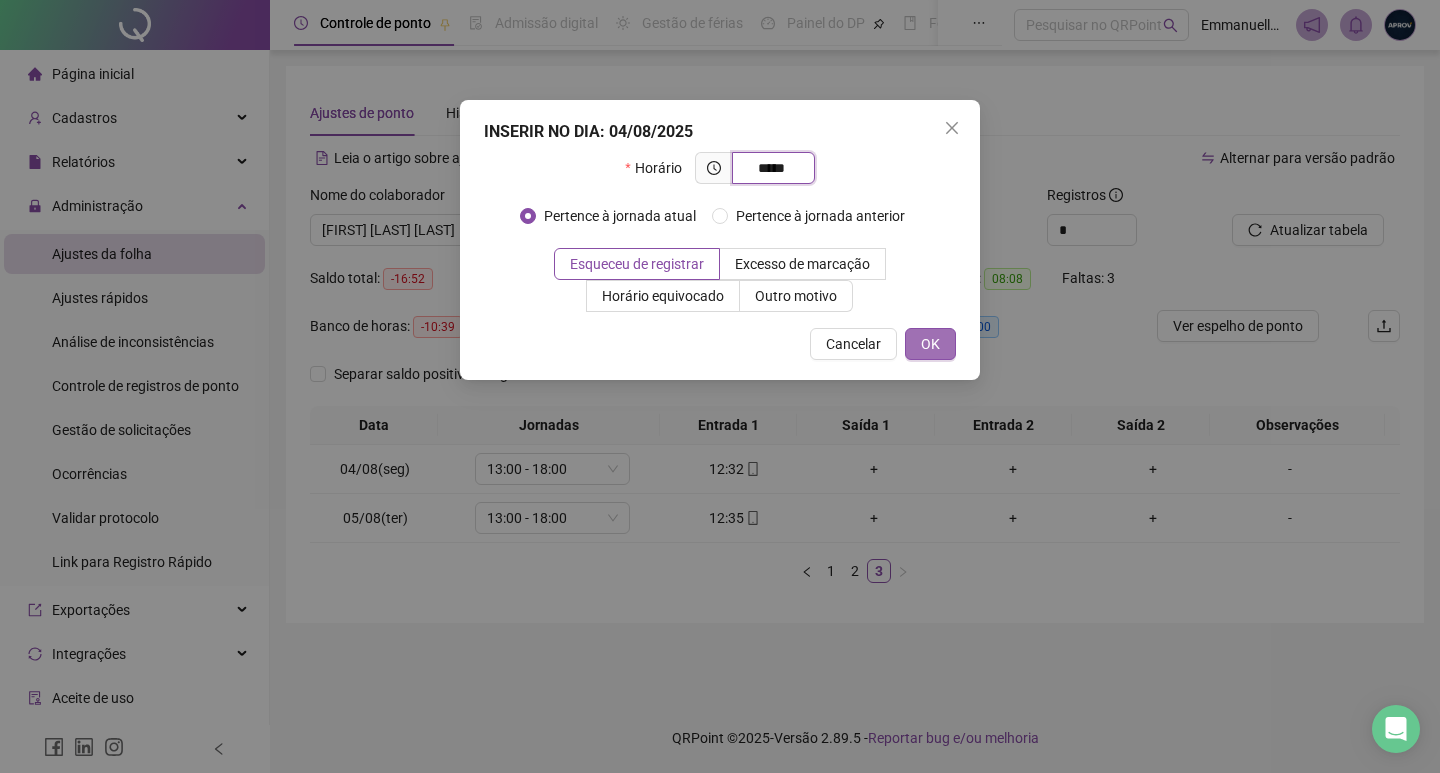 type on "*****" 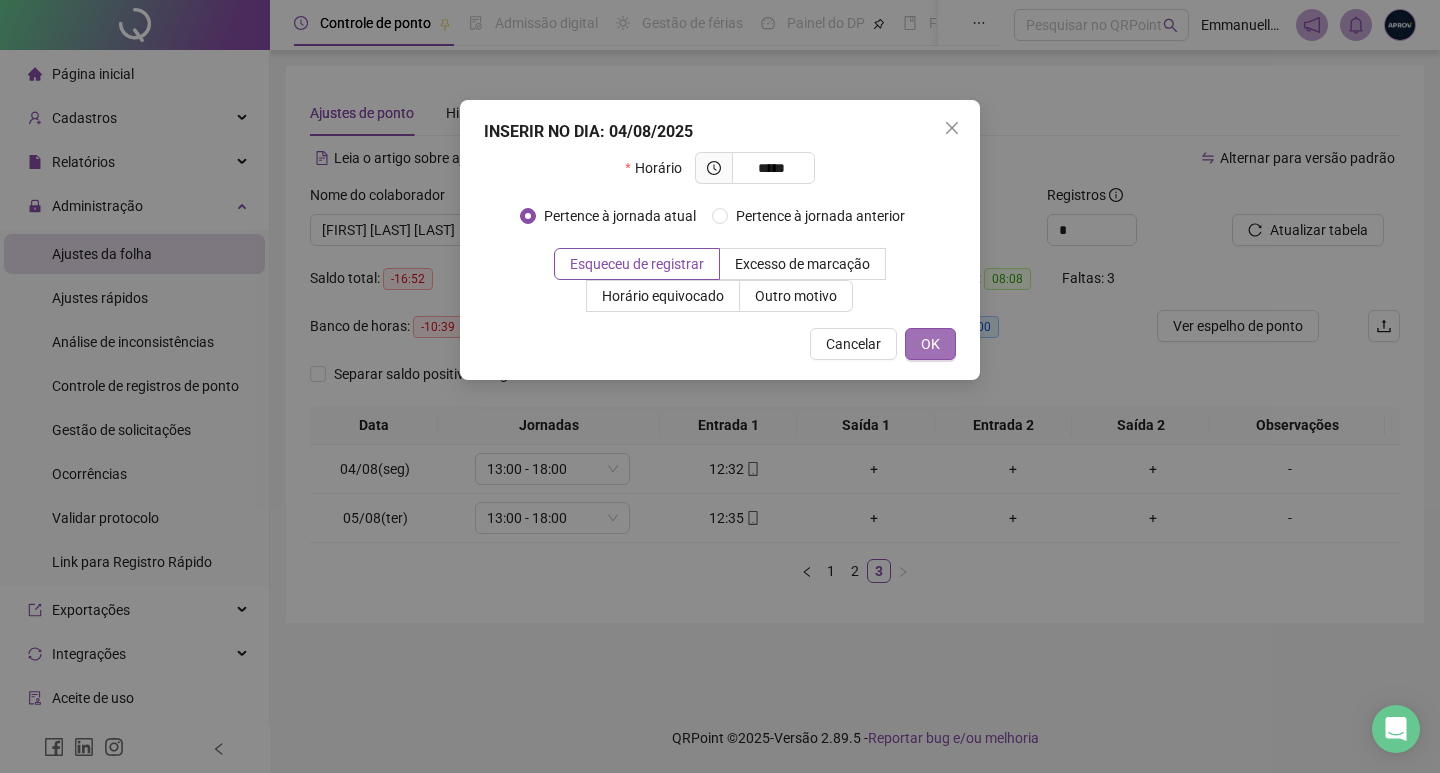 click on "OK" at bounding box center (930, 344) 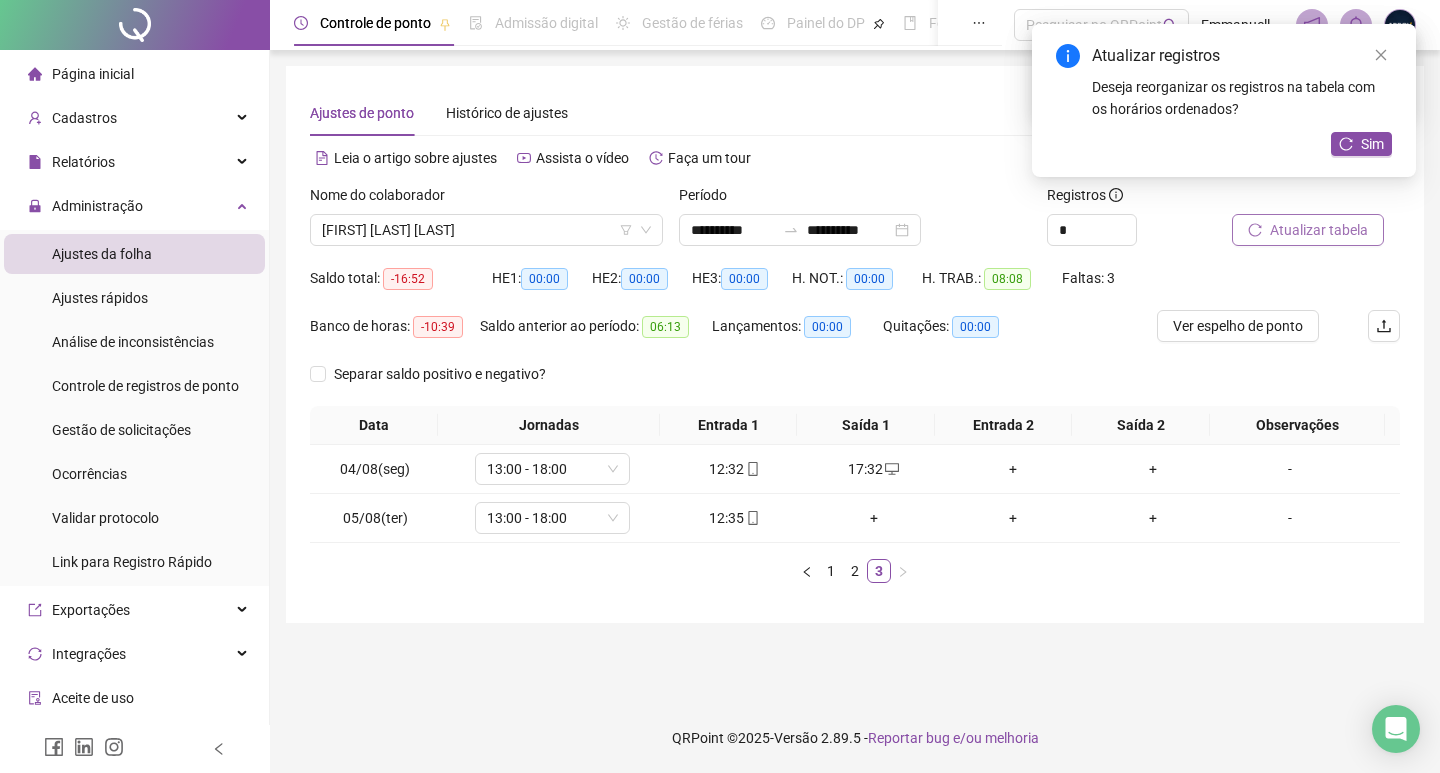 click on "Atualizar tabela" at bounding box center (1319, 230) 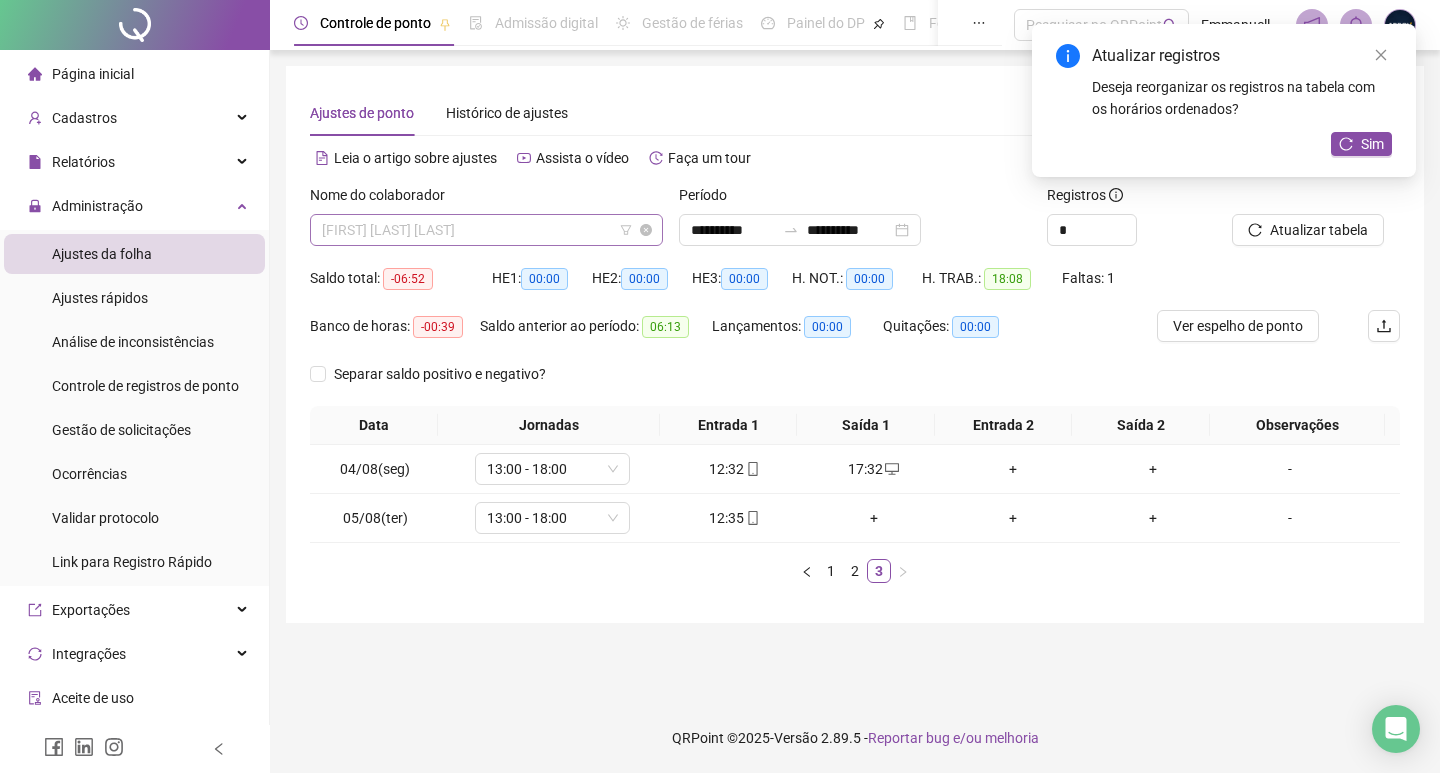 click on "[FIRST] [LAST] [LAST]" at bounding box center [486, 230] 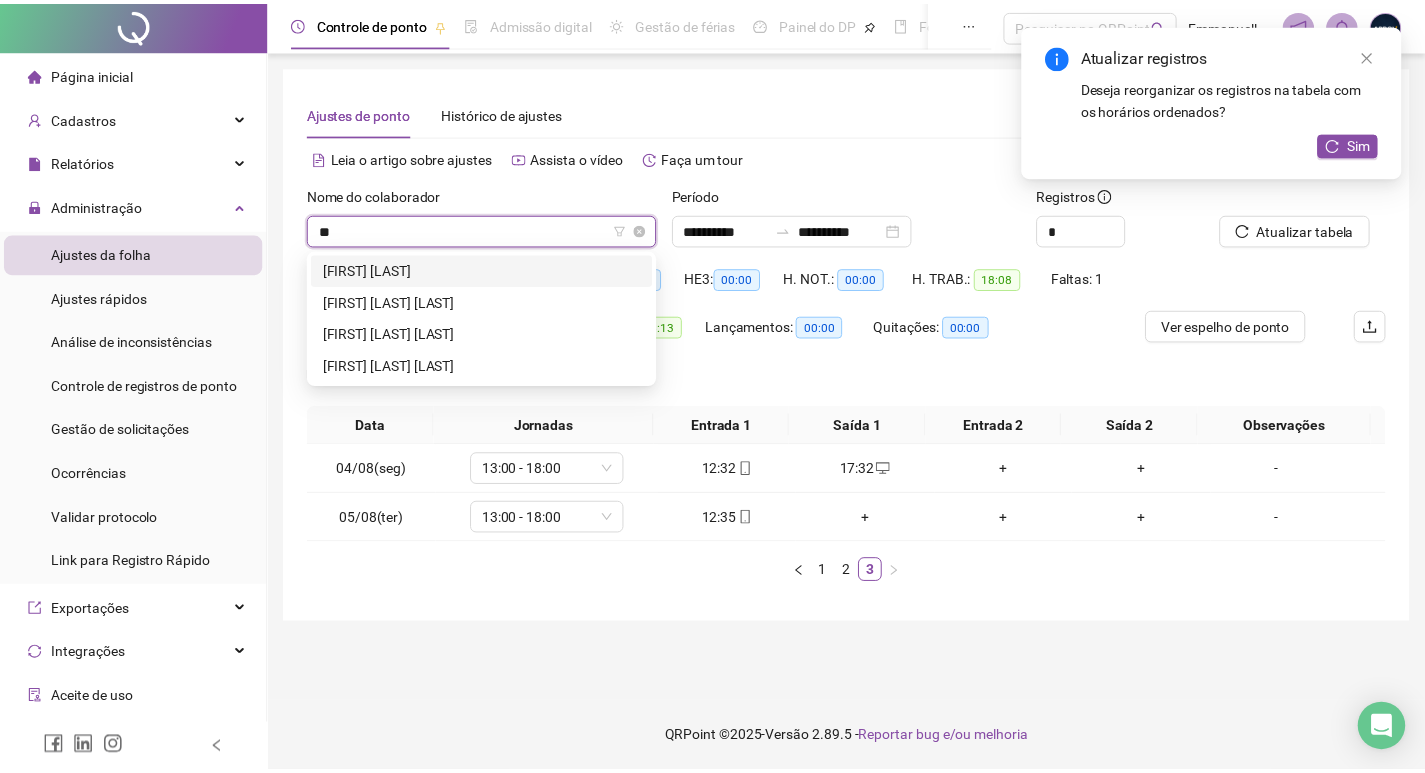 scroll, scrollTop: 0, scrollLeft: 0, axis: both 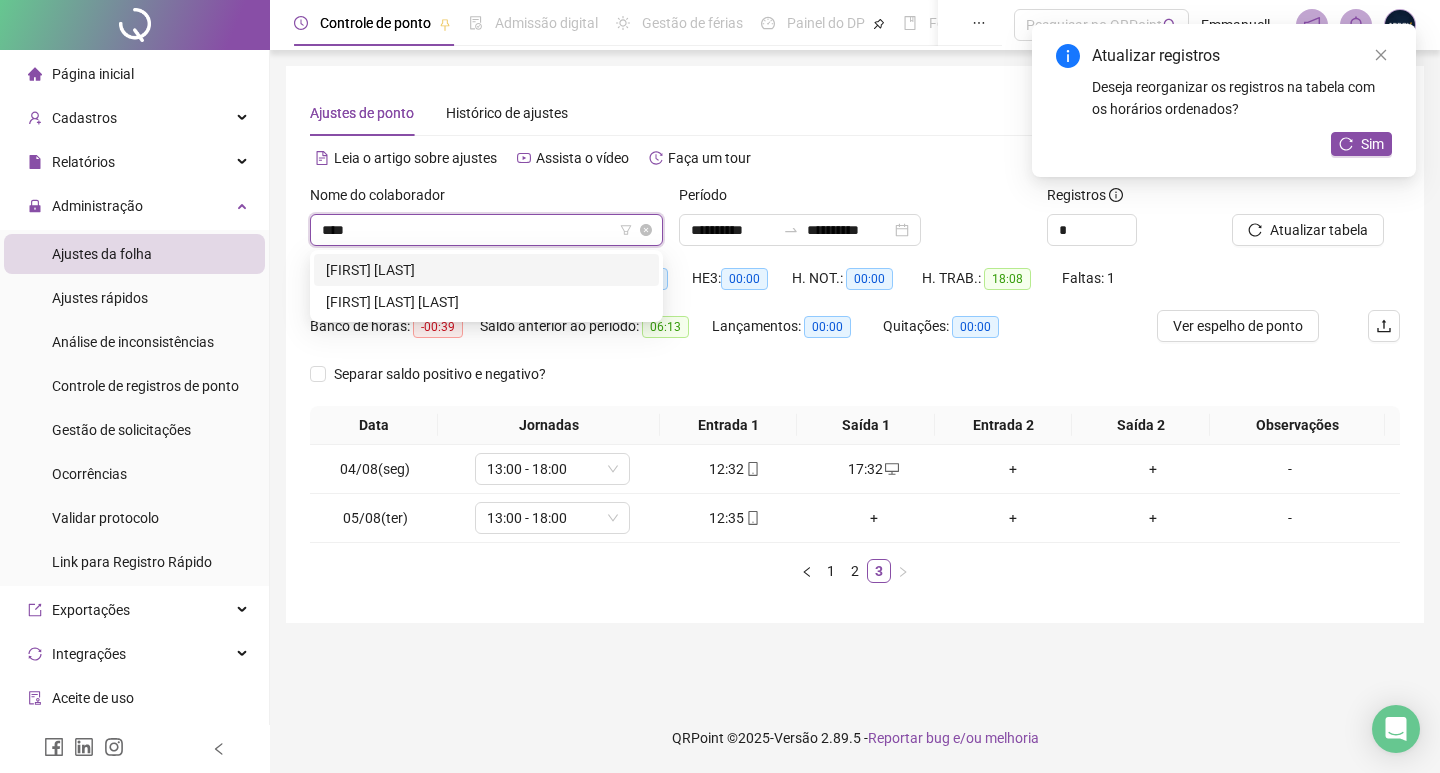 type on "*****" 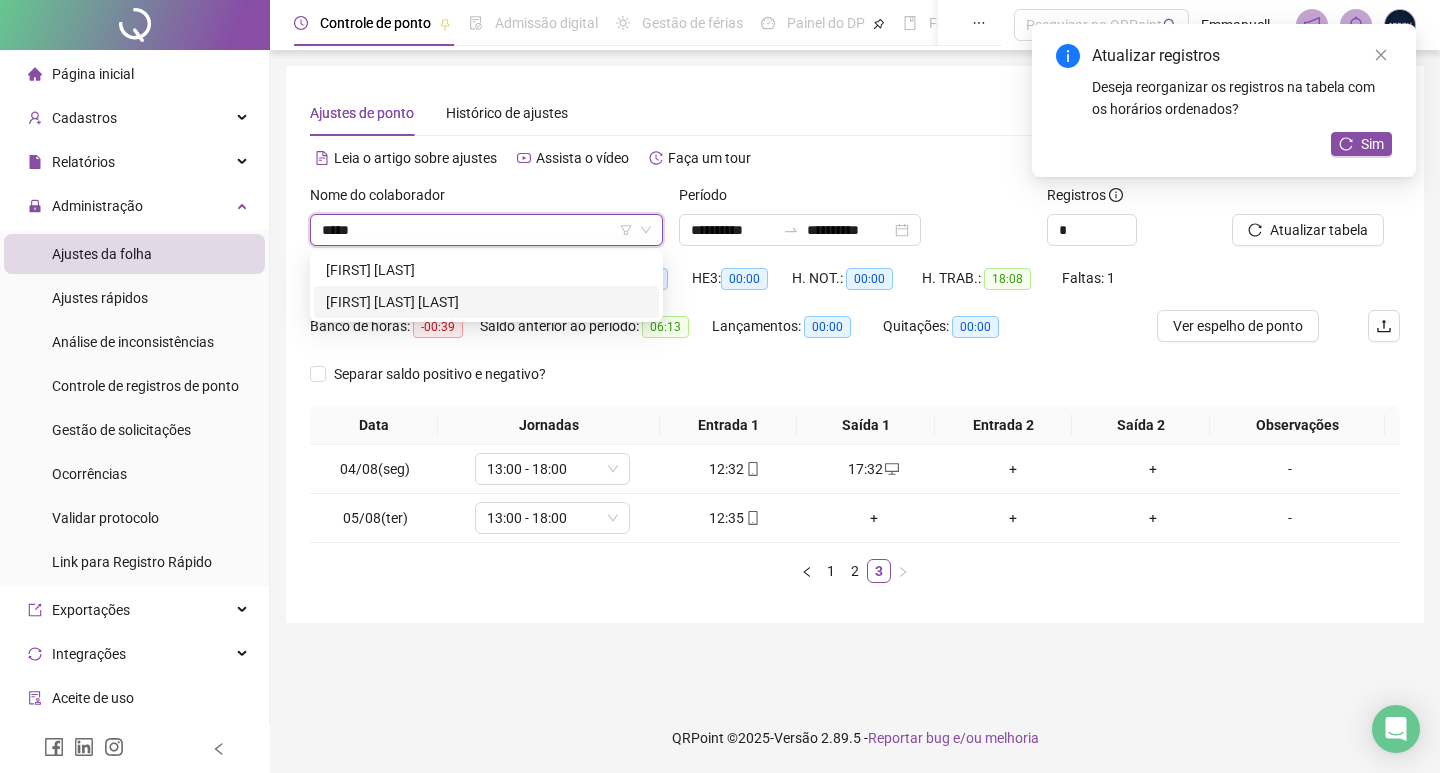 drag, startPoint x: 456, startPoint y: 295, endPoint x: 632, endPoint y: 260, distance: 179.44637 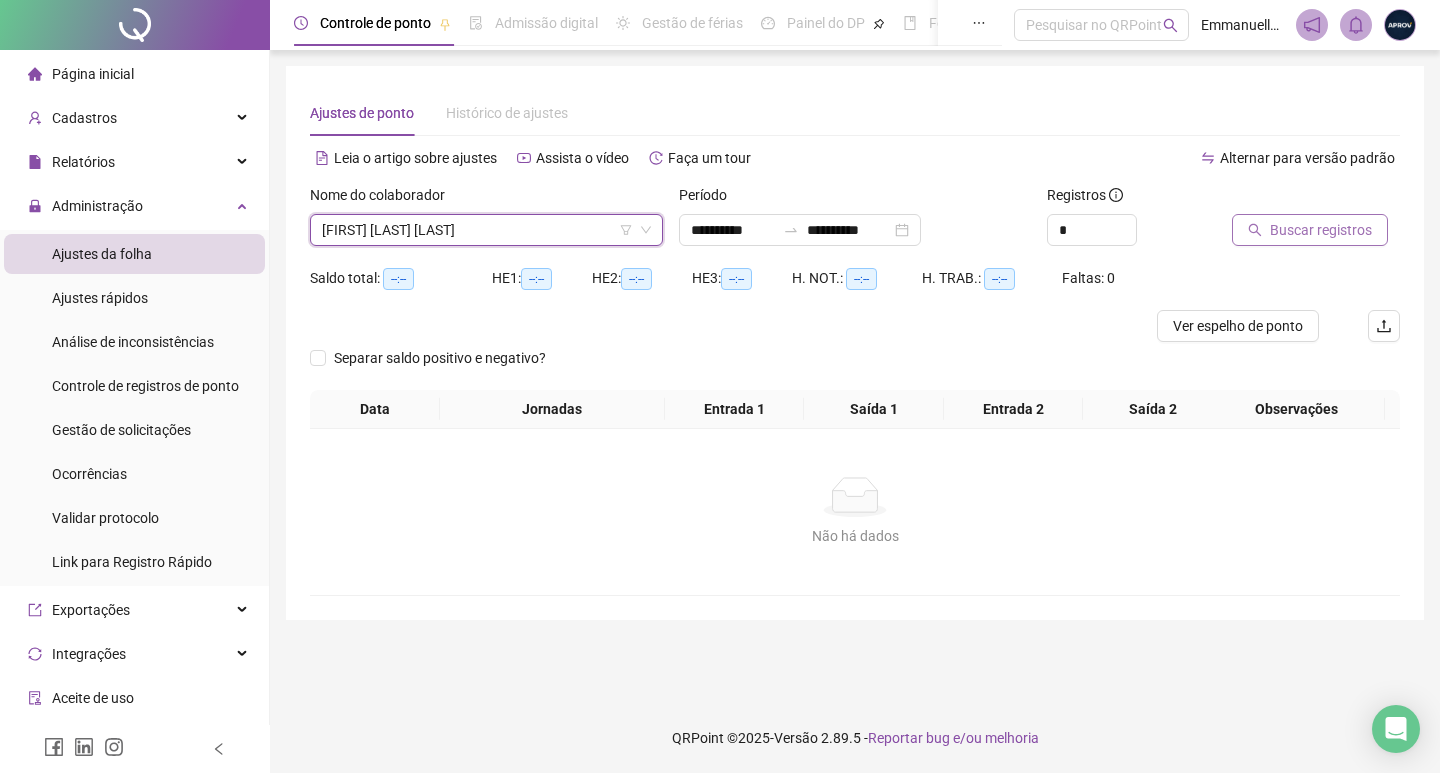 click on "Buscar registros" at bounding box center [1321, 230] 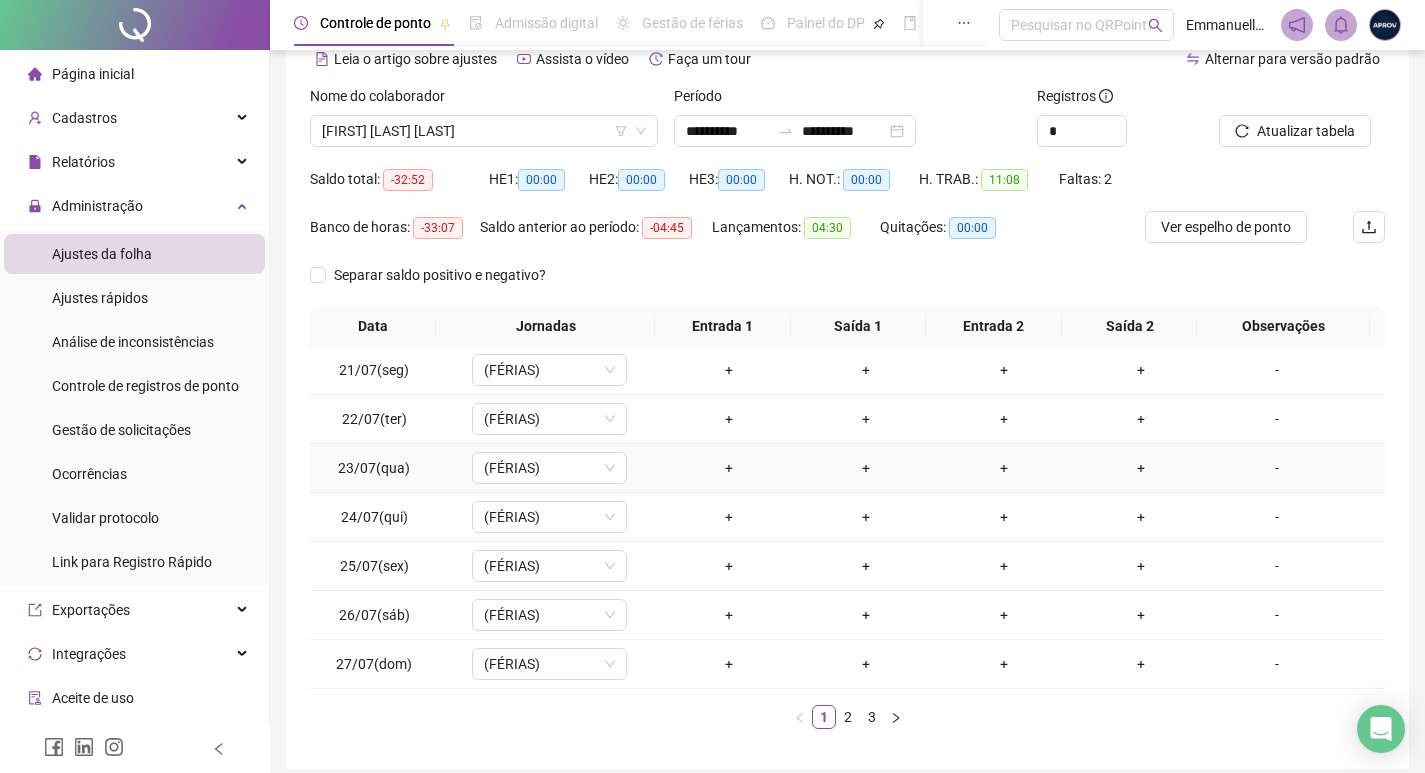 scroll, scrollTop: 181, scrollLeft: 0, axis: vertical 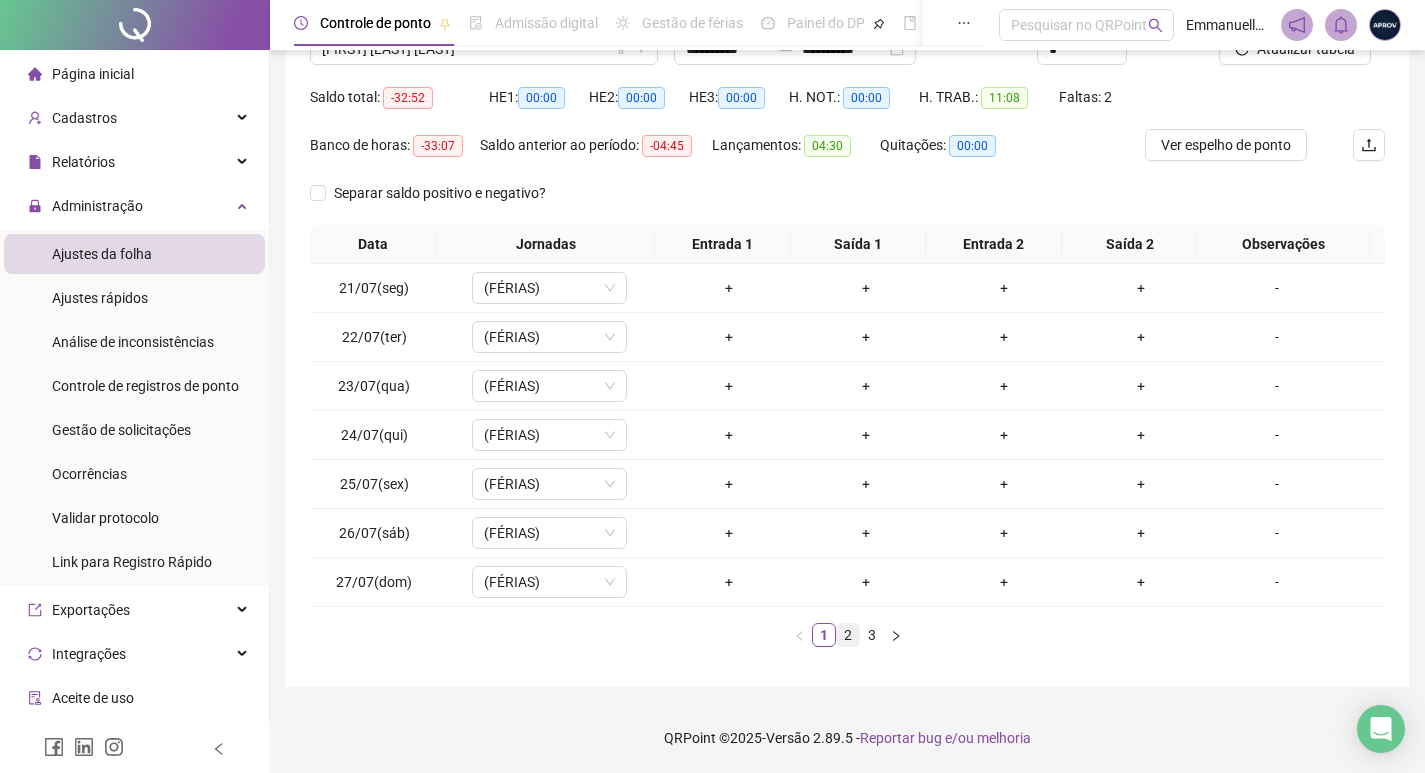 click on "2" at bounding box center [848, 635] 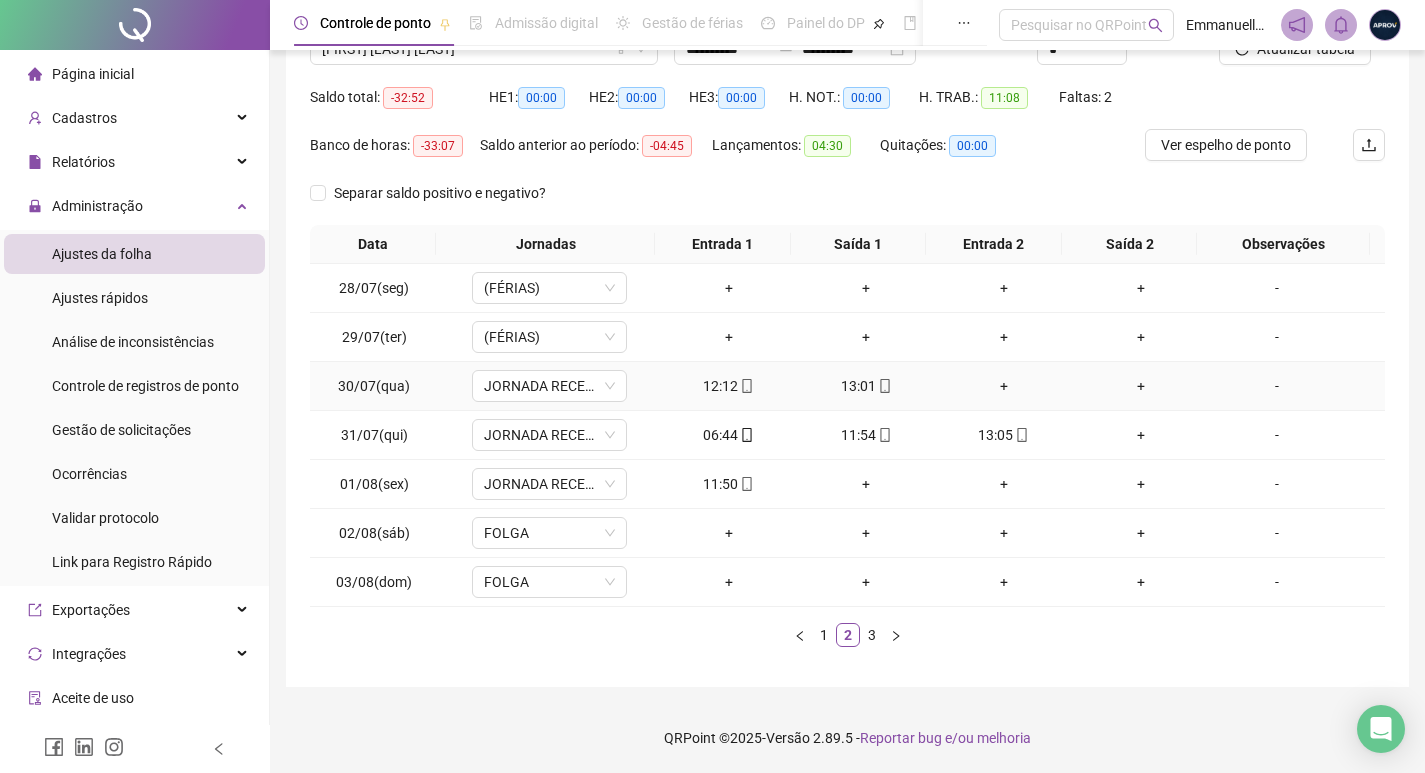 click on "+" at bounding box center [1004, 386] 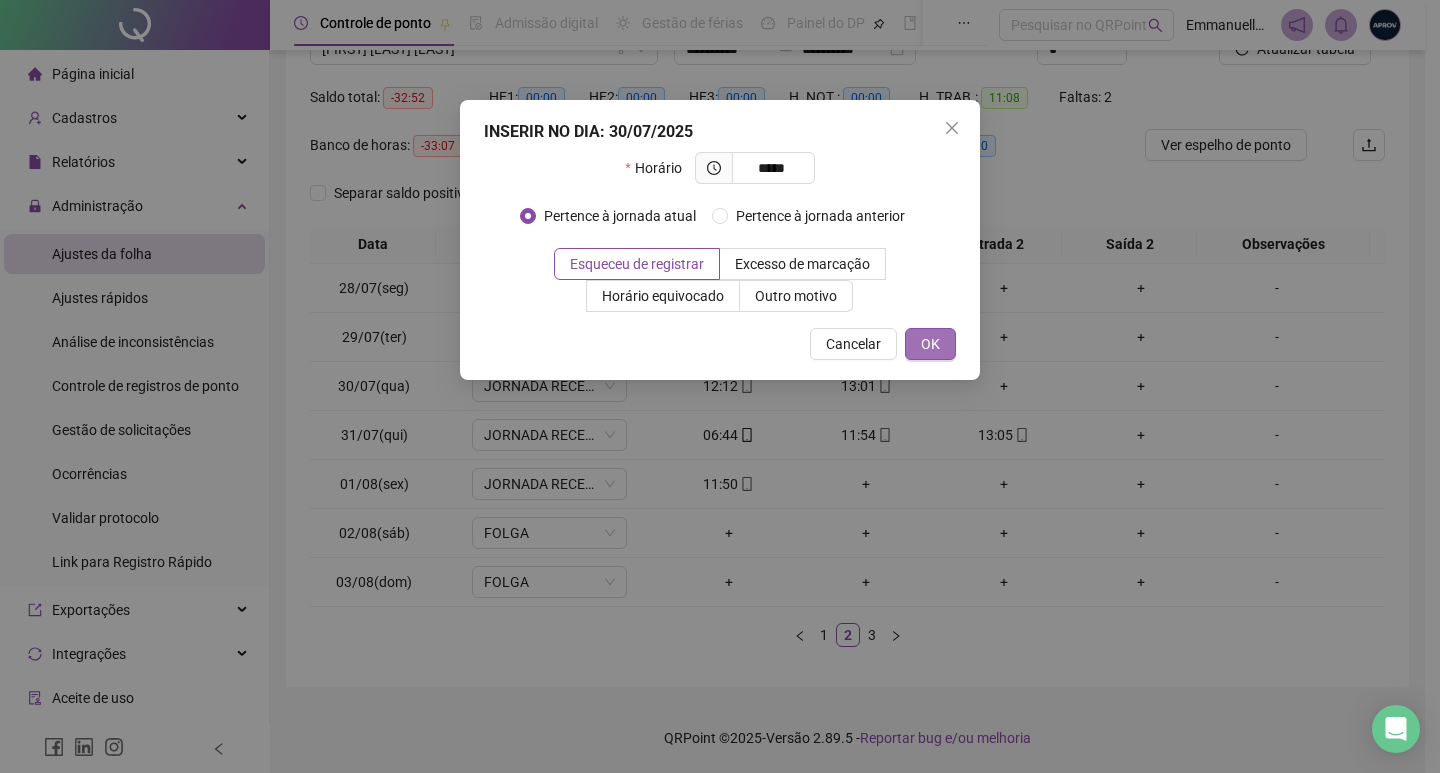 type on "*****" 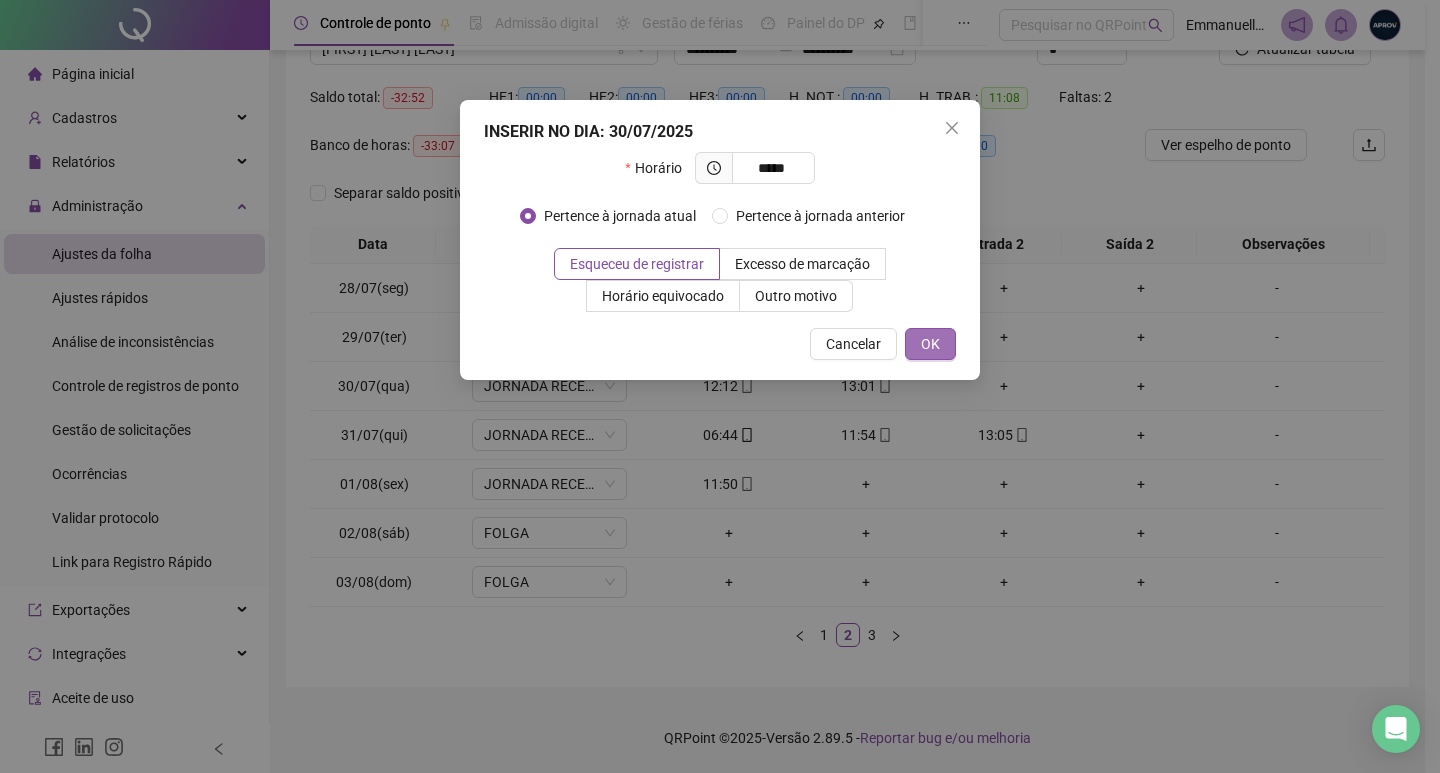 click on "OK" at bounding box center [930, 344] 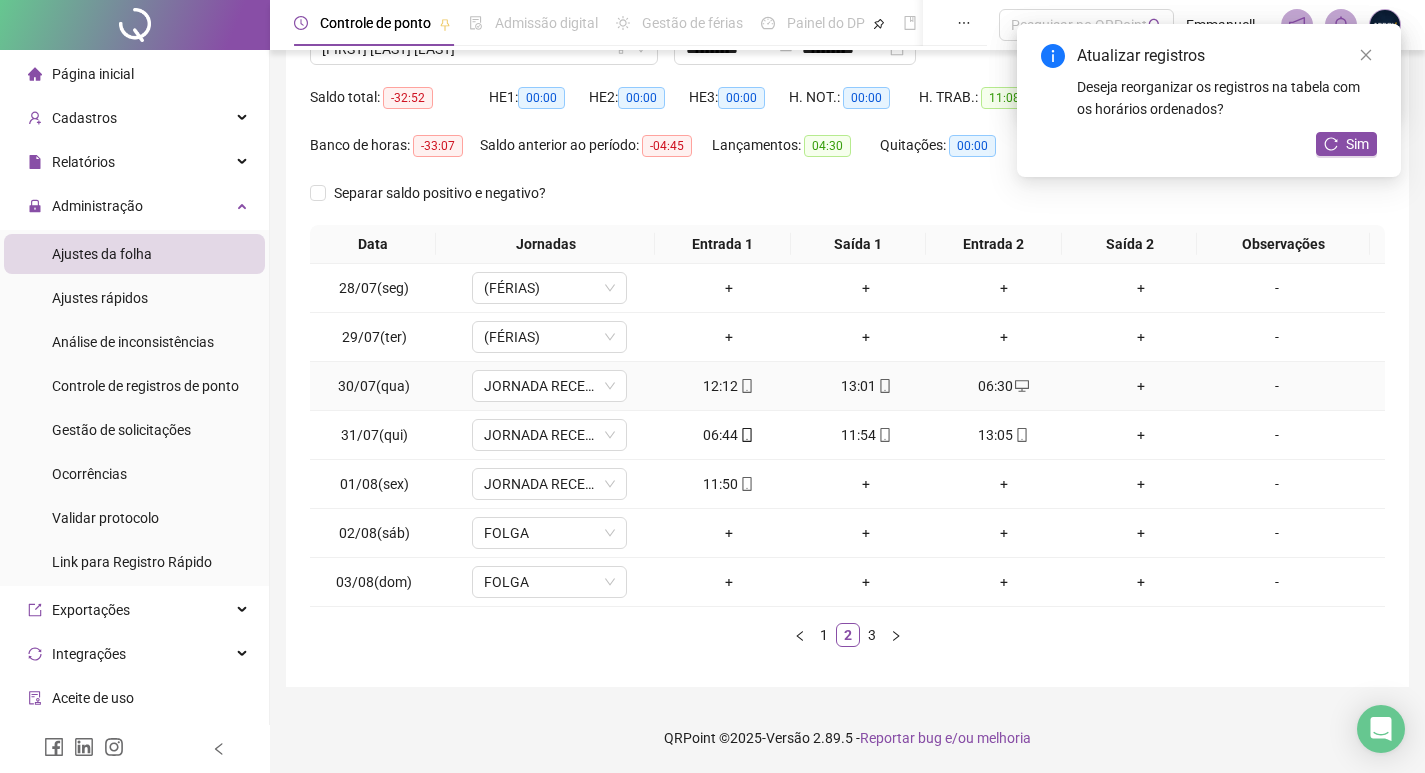 click on "+" at bounding box center [1142, 386] 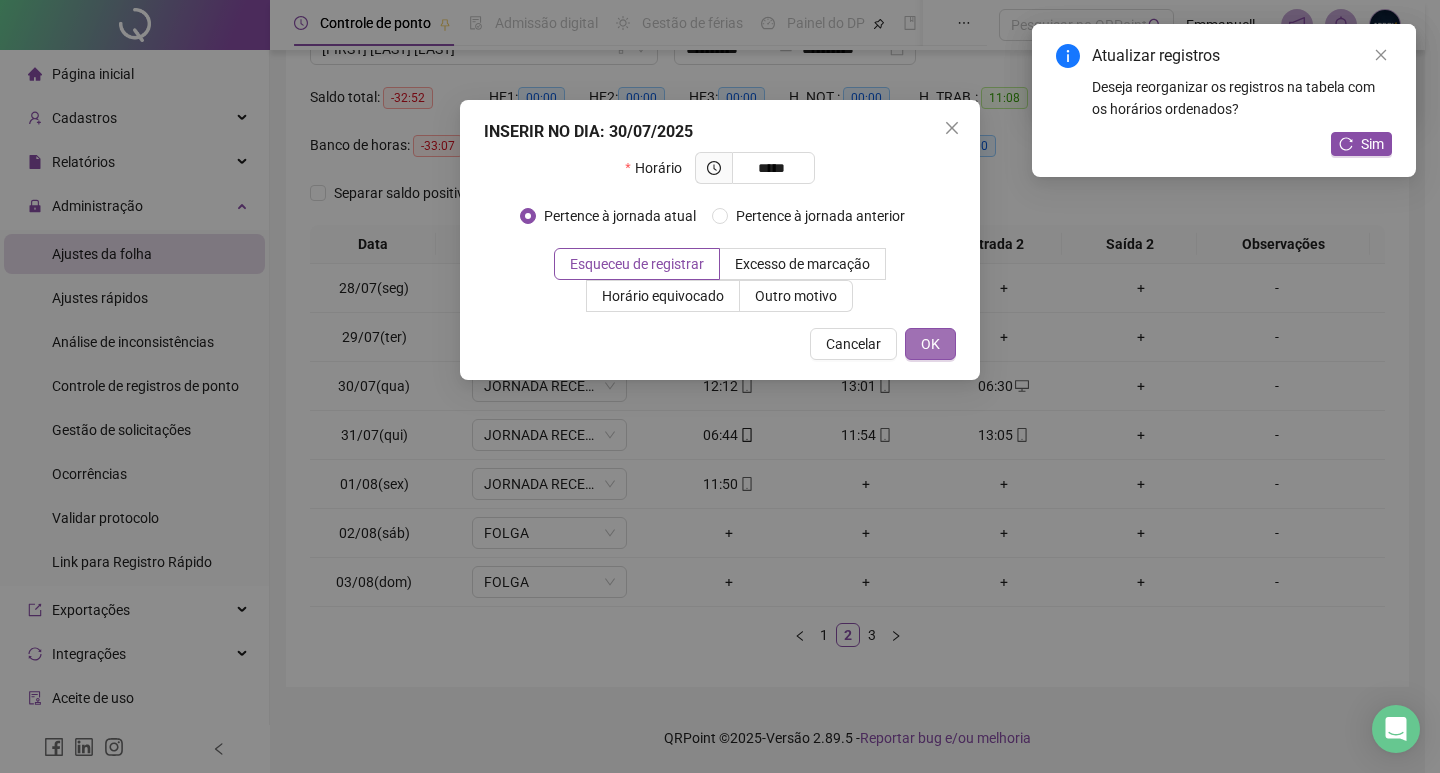 type on "*****" 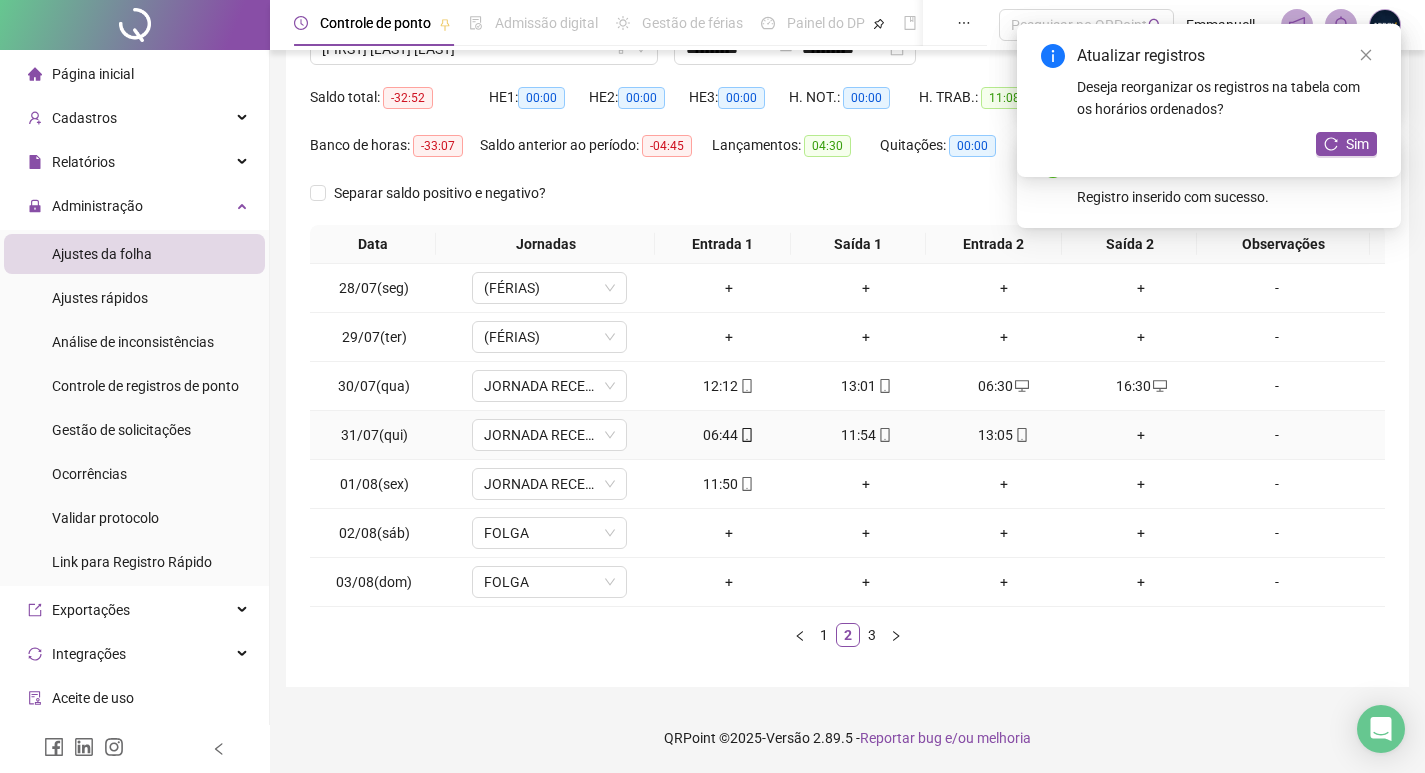 click on "+" at bounding box center [1142, 435] 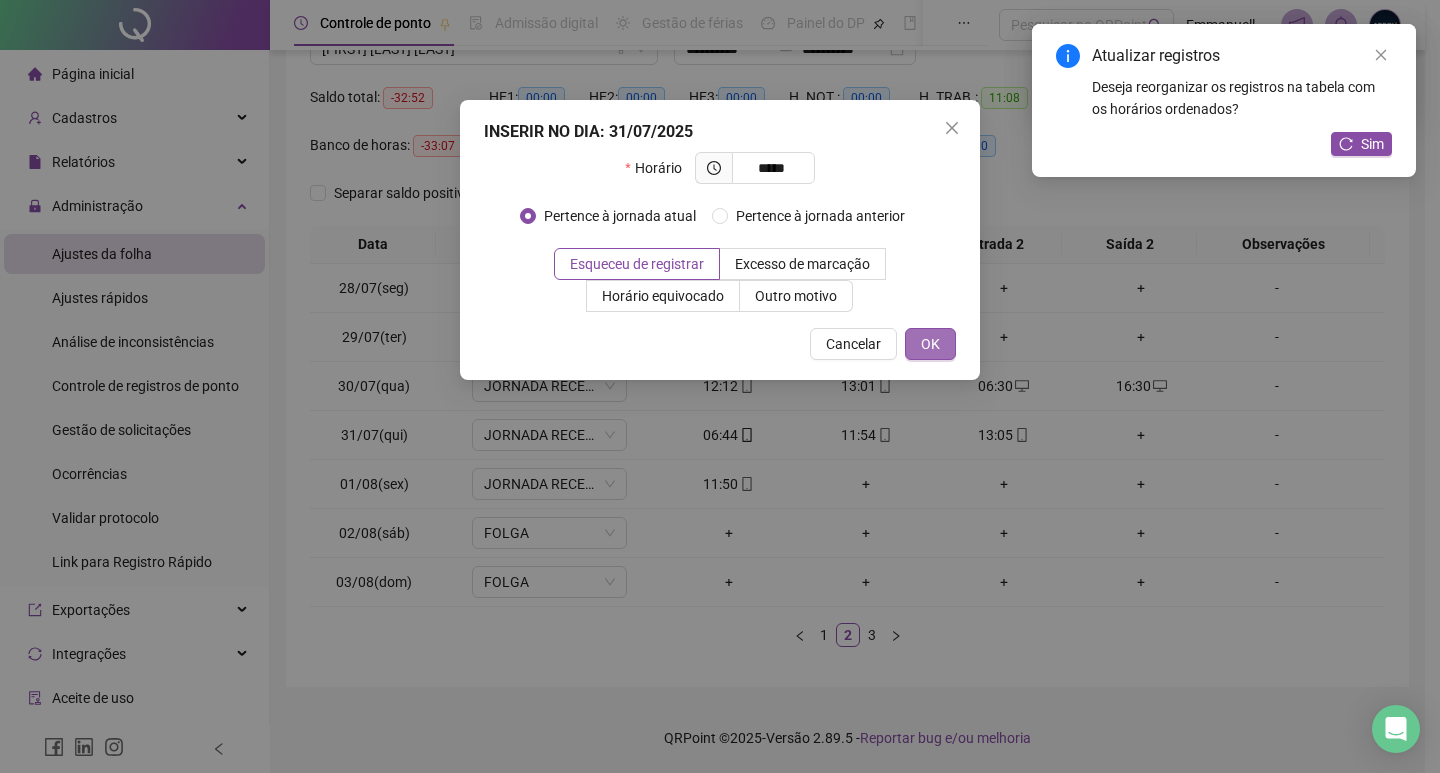 type on "*****" 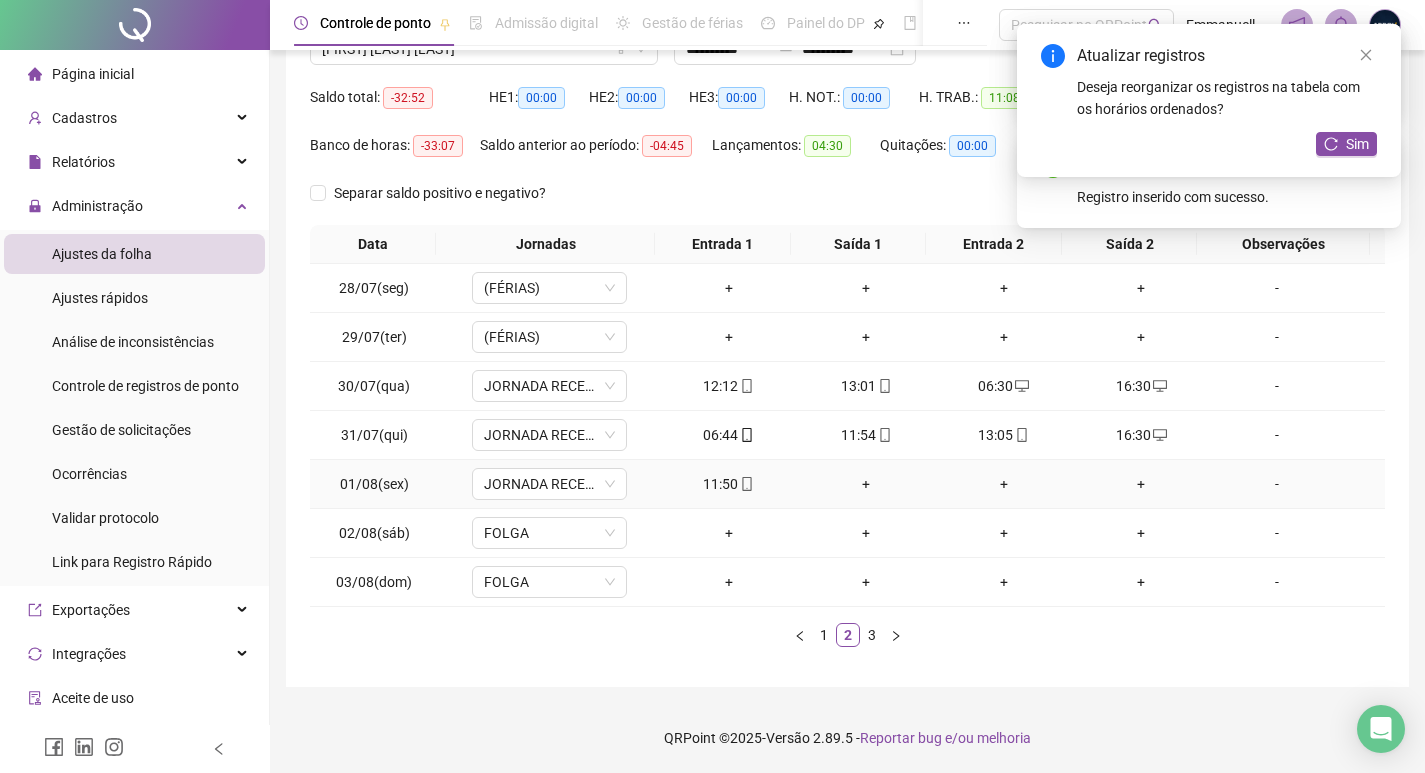 click on "+" at bounding box center [866, 484] 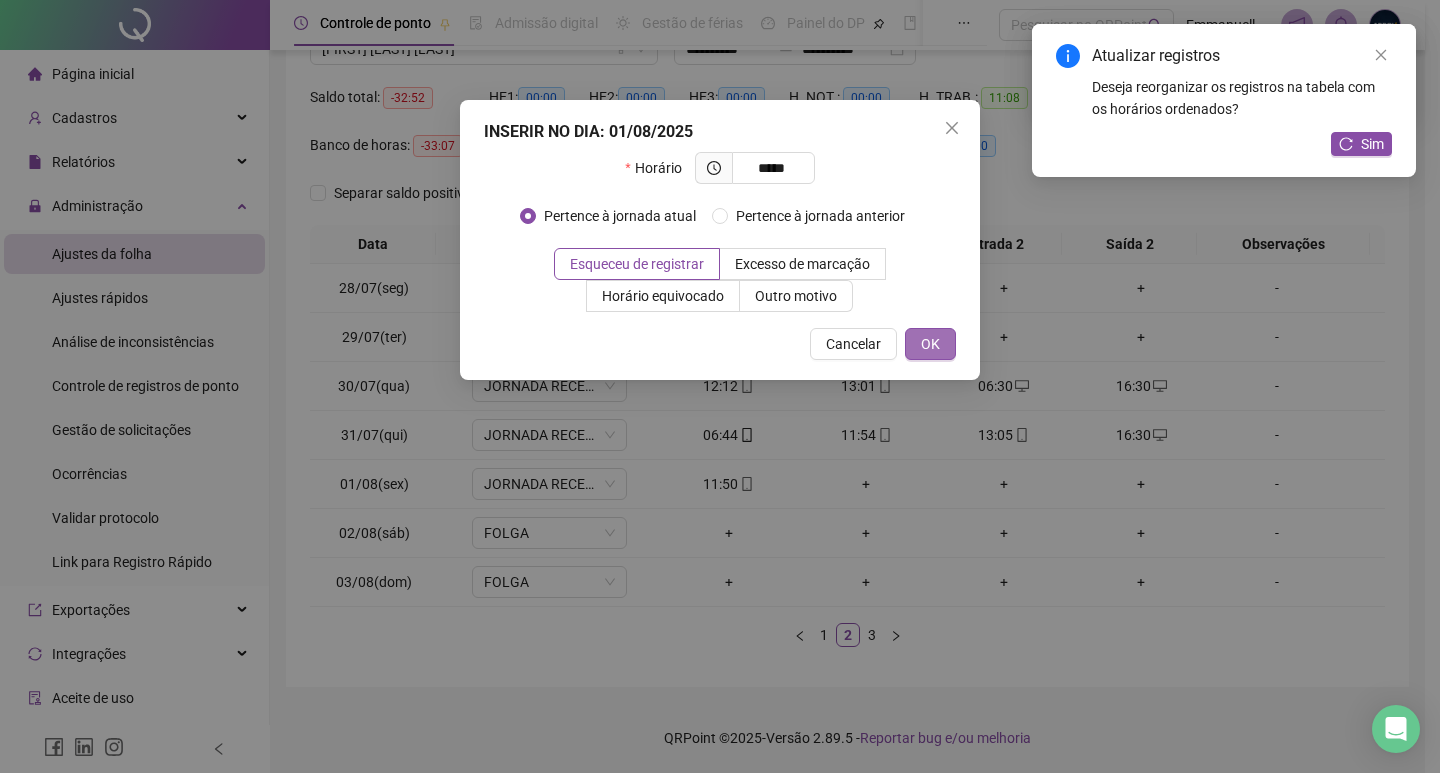type on "*****" 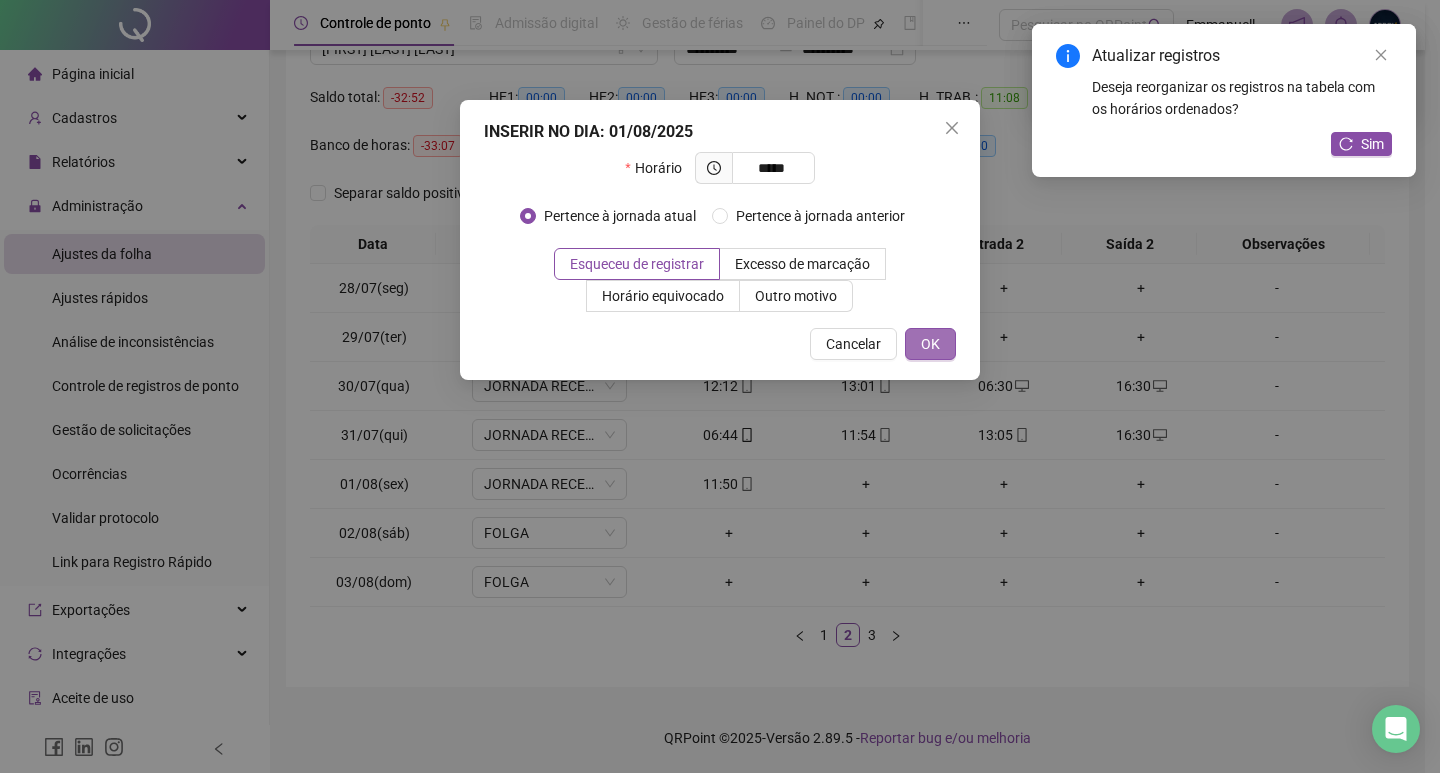 click on "OK" at bounding box center (930, 344) 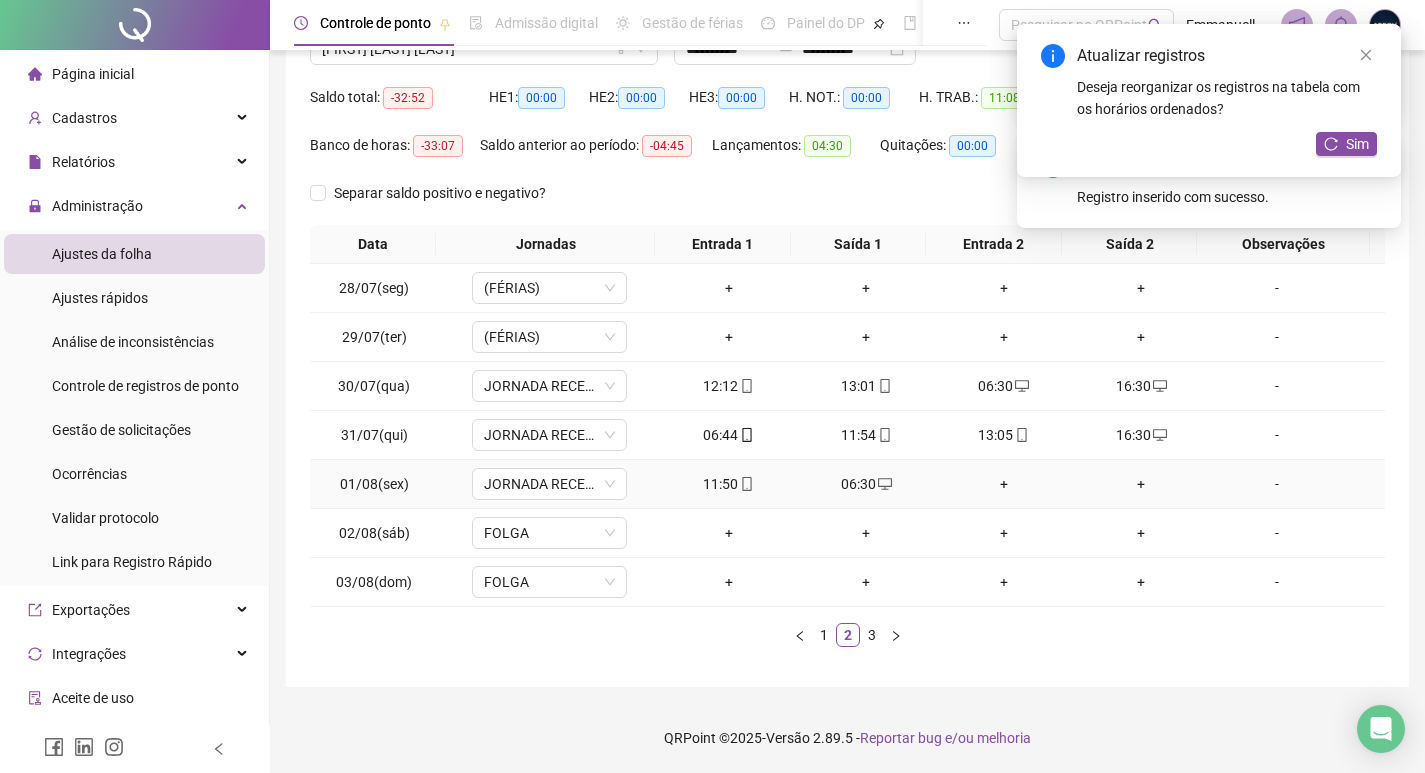 click on "+" at bounding box center (1004, 484) 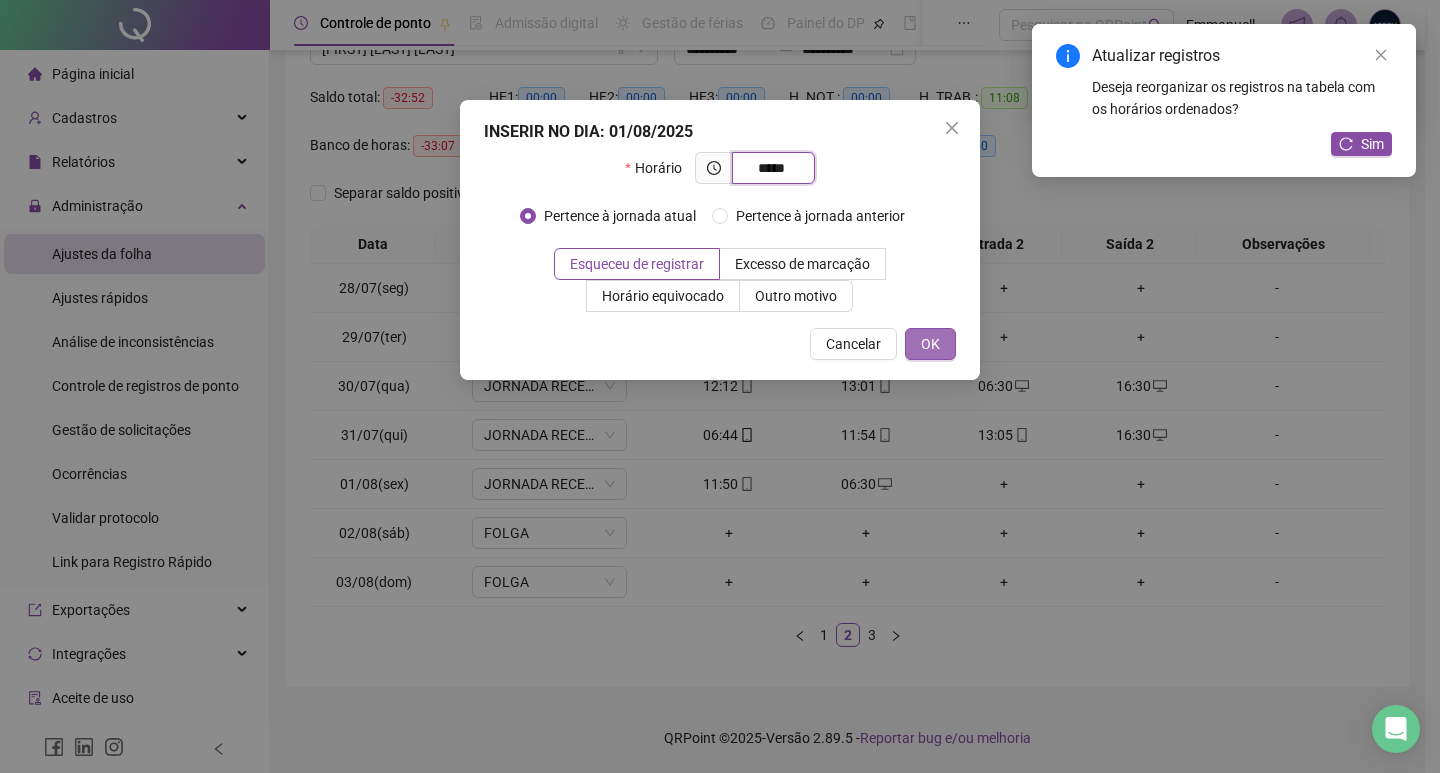 type on "*****" 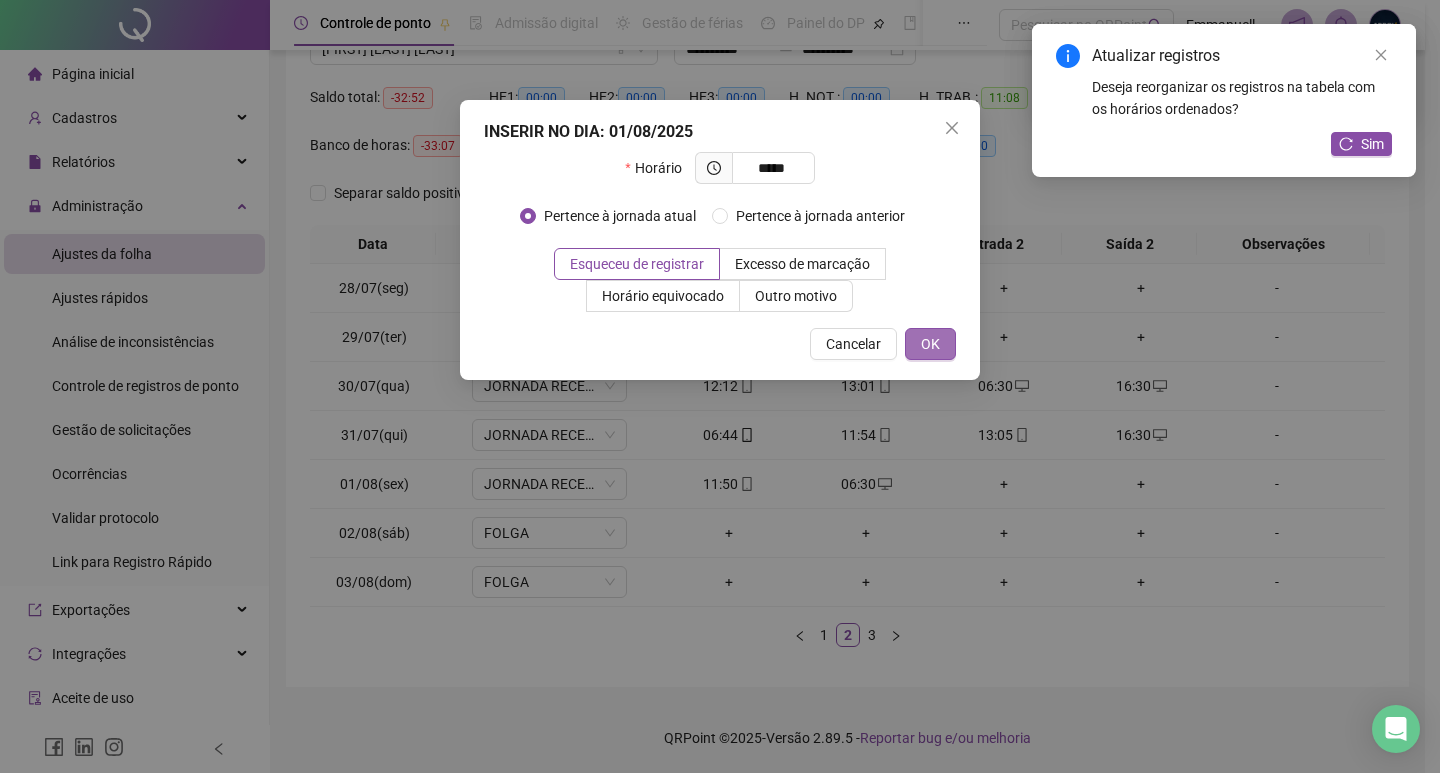 click on "OK" at bounding box center (930, 344) 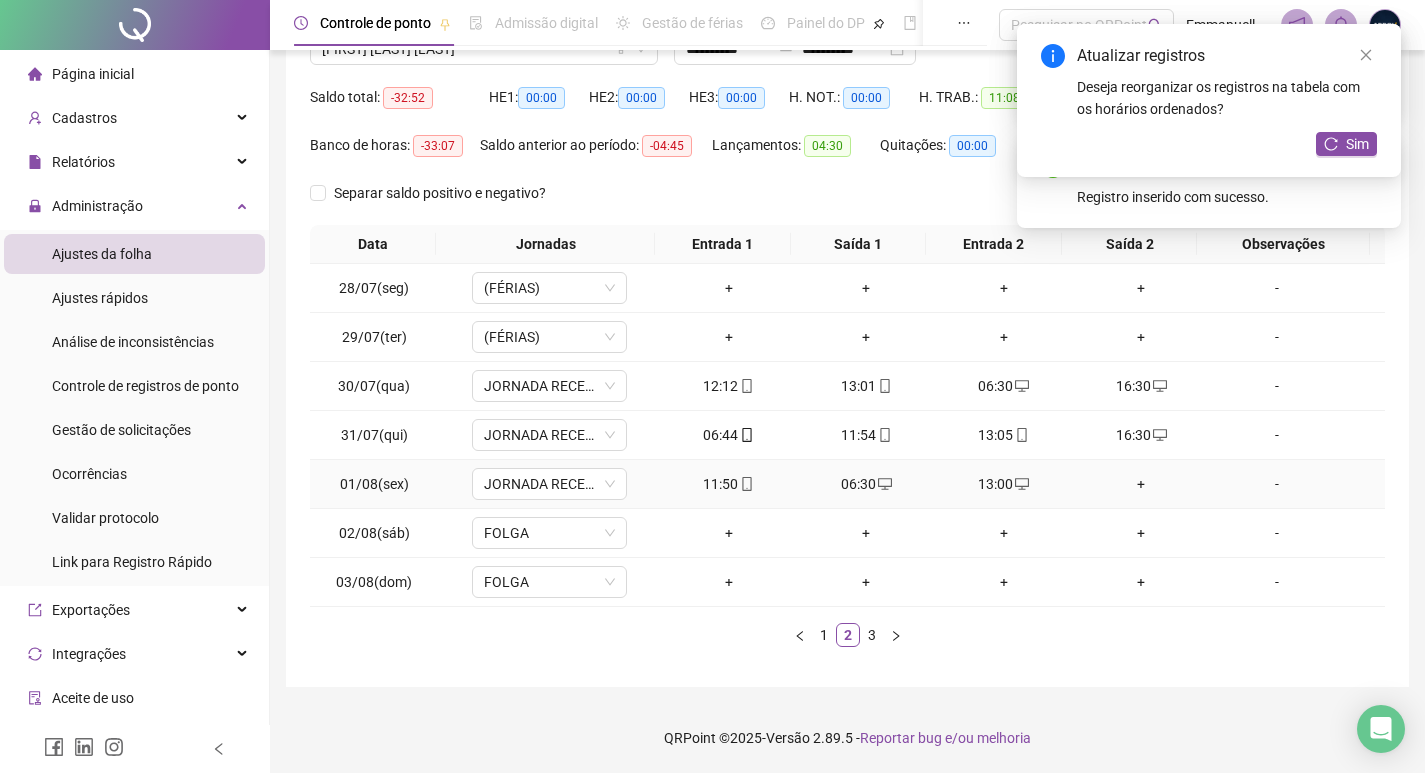 click on "+" at bounding box center [1142, 484] 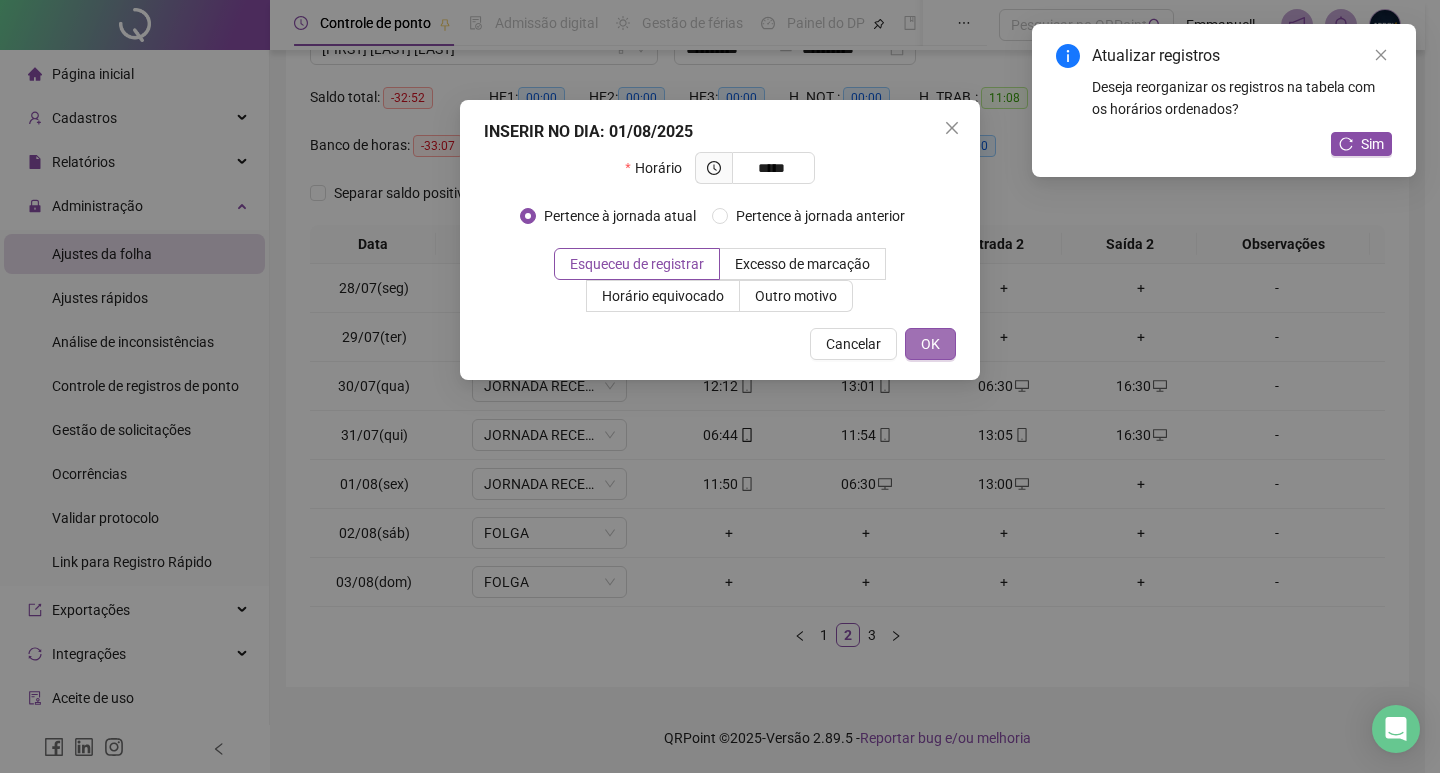 type on "*****" 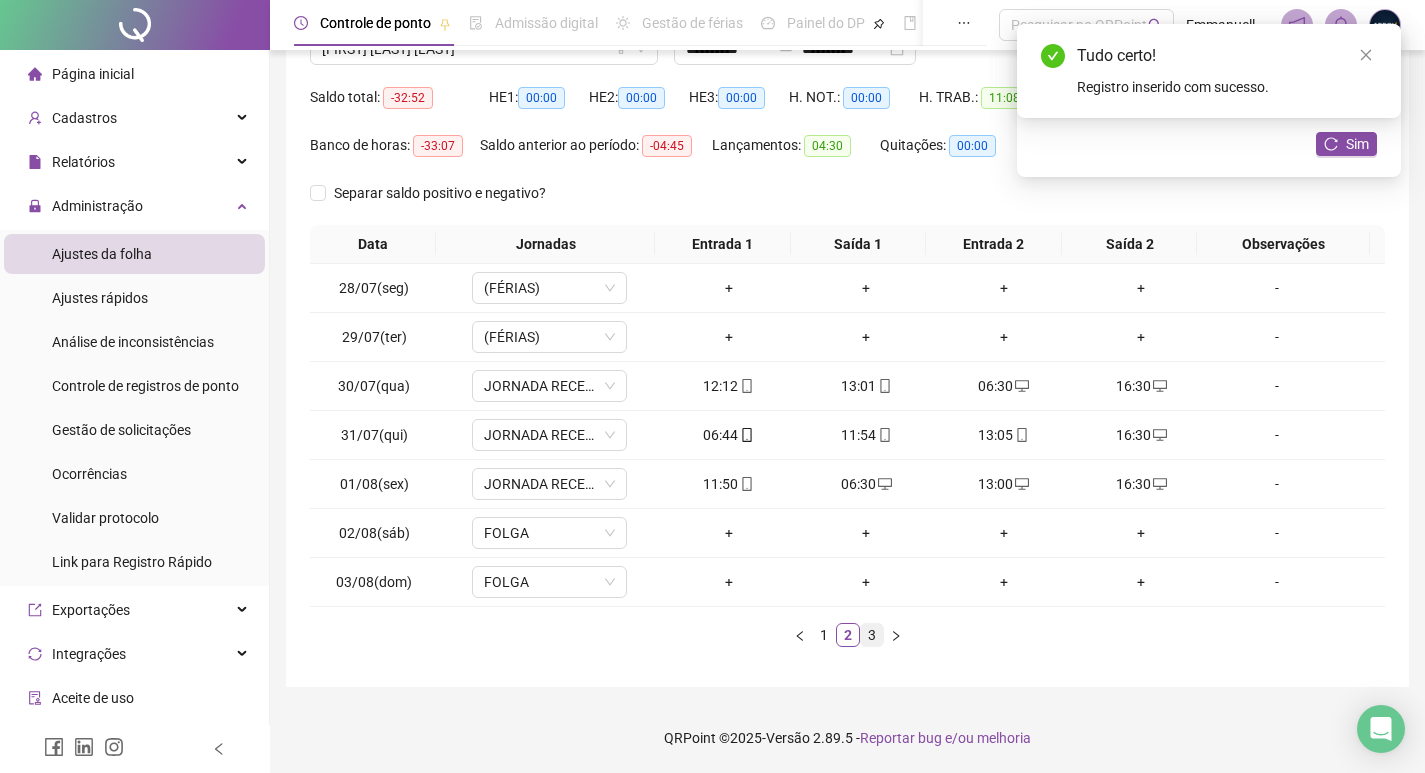 click on "3" at bounding box center (872, 635) 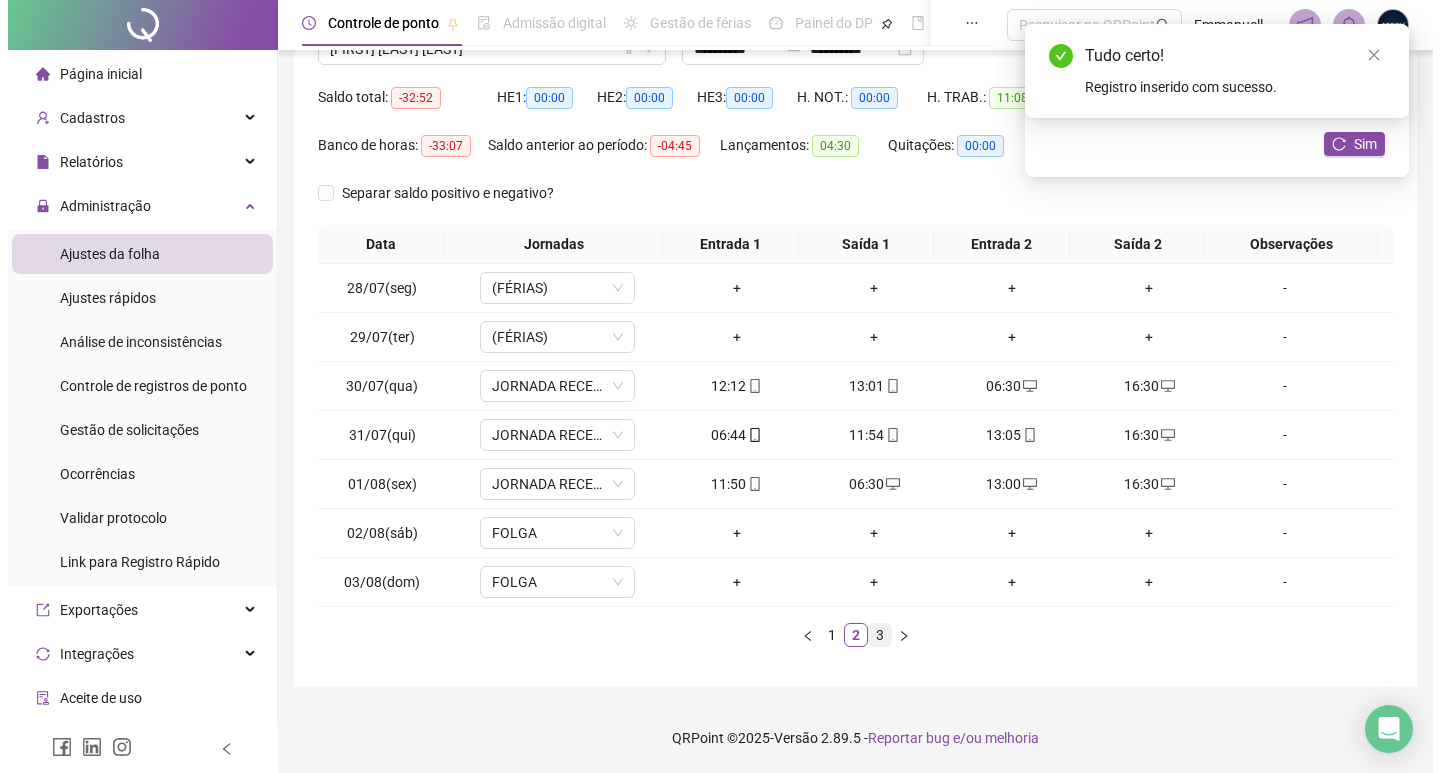 scroll, scrollTop: 0, scrollLeft: 0, axis: both 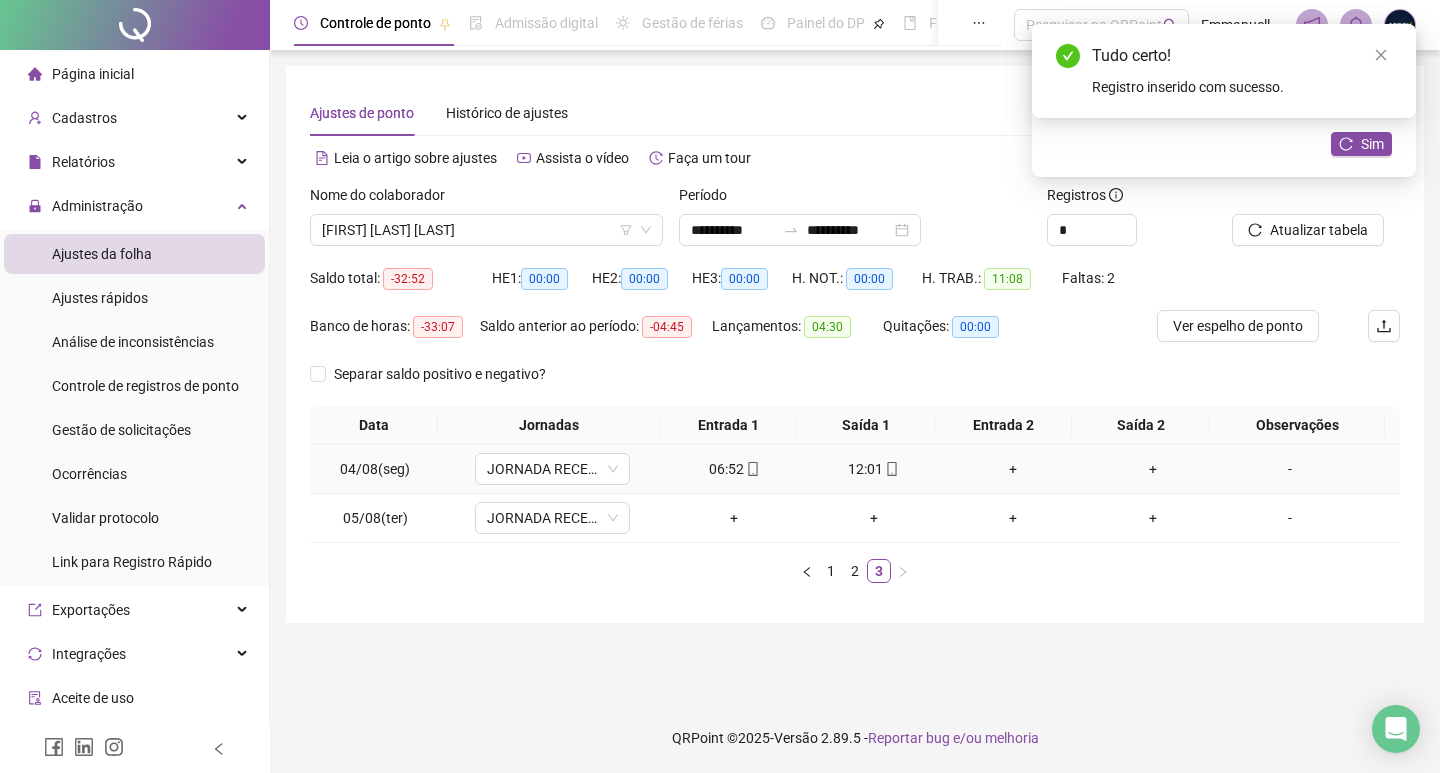 click on "+" at bounding box center (1014, 469) 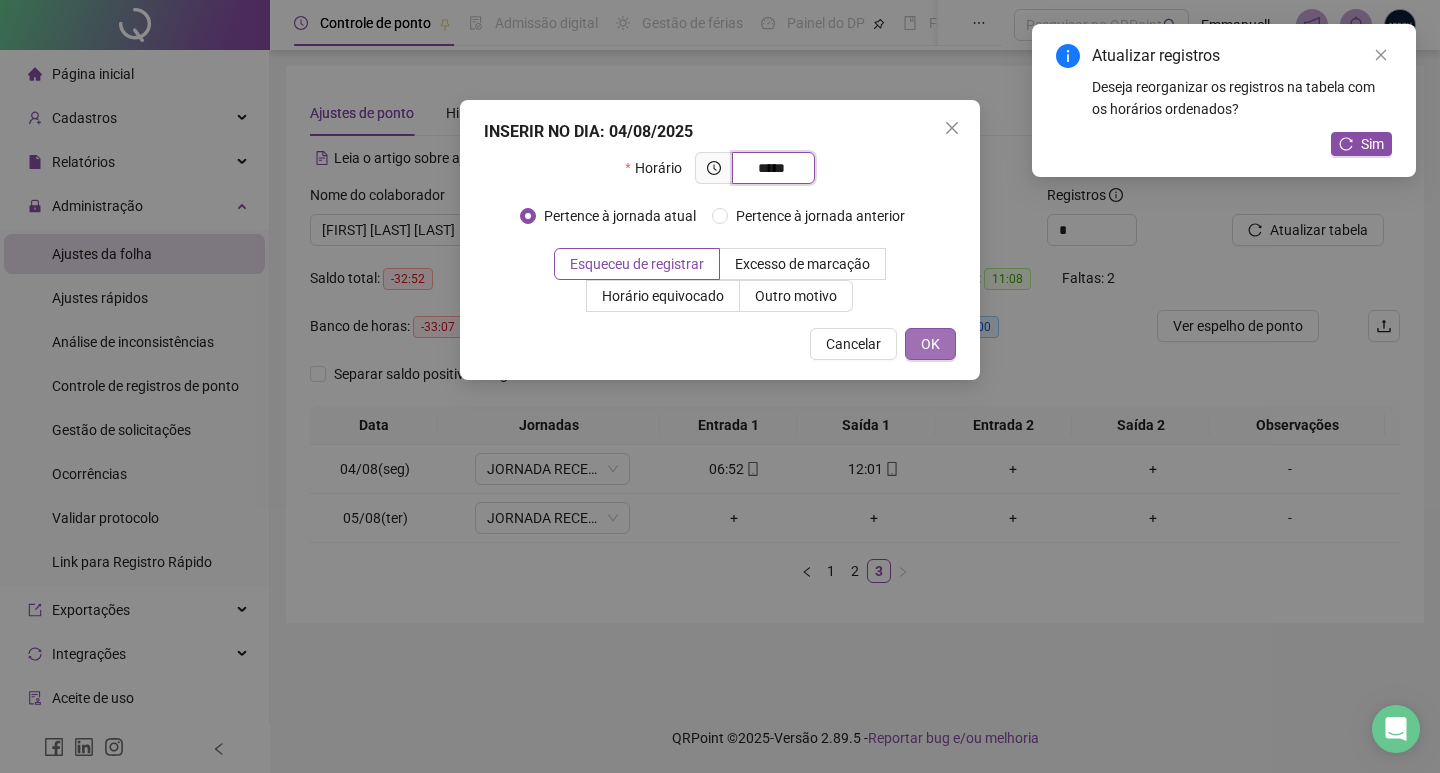 type on "*****" 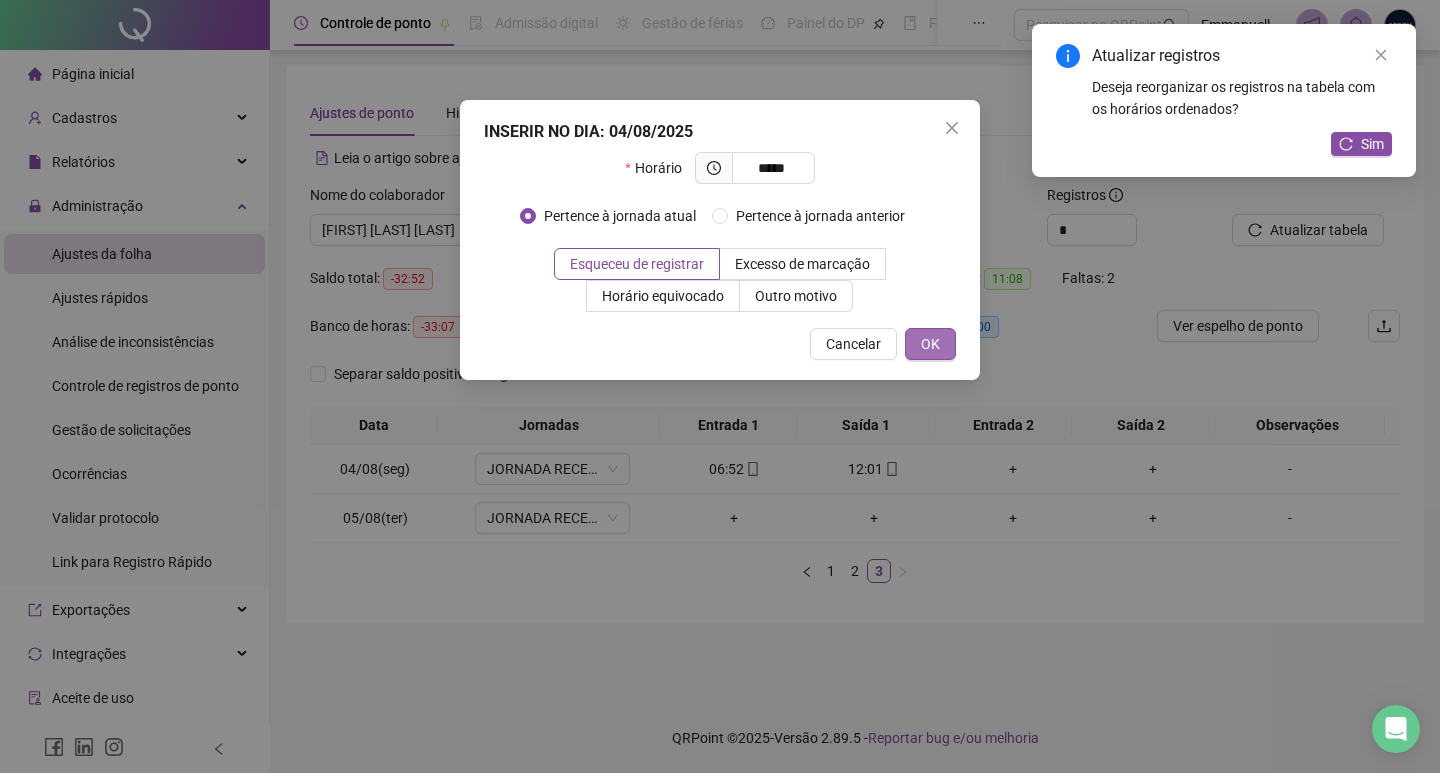click on "OK" at bounding box center (930, 344) 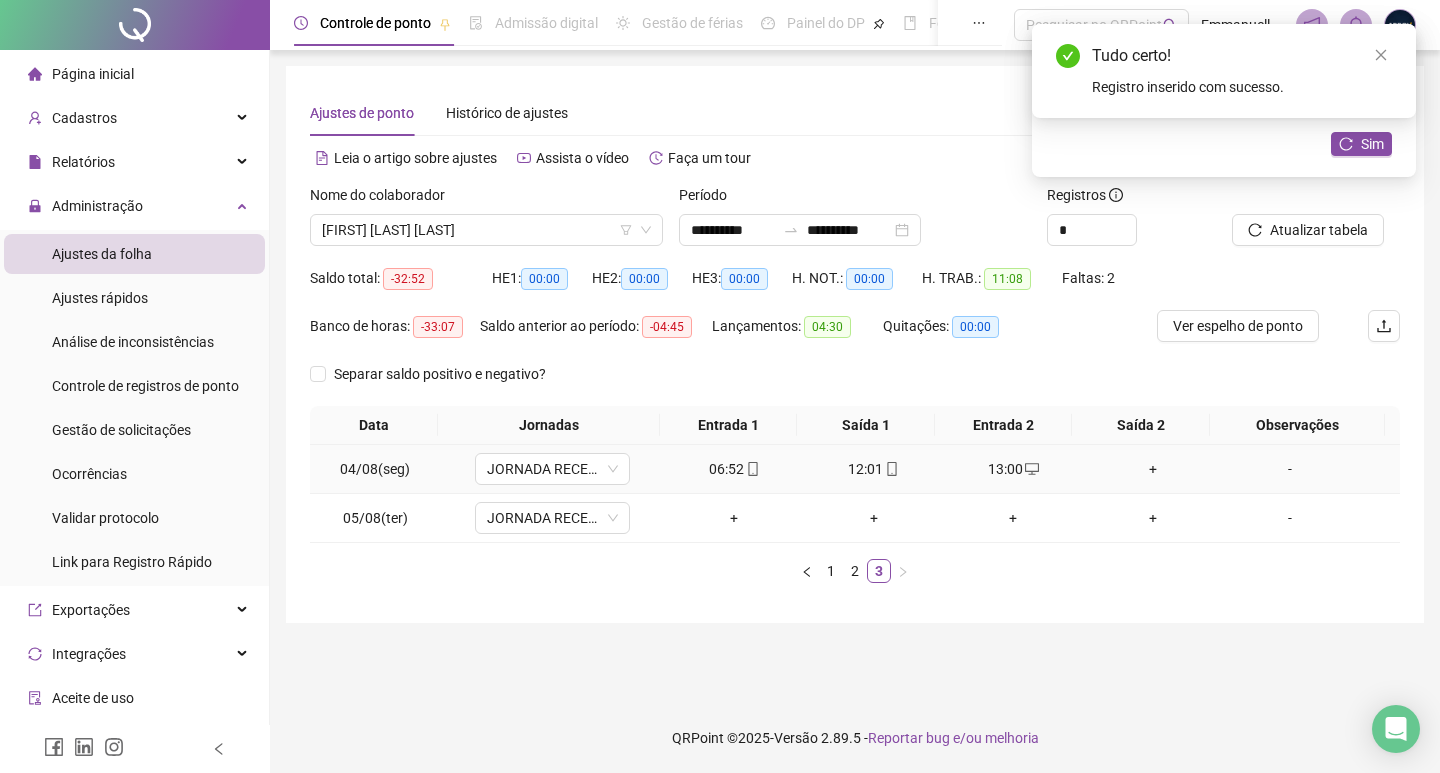 click on "+" at bounding box center [1153, 469] 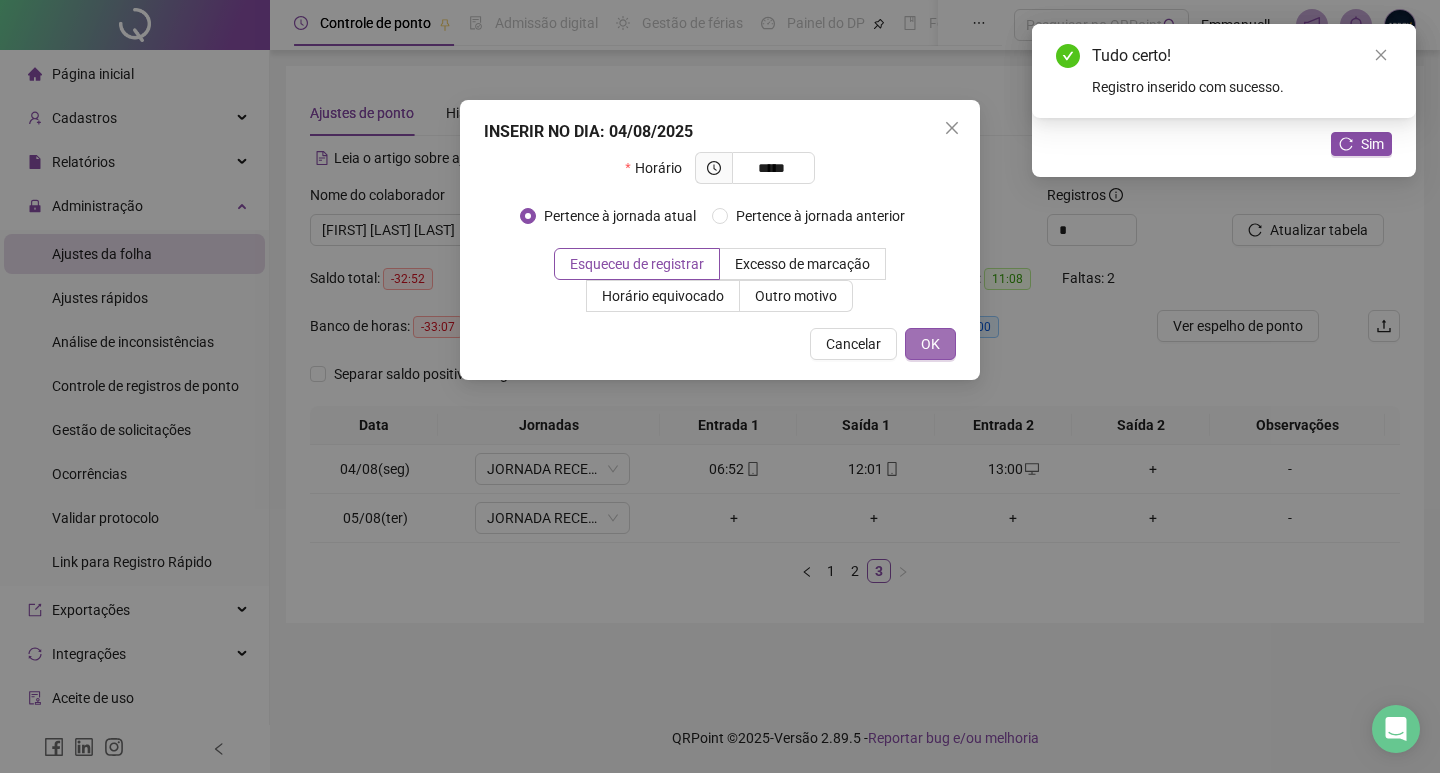type on "*****" 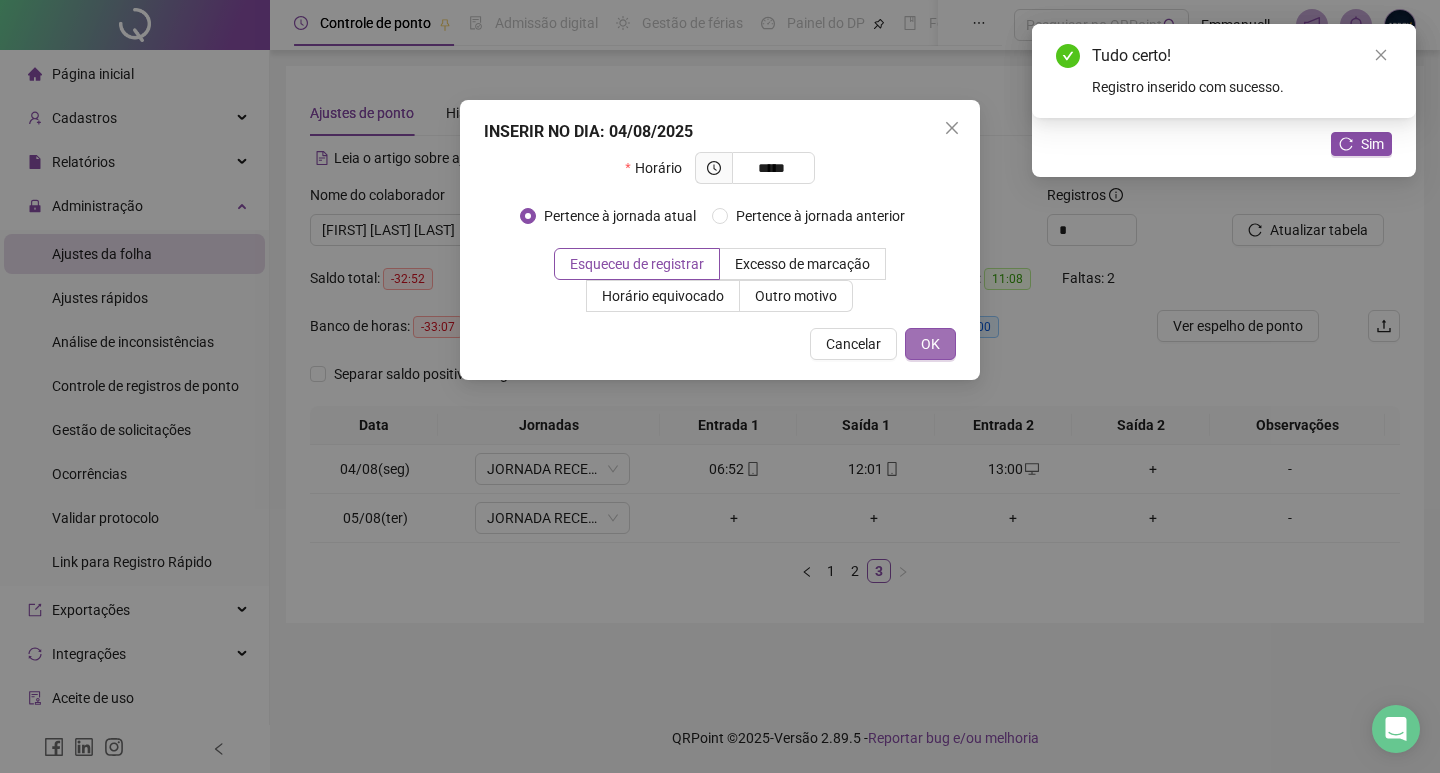 drag, startPoint x: 946, startPoint y: 330, endPoint x: 947, endPoint y: 341, distance: 11.045361 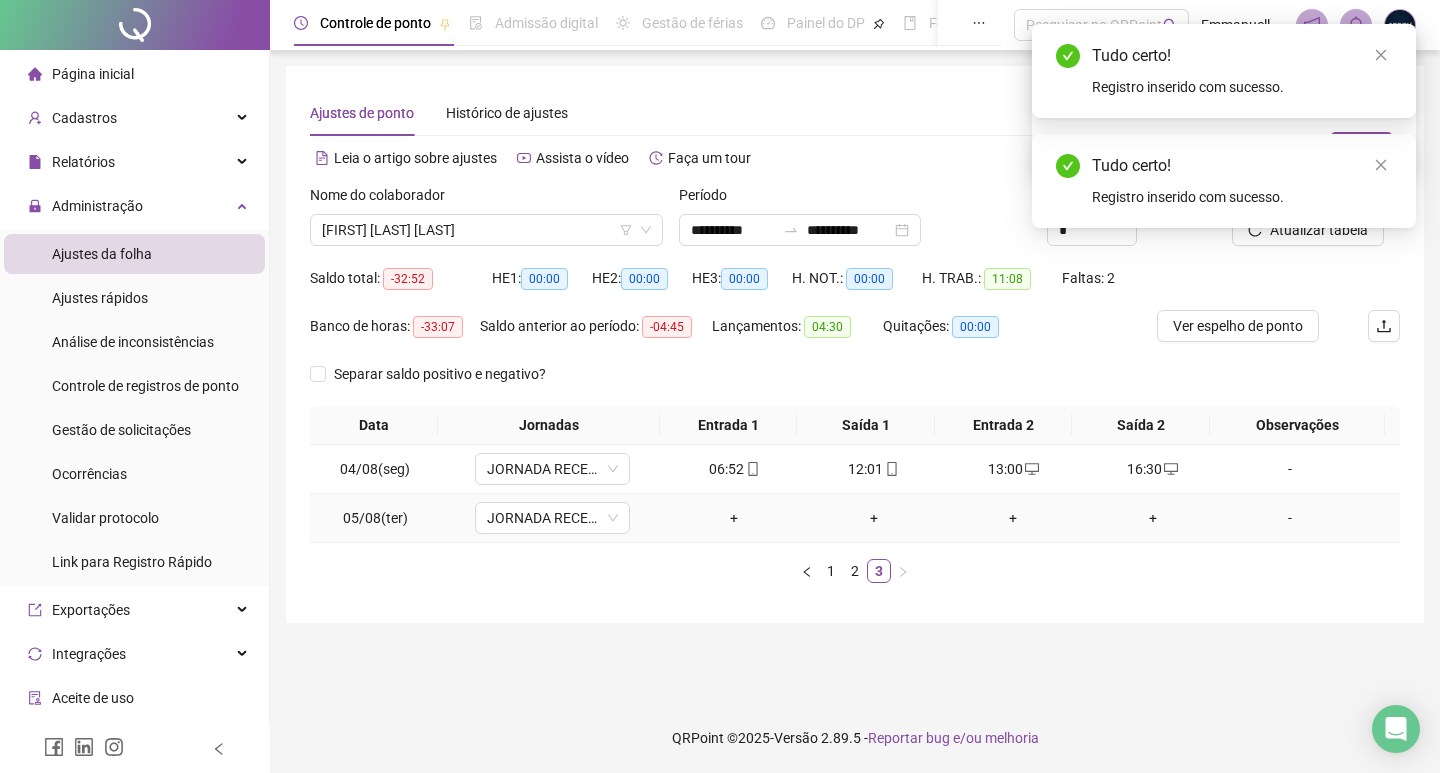 click on "-" at bounding box center [1290, 518] 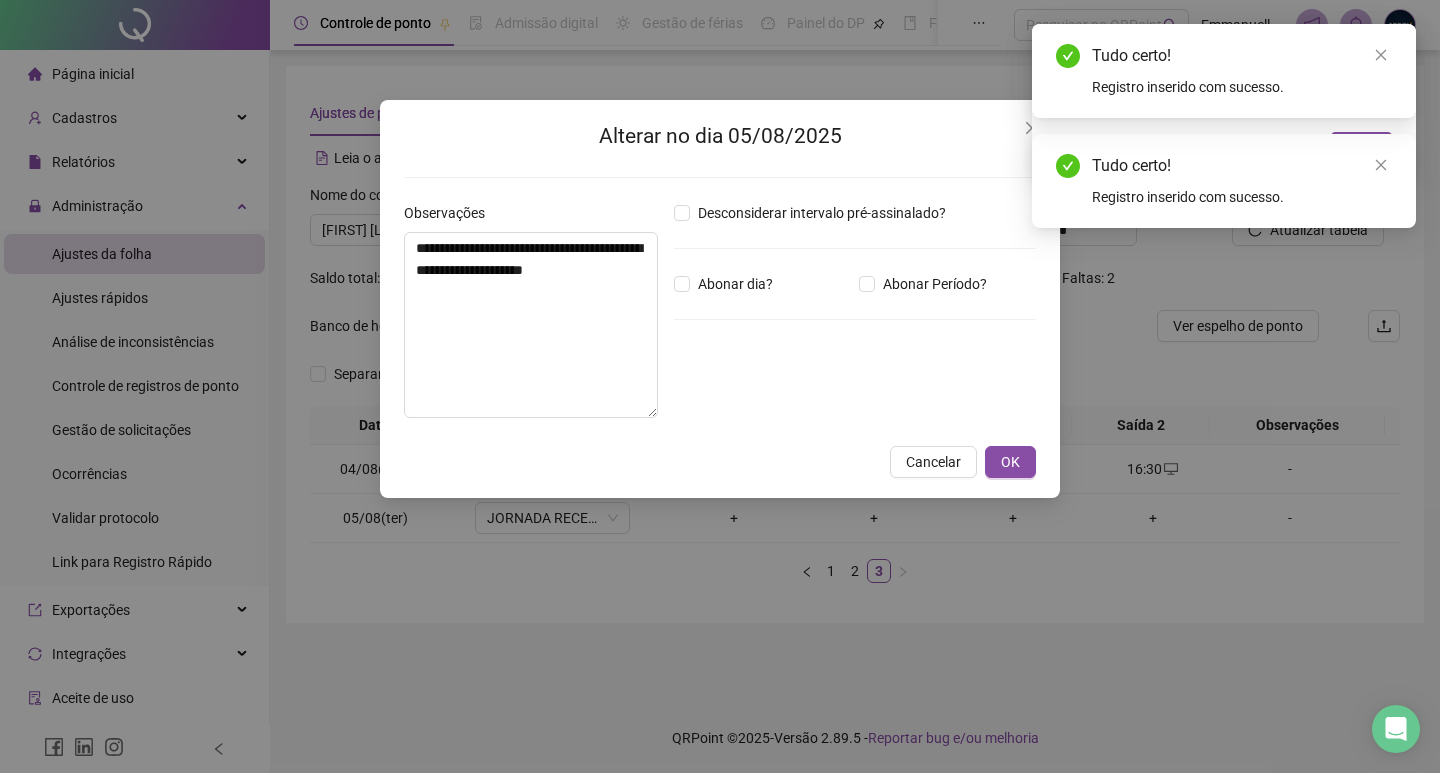 click on "Desconsiderar intervalo pré-assinalado? Abonar dia? Abonar Período? Horas a abonar ***** Aplicar regime de compensação" at bounding box center [855, 318] 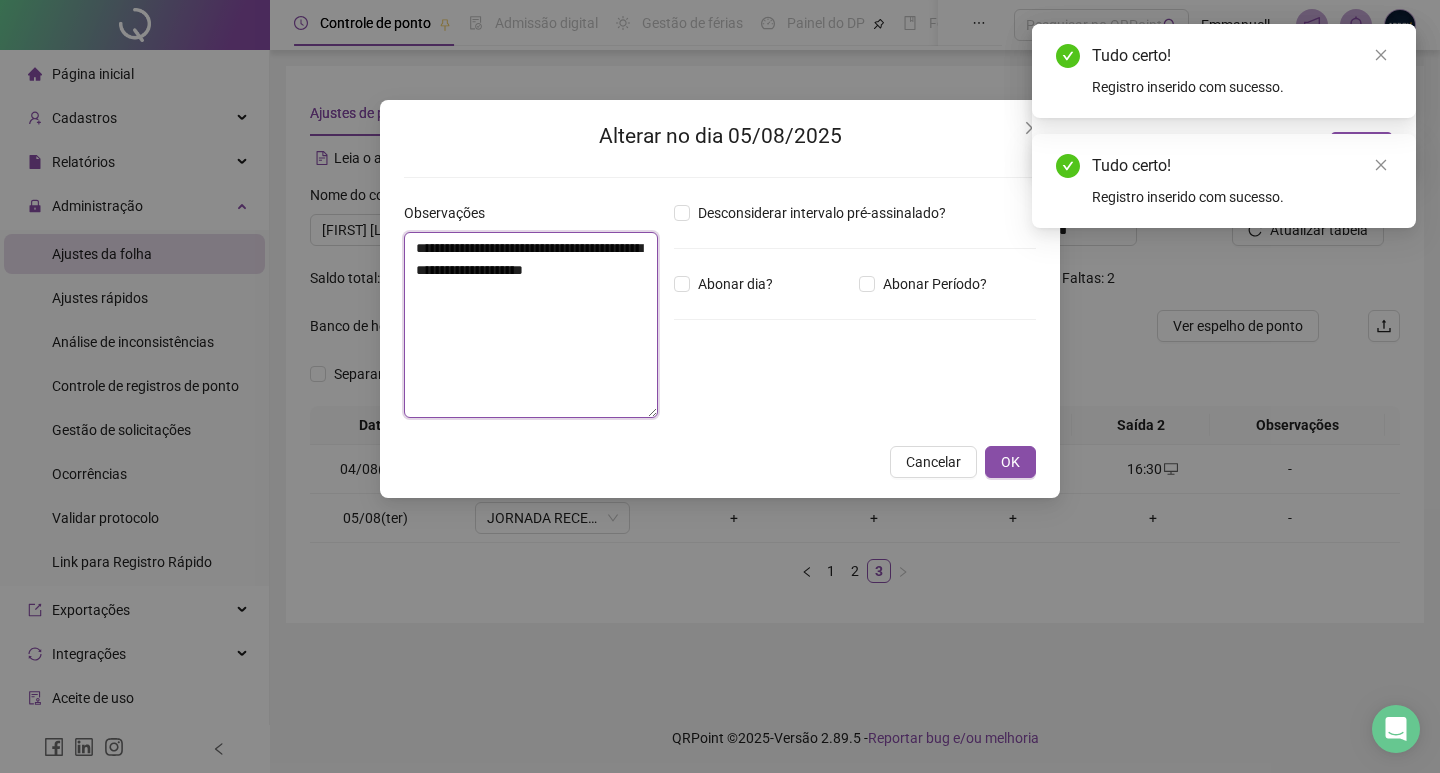 click on "**********" at bounding box center [531, 325] 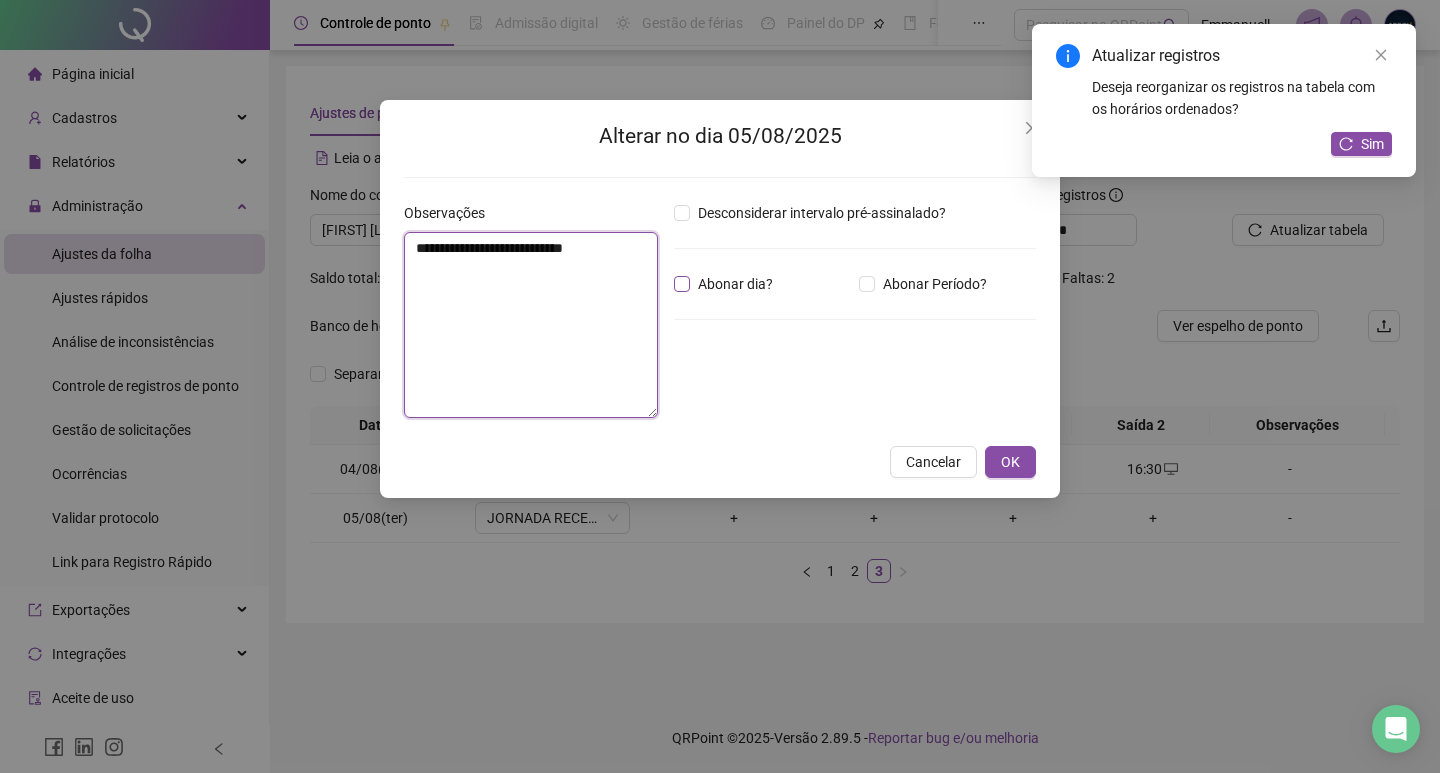 type on "**********" 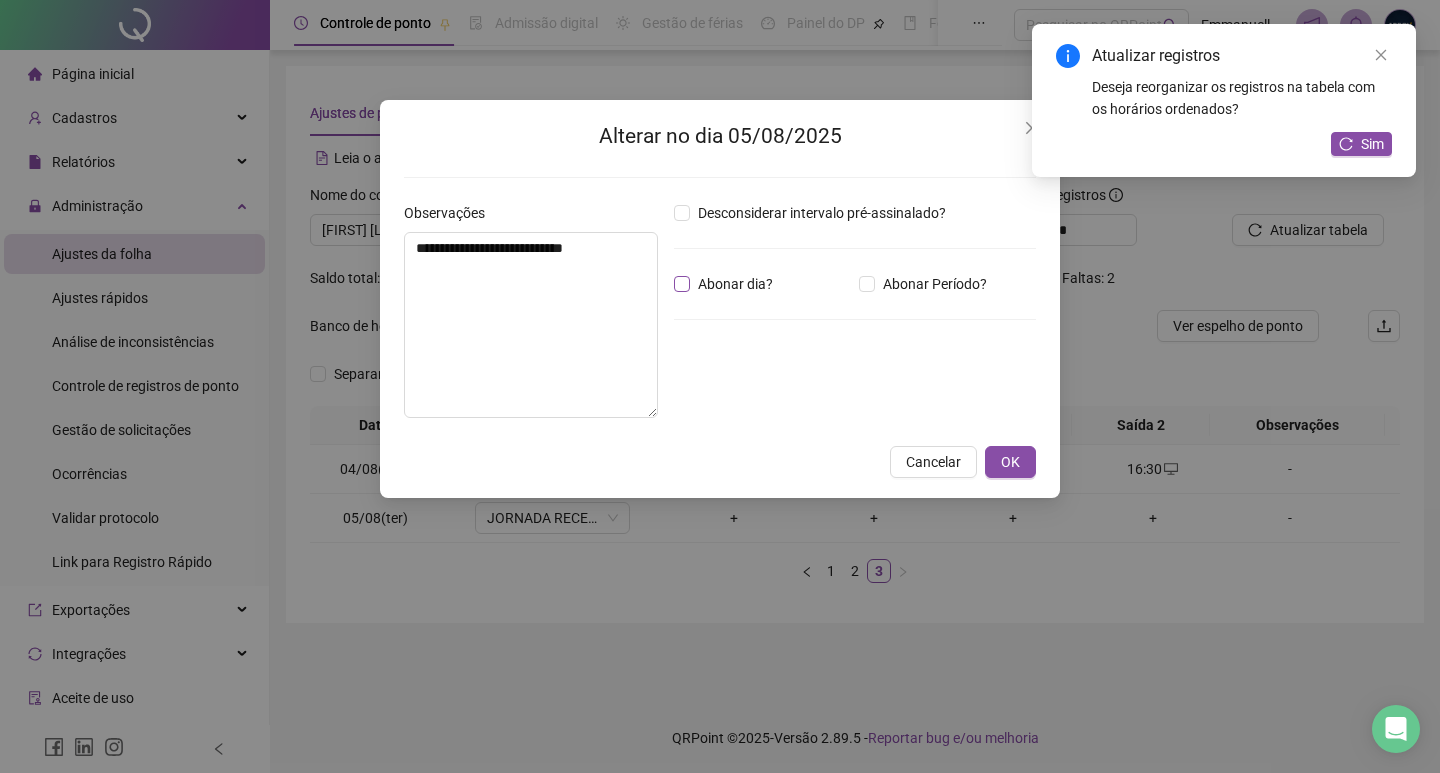 drag, startPoint x: 705, startPoint y: 292, endPoint x: 709, endPoint y: 274, distance: 18.439089 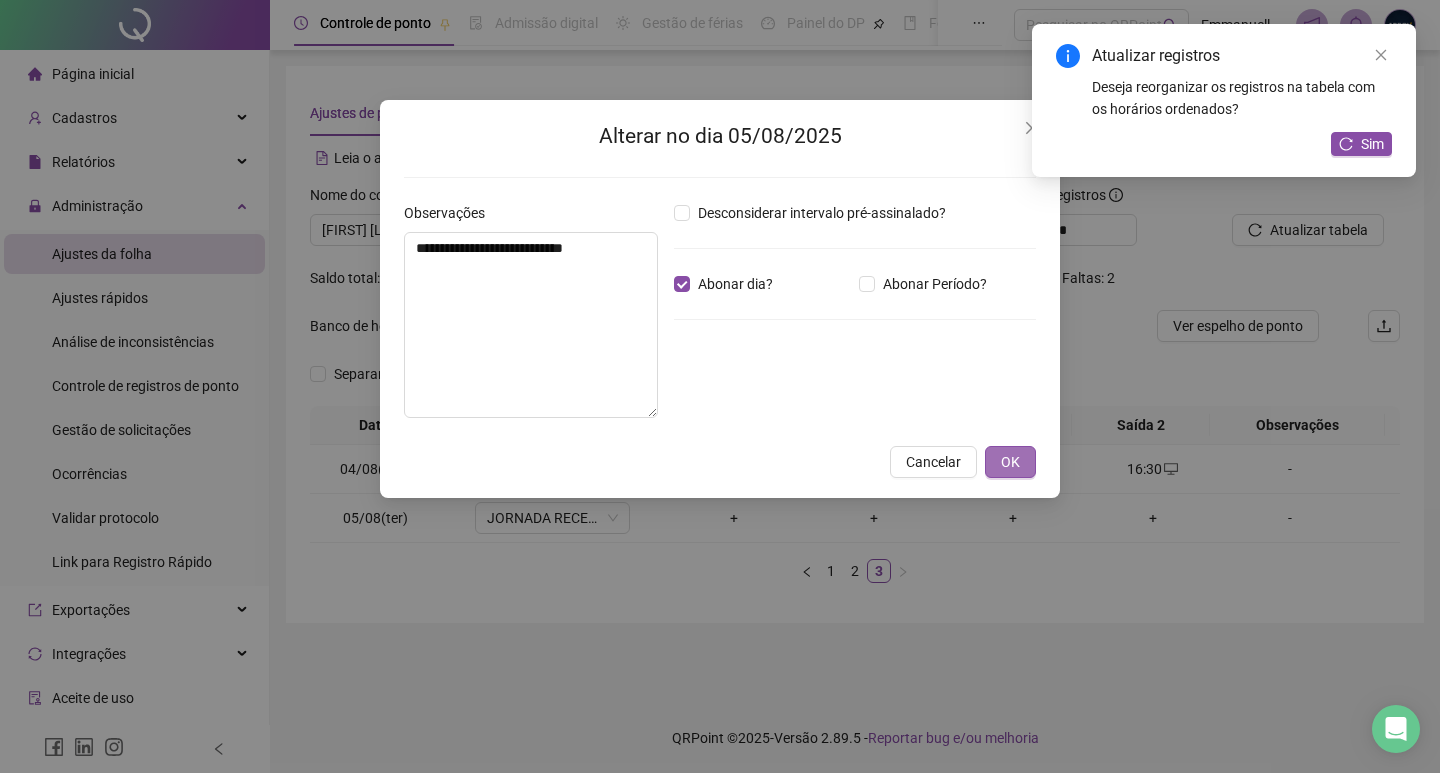 click on "OK" at bounding box center [1010, 462] 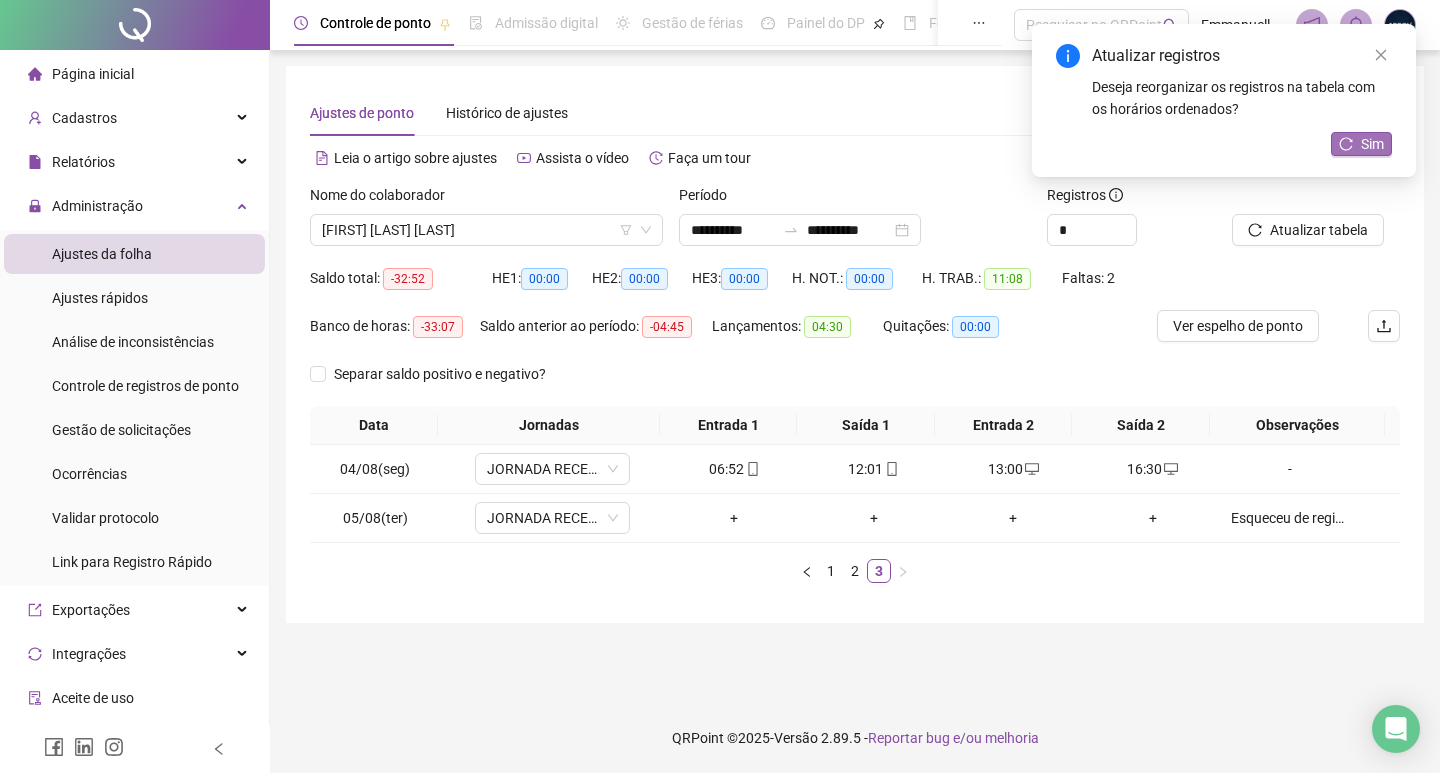 click on "Sim" at bounding box center [1361, 144] 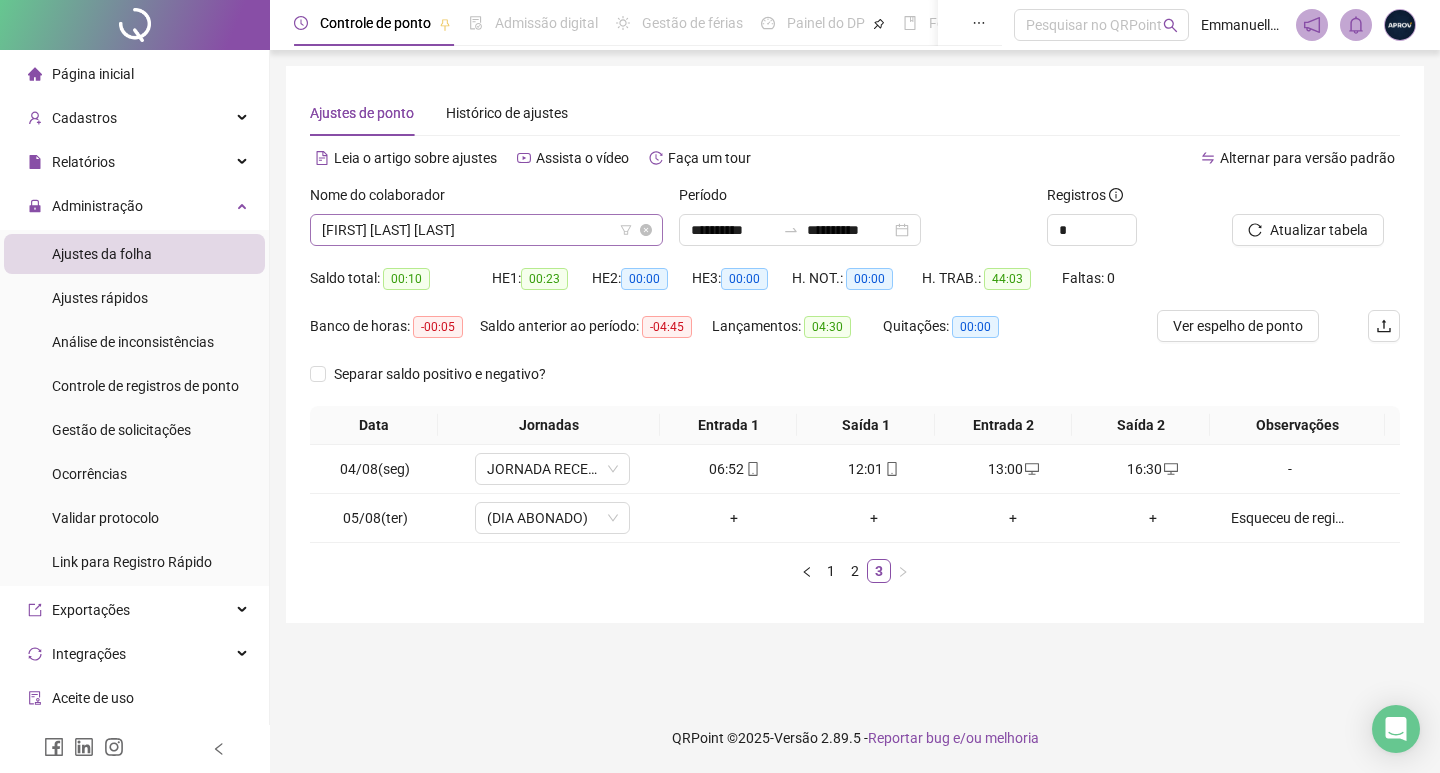 click on "[FIRST] [LAST] [LAST]" at bounding box center (486, 230) 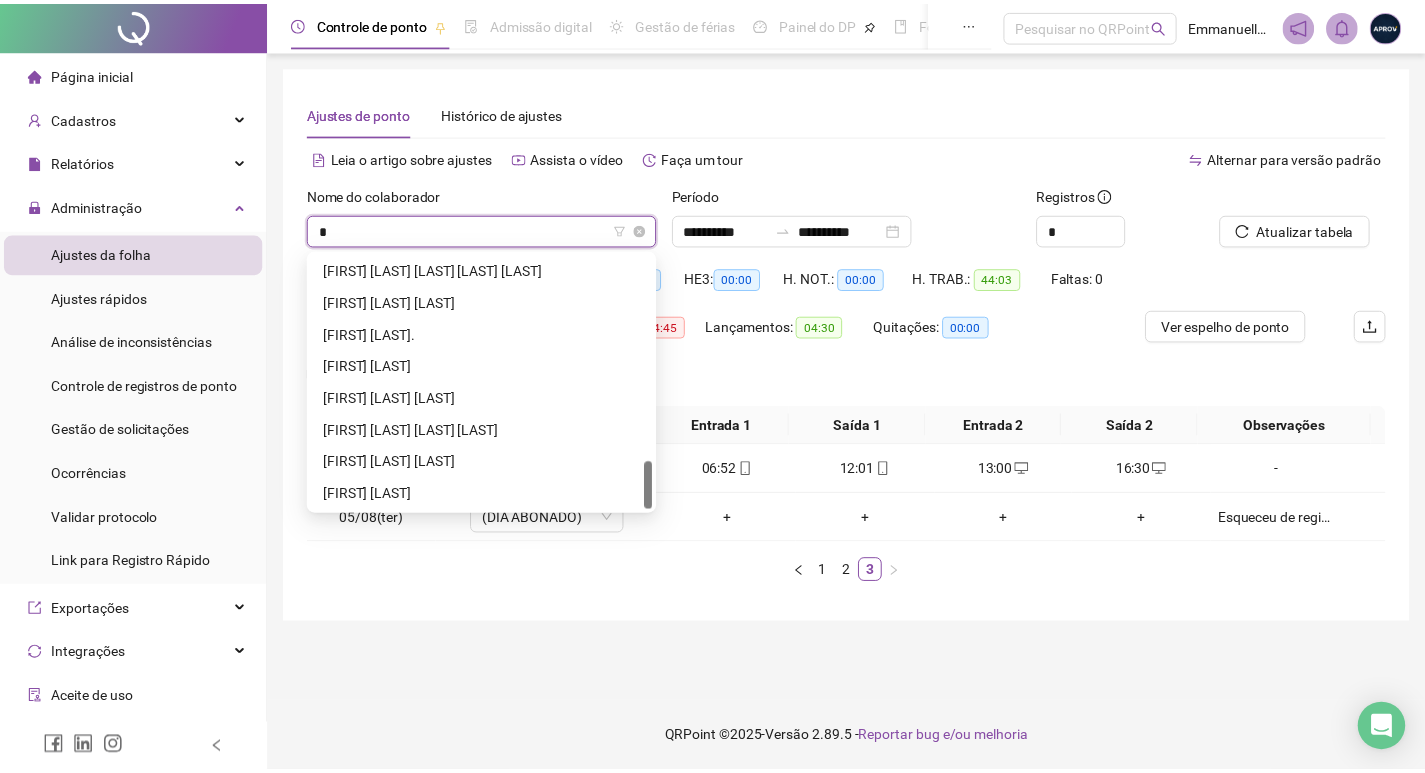 scroll, scrollTop: 0, scrollLeft: 0, axis: both 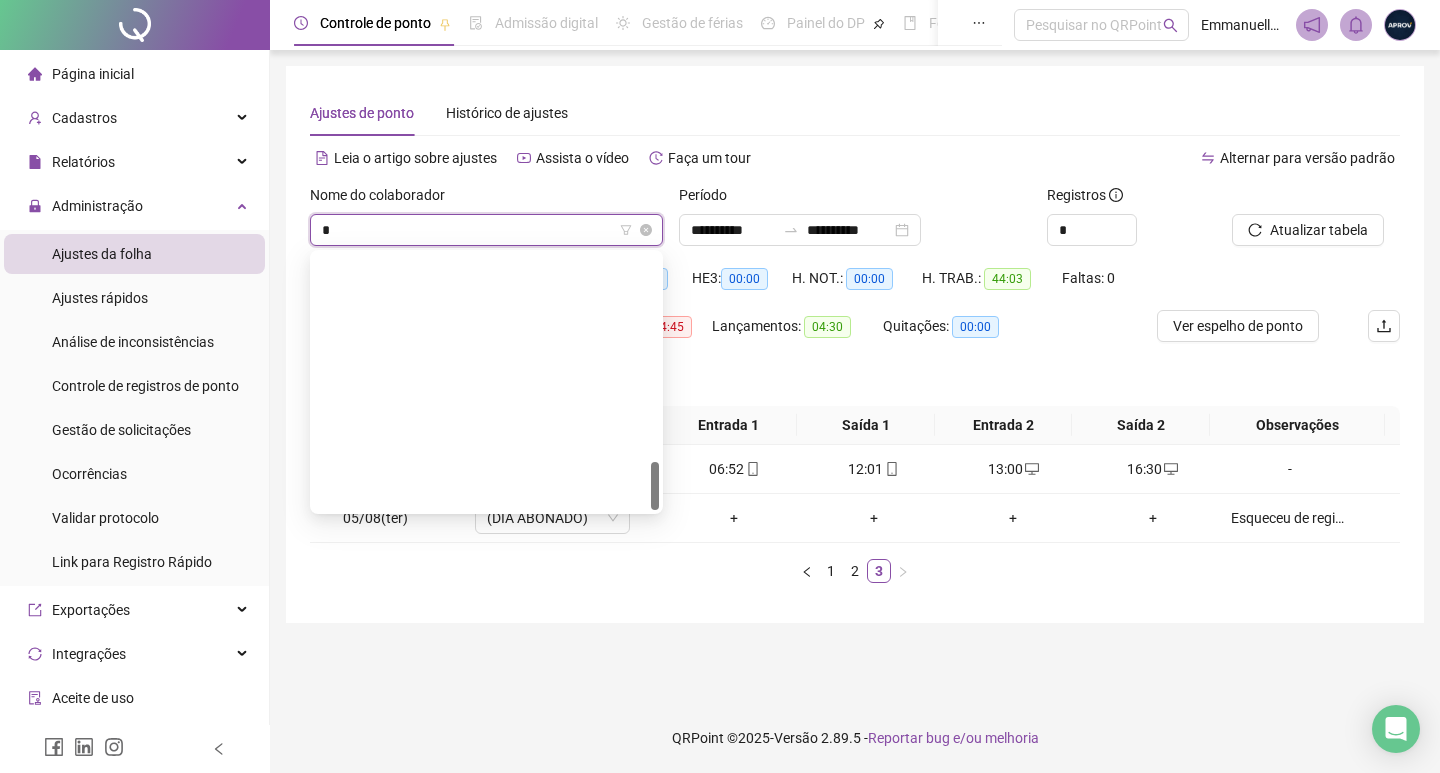 type on "**" 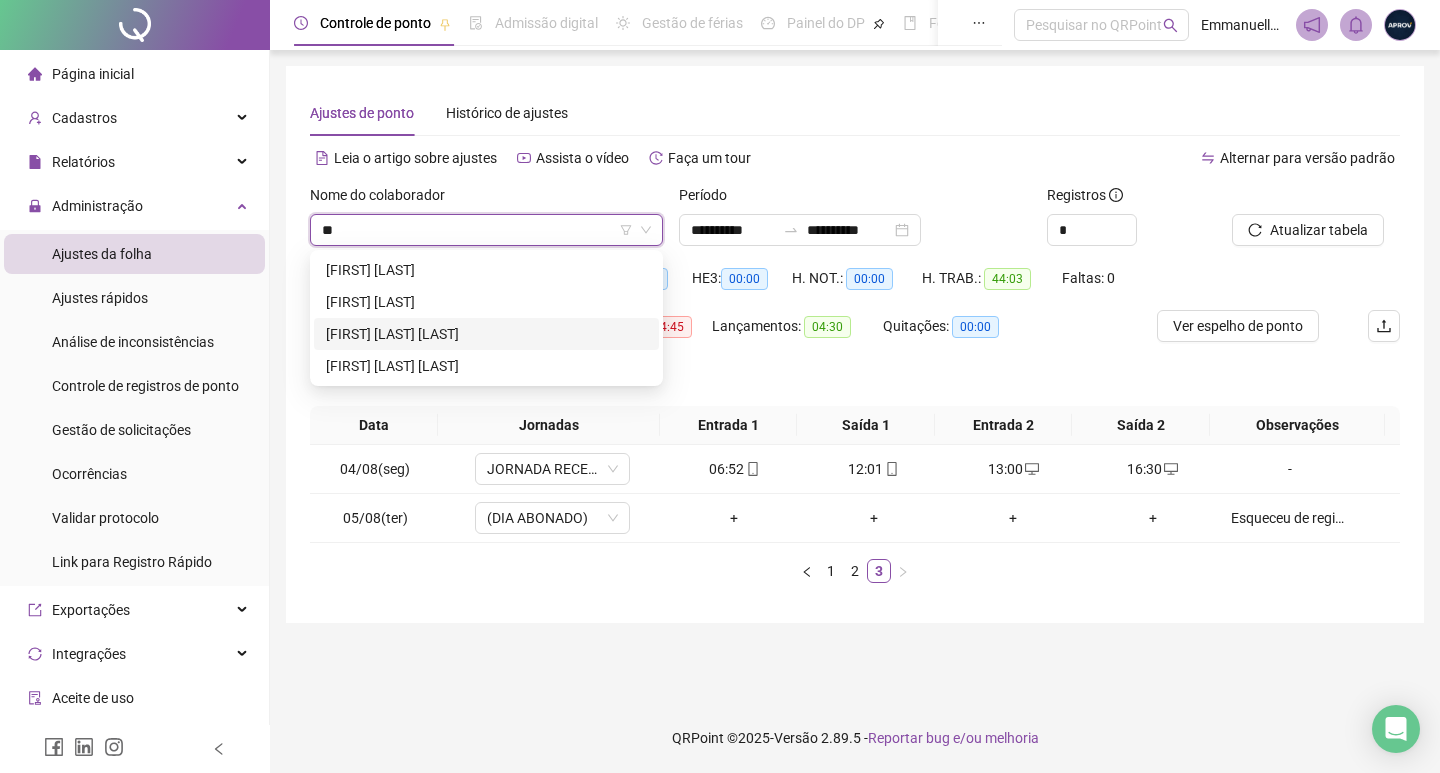 click on "[FIRST] [LAST] [LAST]" at bounding box center (486, 334) 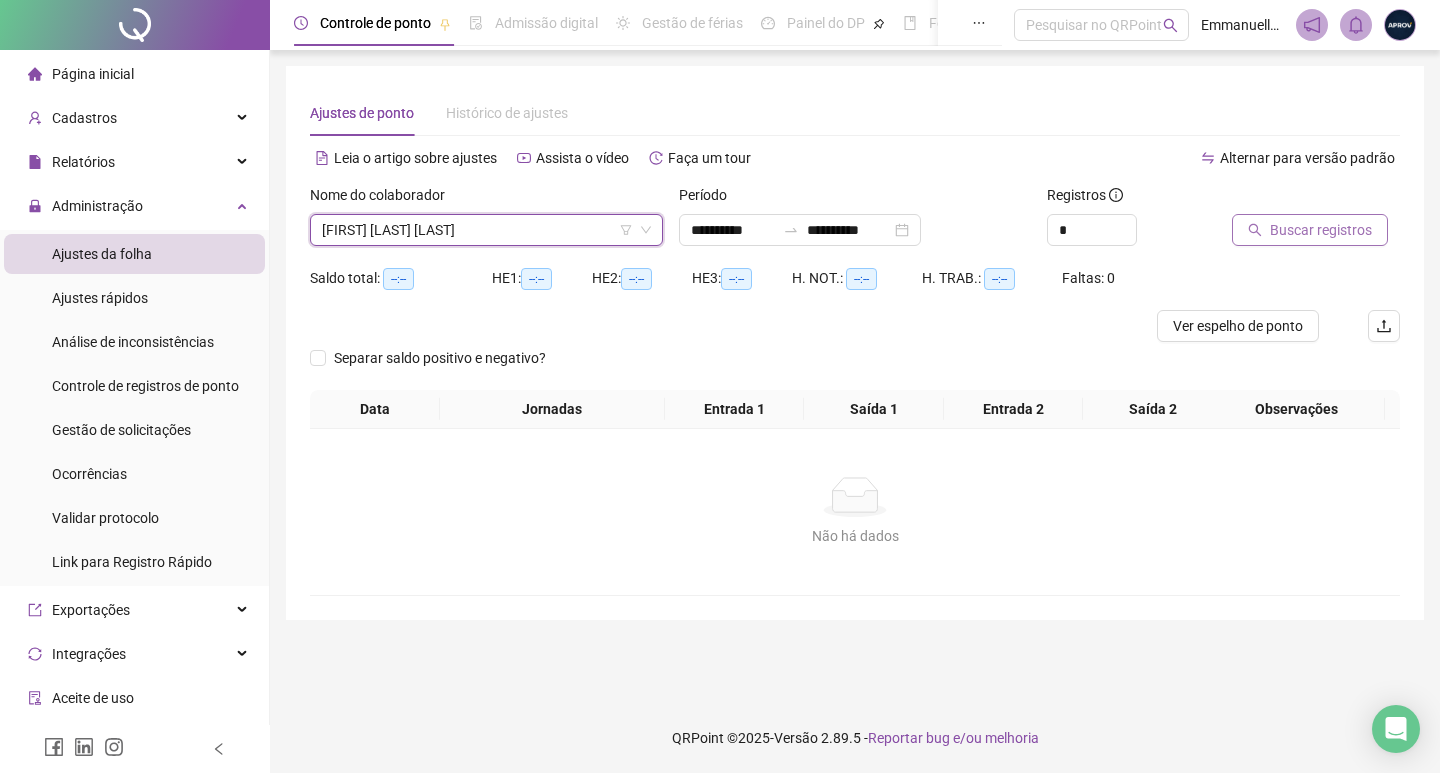 click on "Buscar registros" at bounding box center [1321, 230] 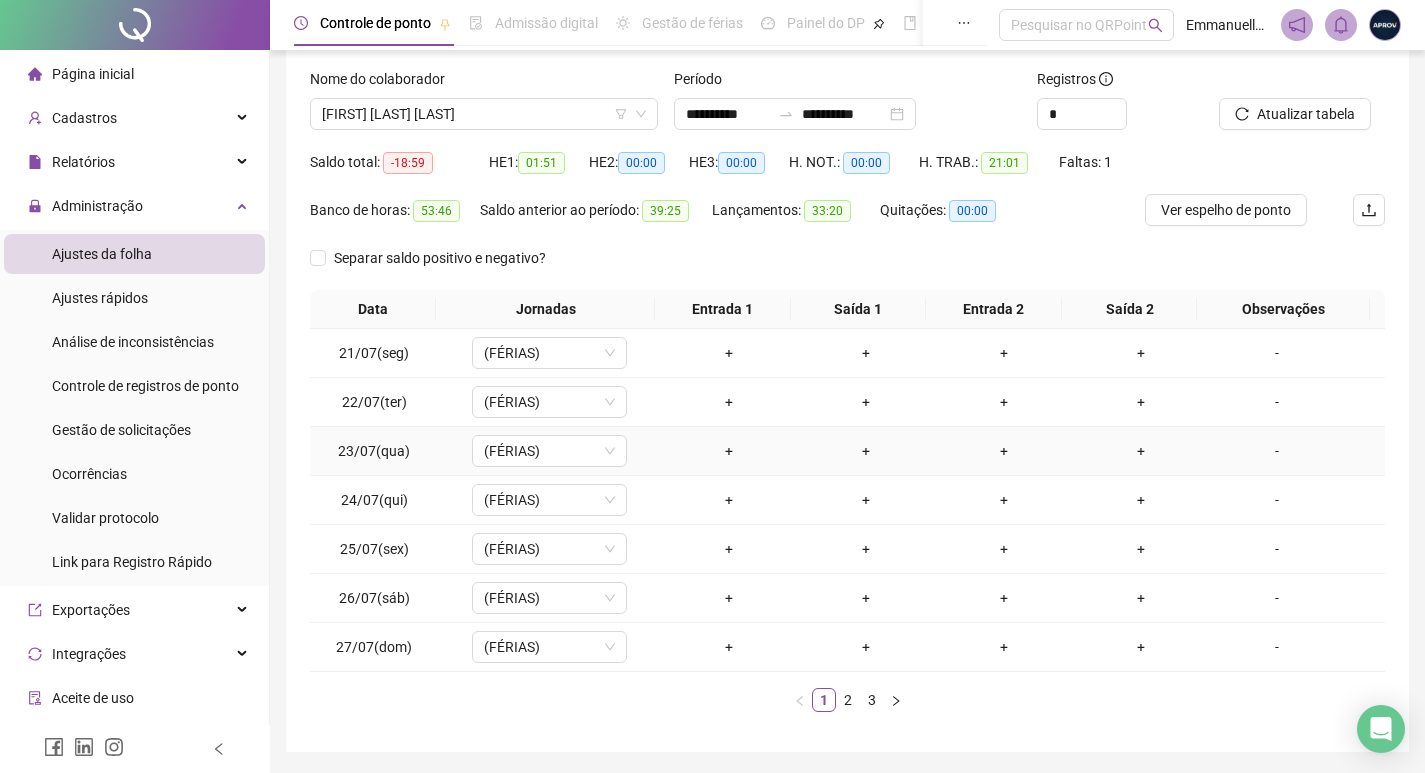 scroll, scrollTop: 181, scrollLeft: 0, axis: vertical 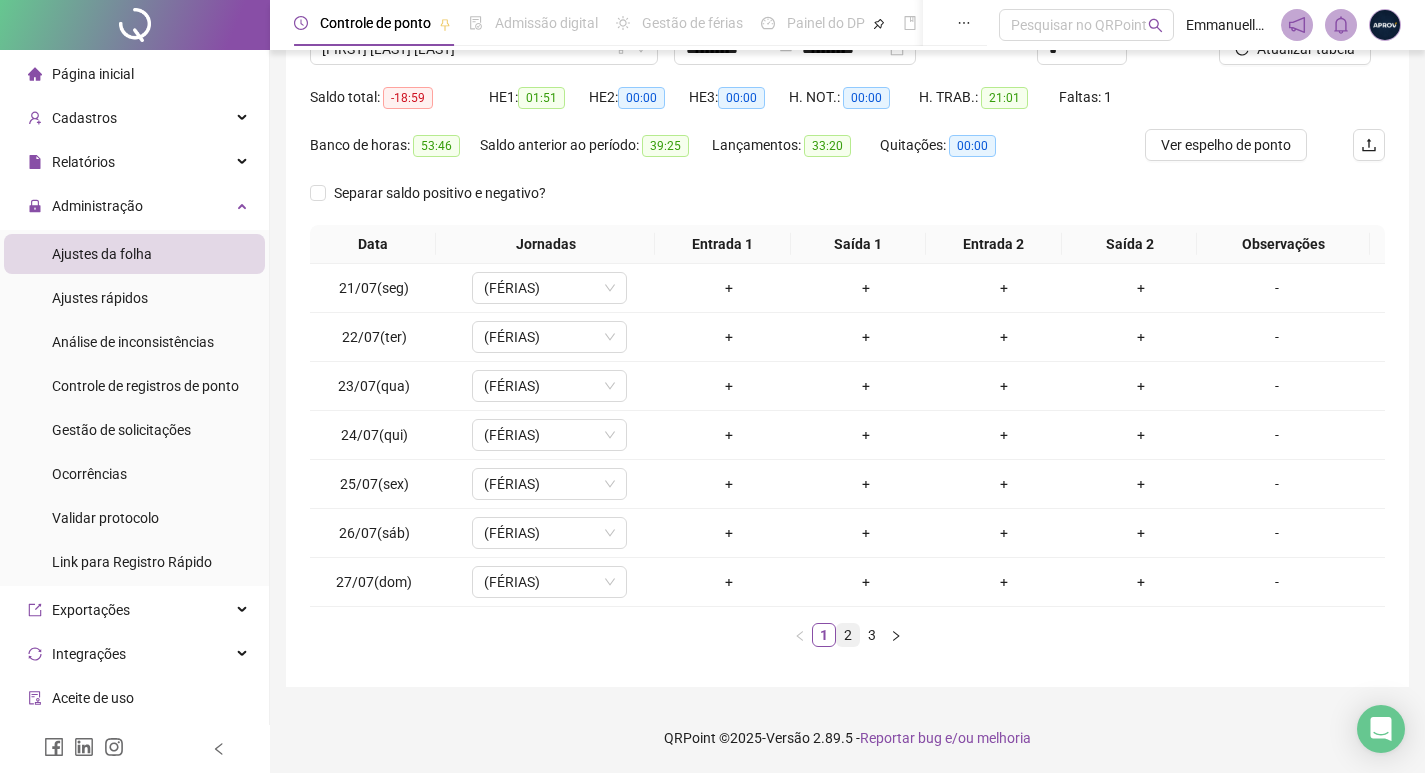 click on "2" at bounding box center [848, 635] 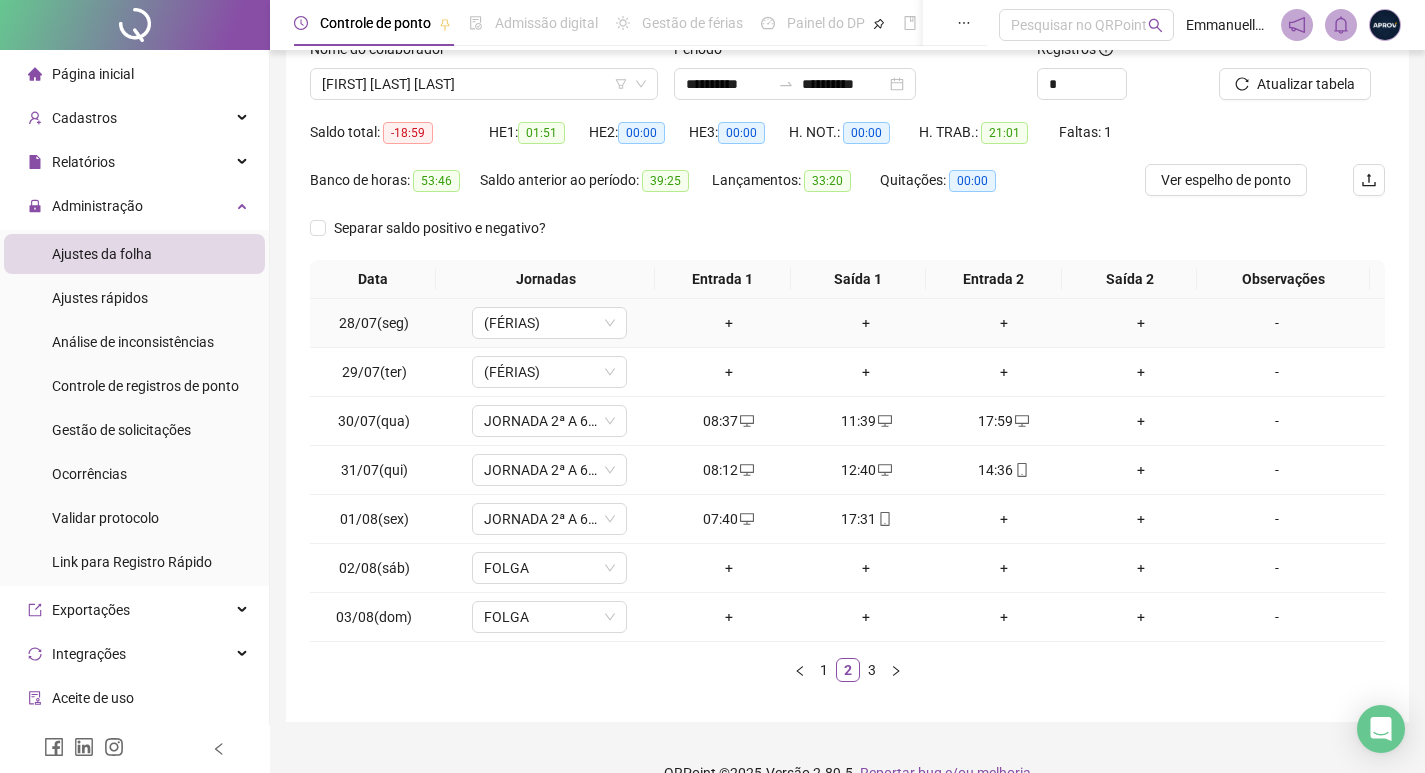 scroll, scrollTop: 181, scrollLeft: 0, axis: vertical 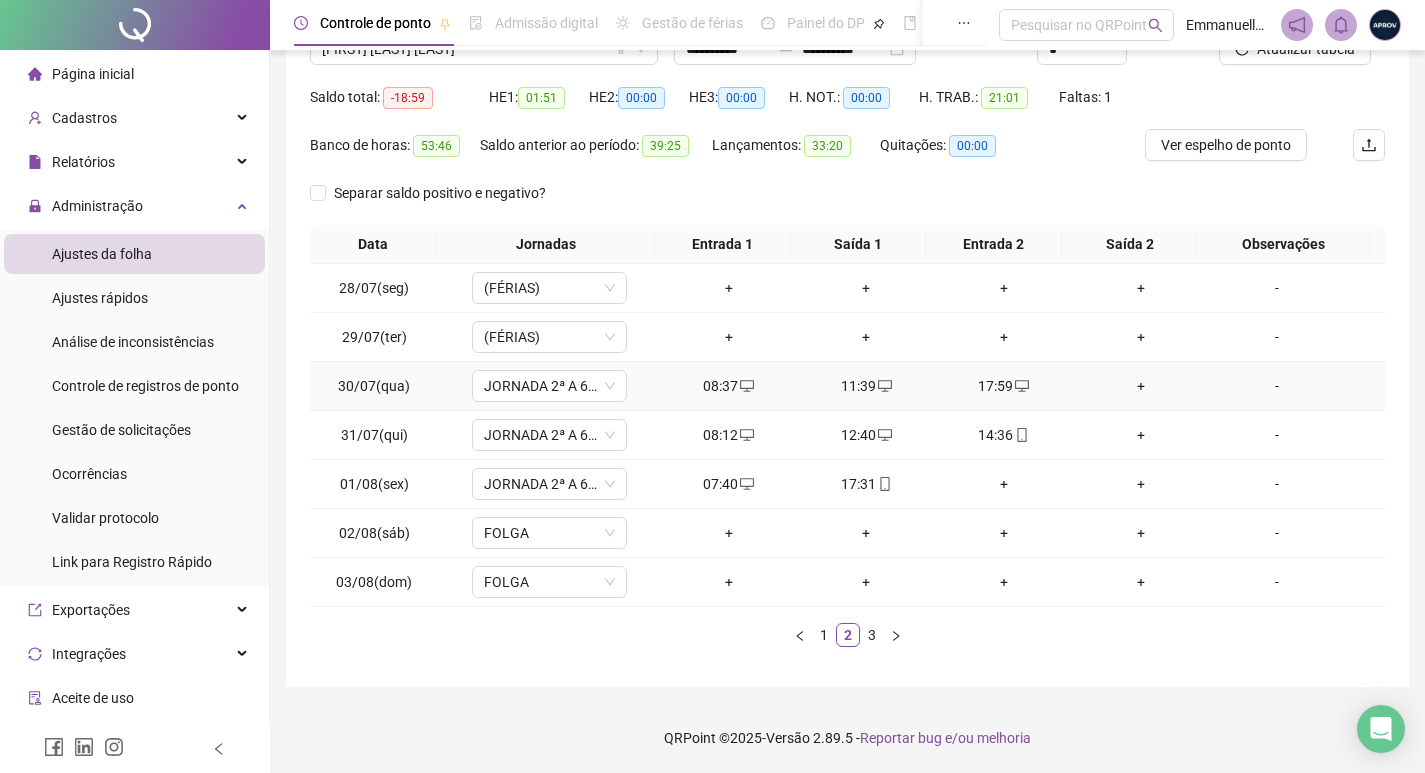 click on "+" at bounding box center [1142, 386] 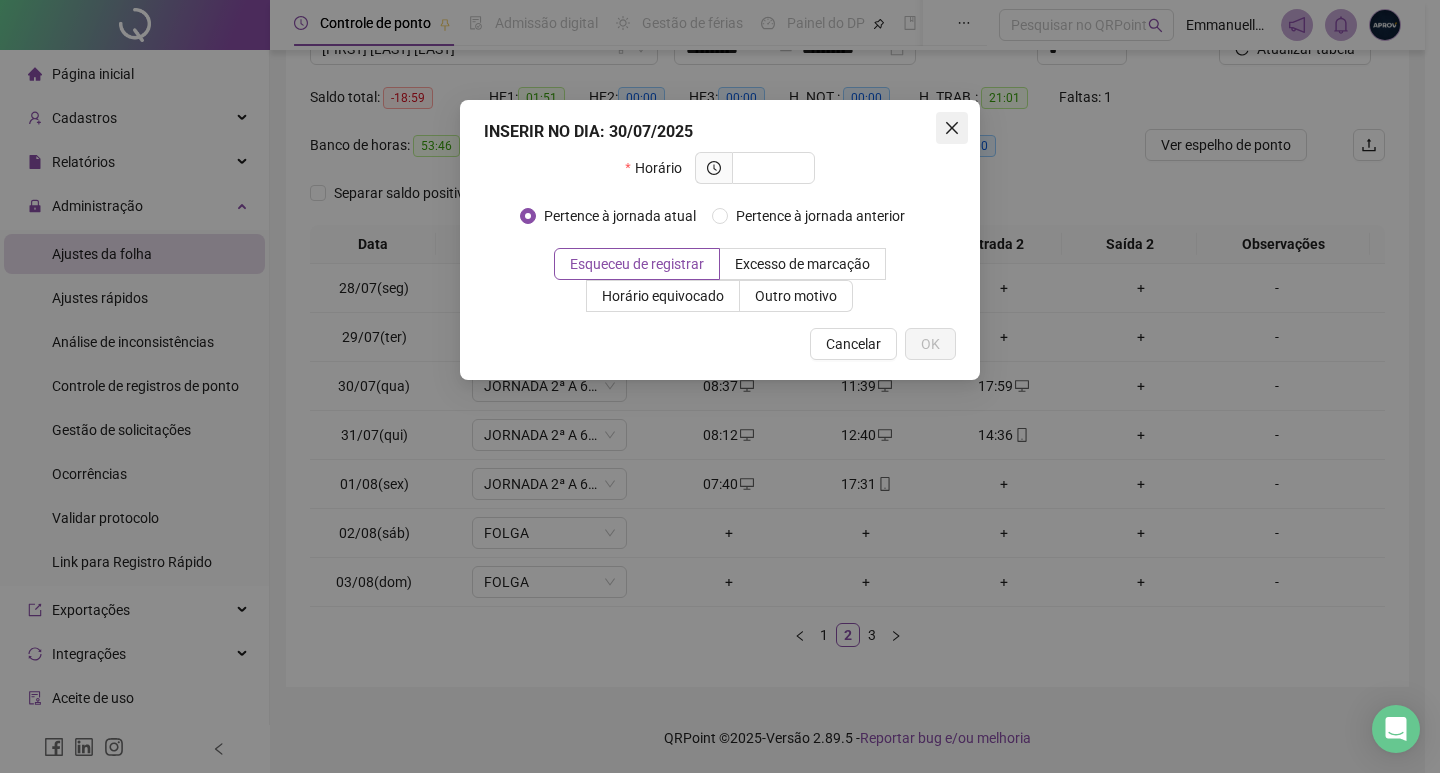 click 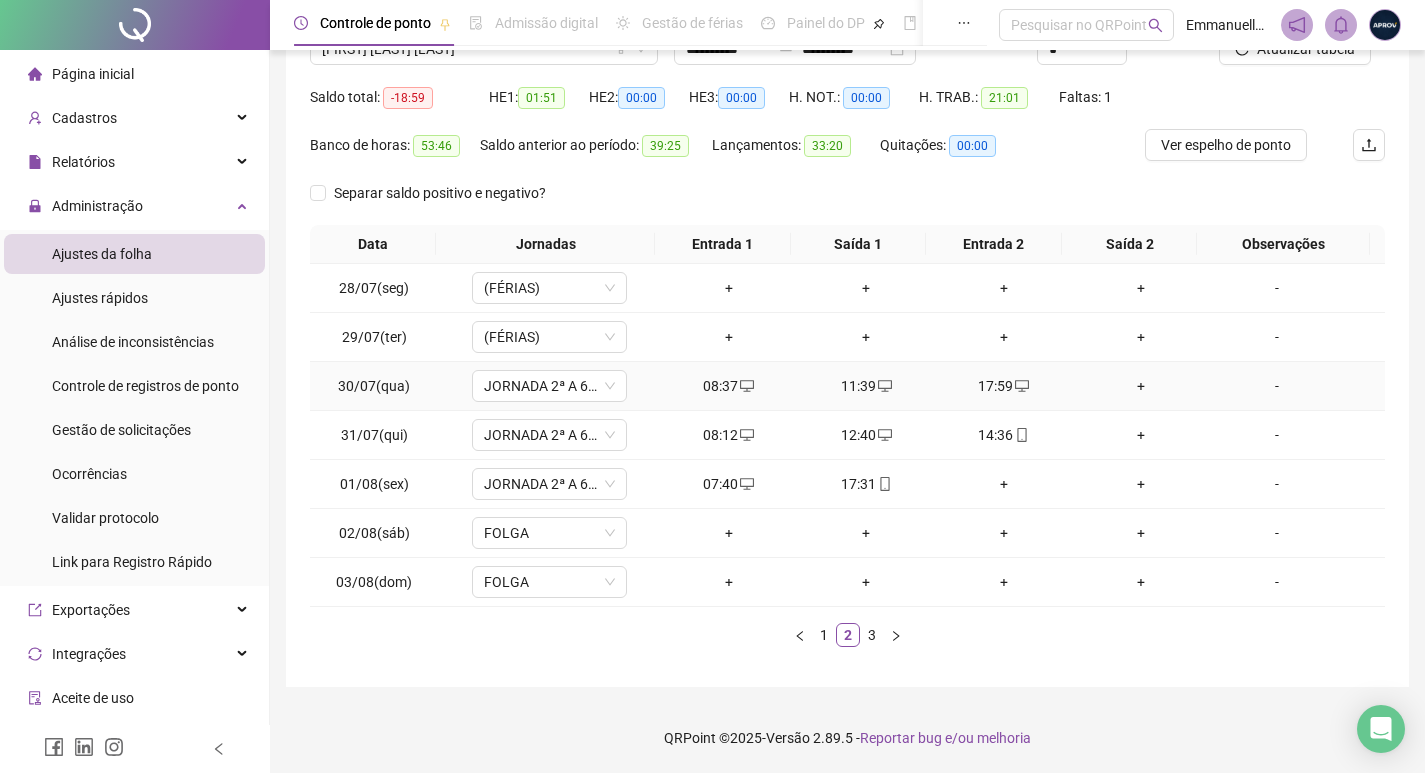 click on "+" at bounding box center (1142, 386) 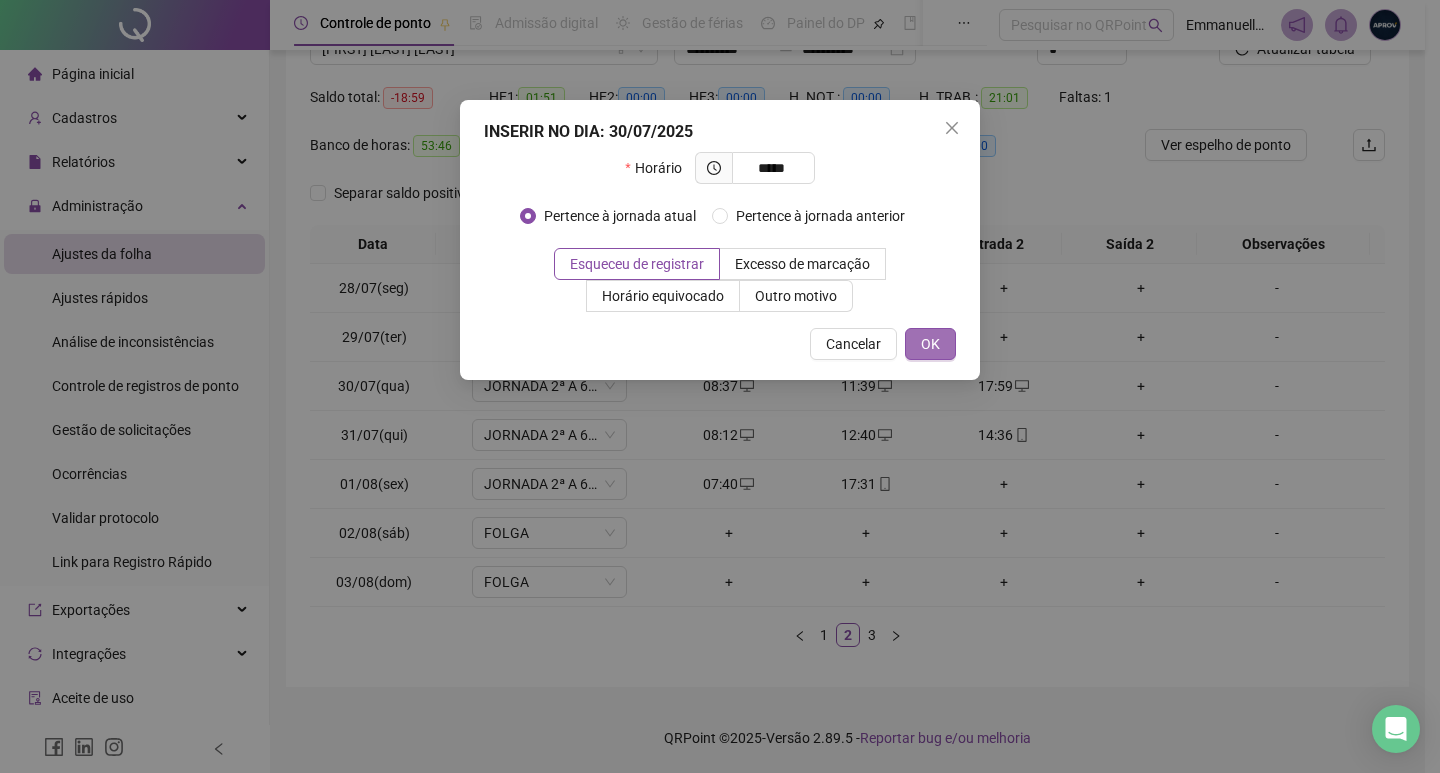 type on "*****" 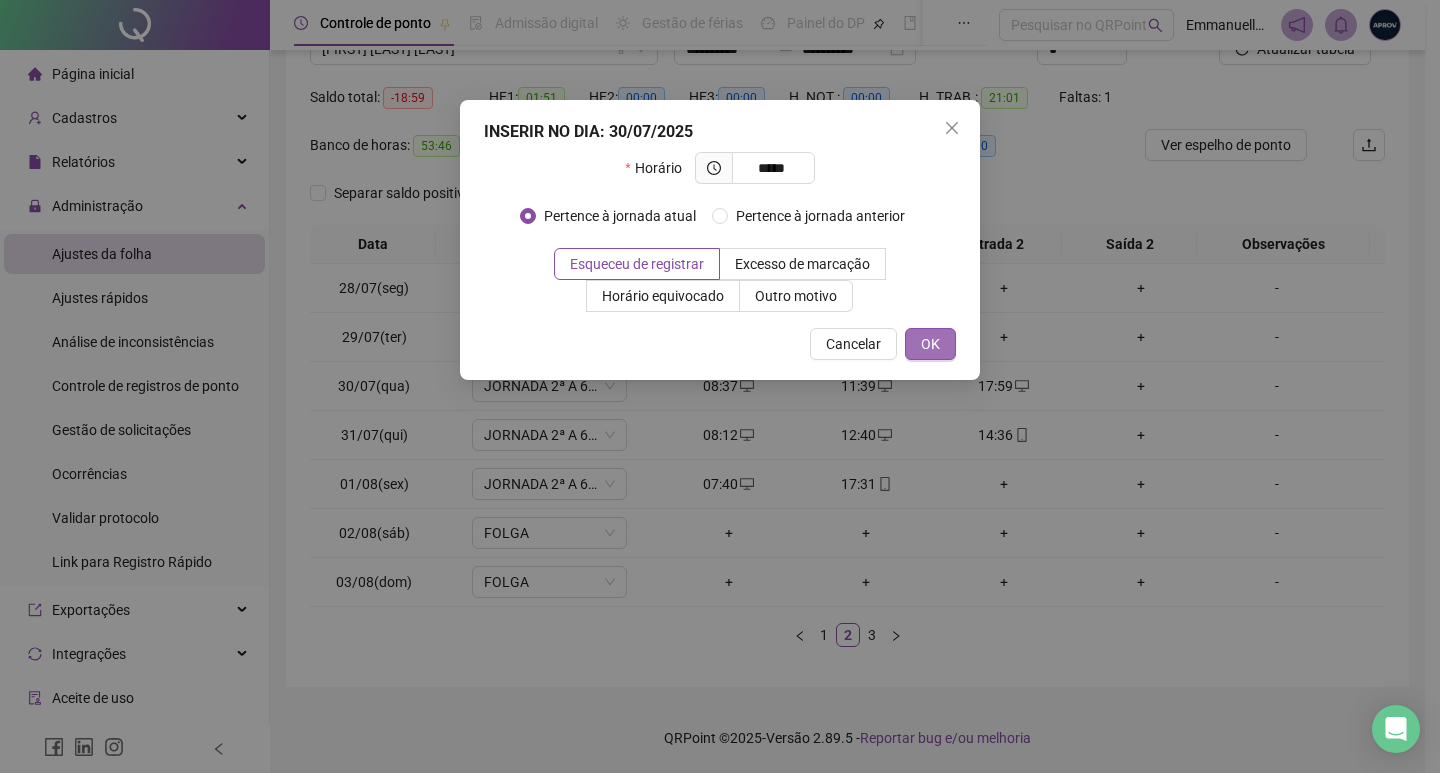 click on "OK" at bounding box center (930, 344) 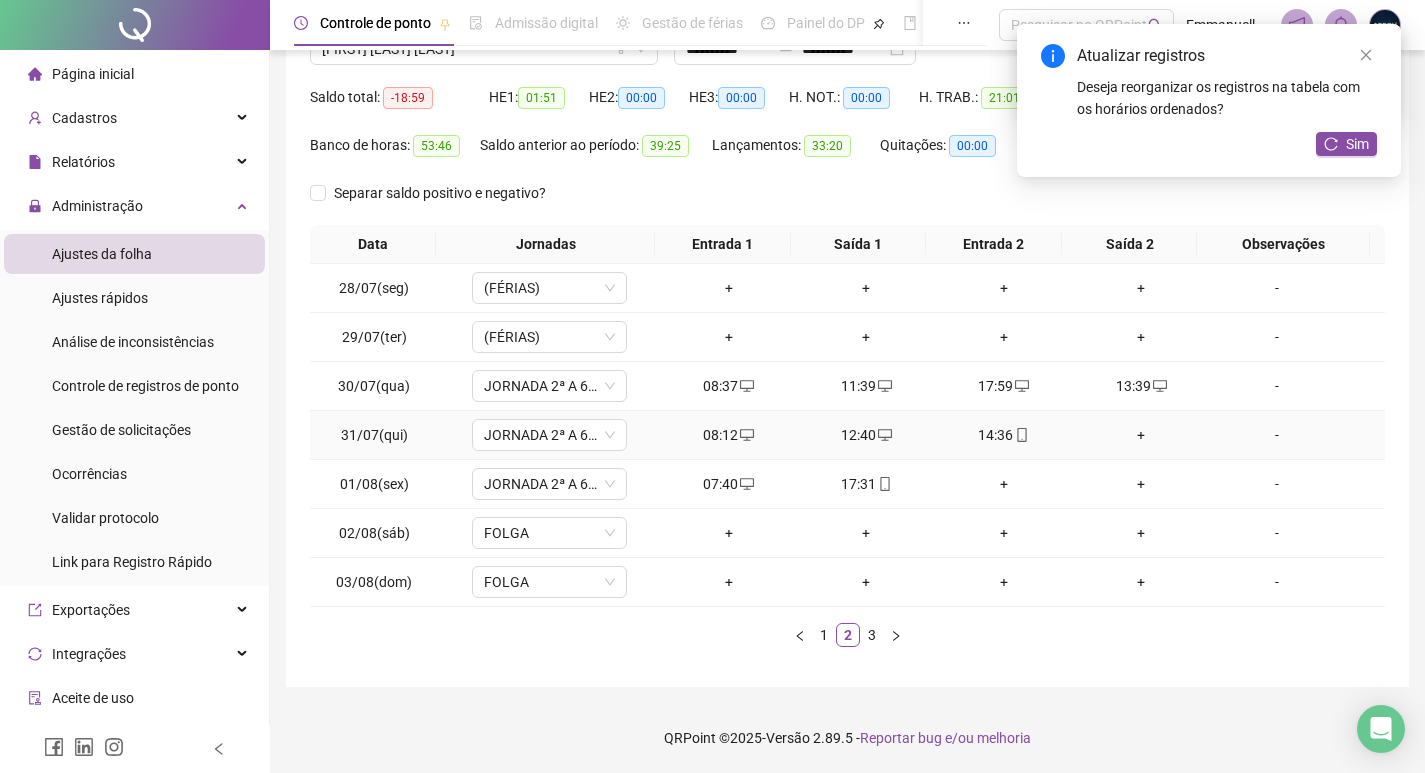 click on "+" at bounding box center [1142, 435] 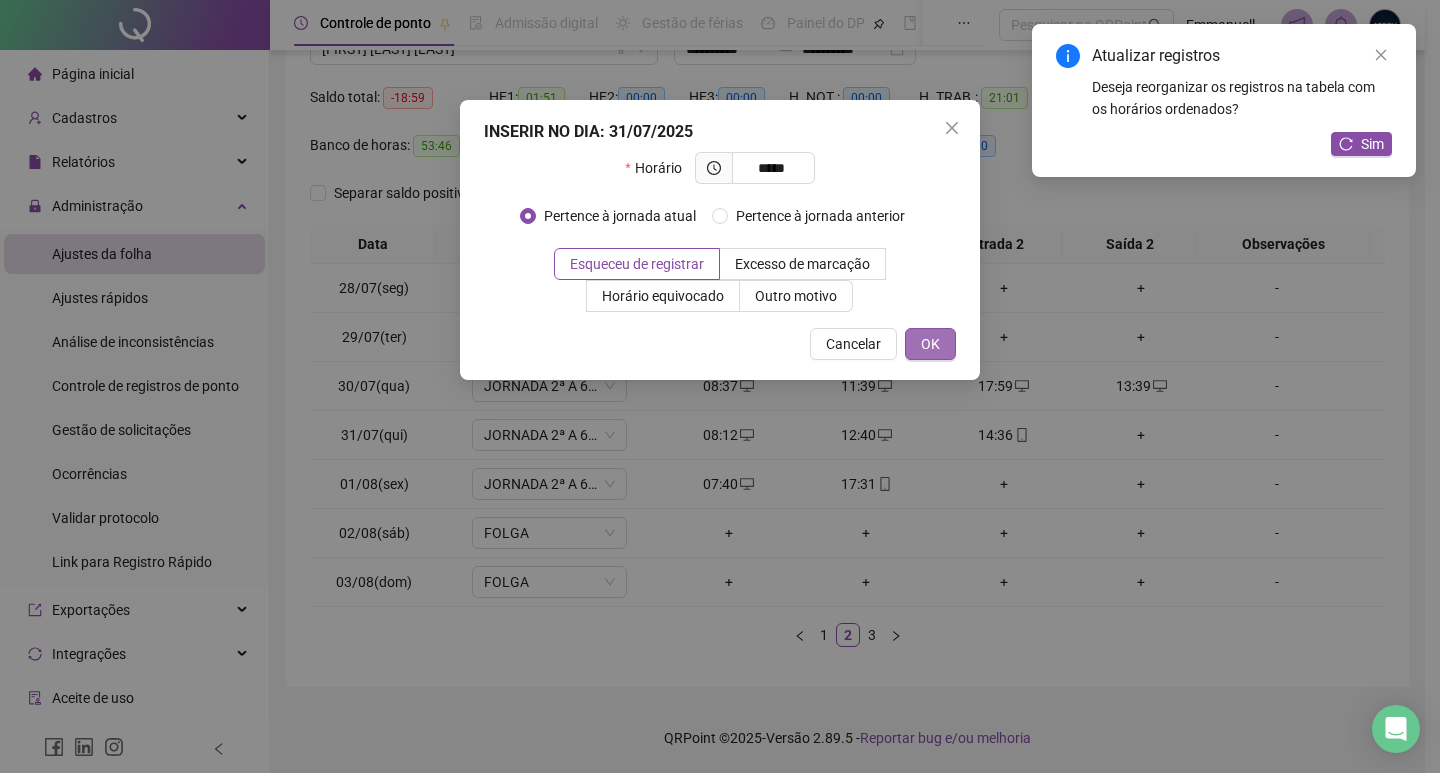 type on "*****" 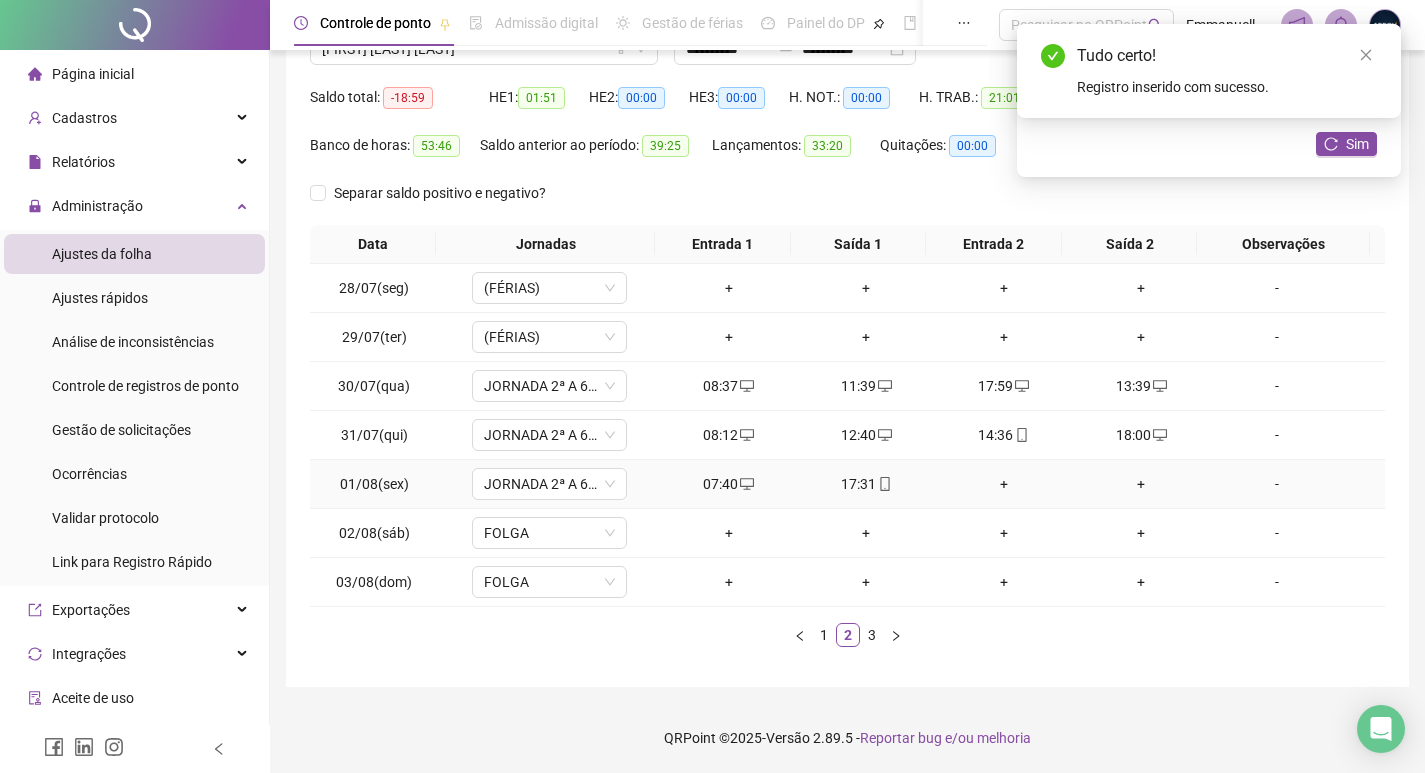 click on "+" at bounding box center [1004, 484] 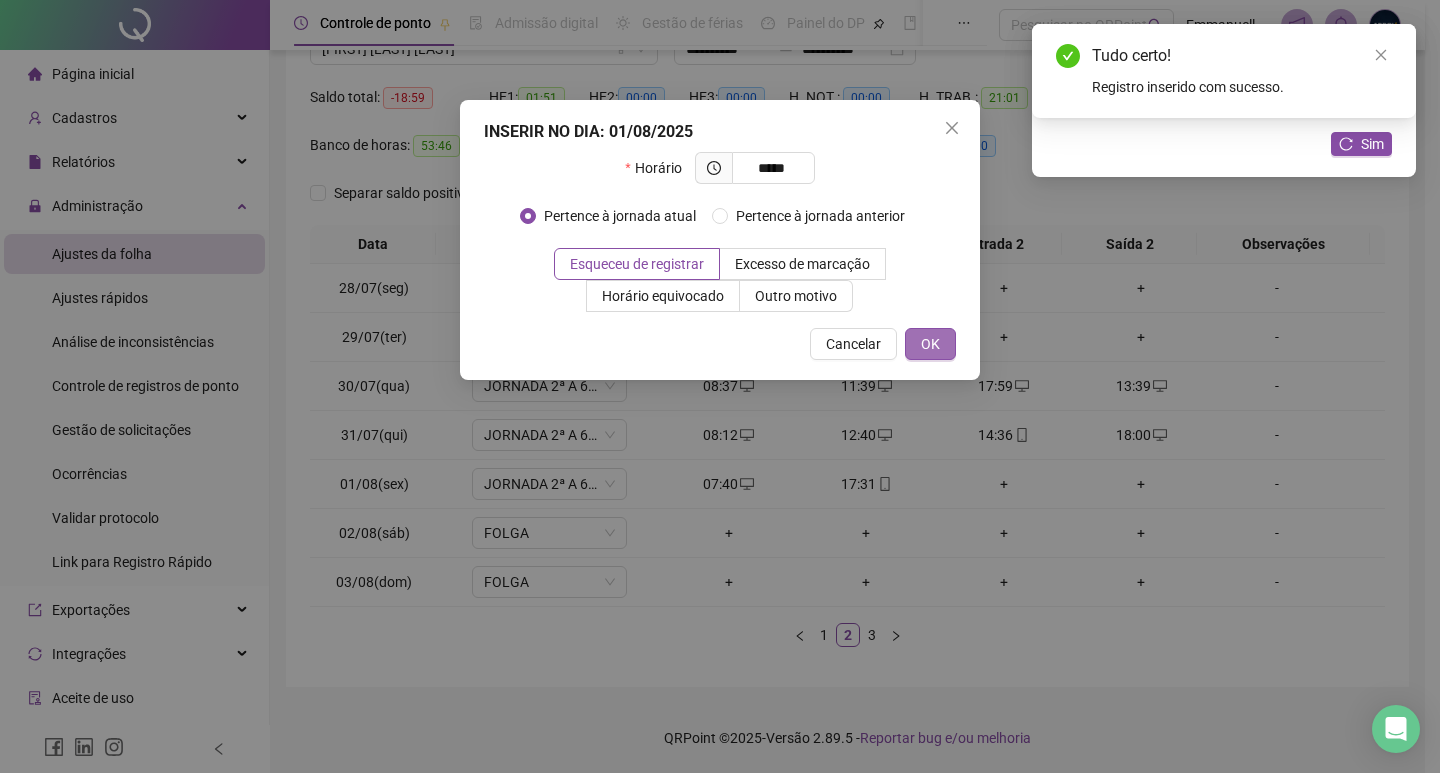 type on "*****" 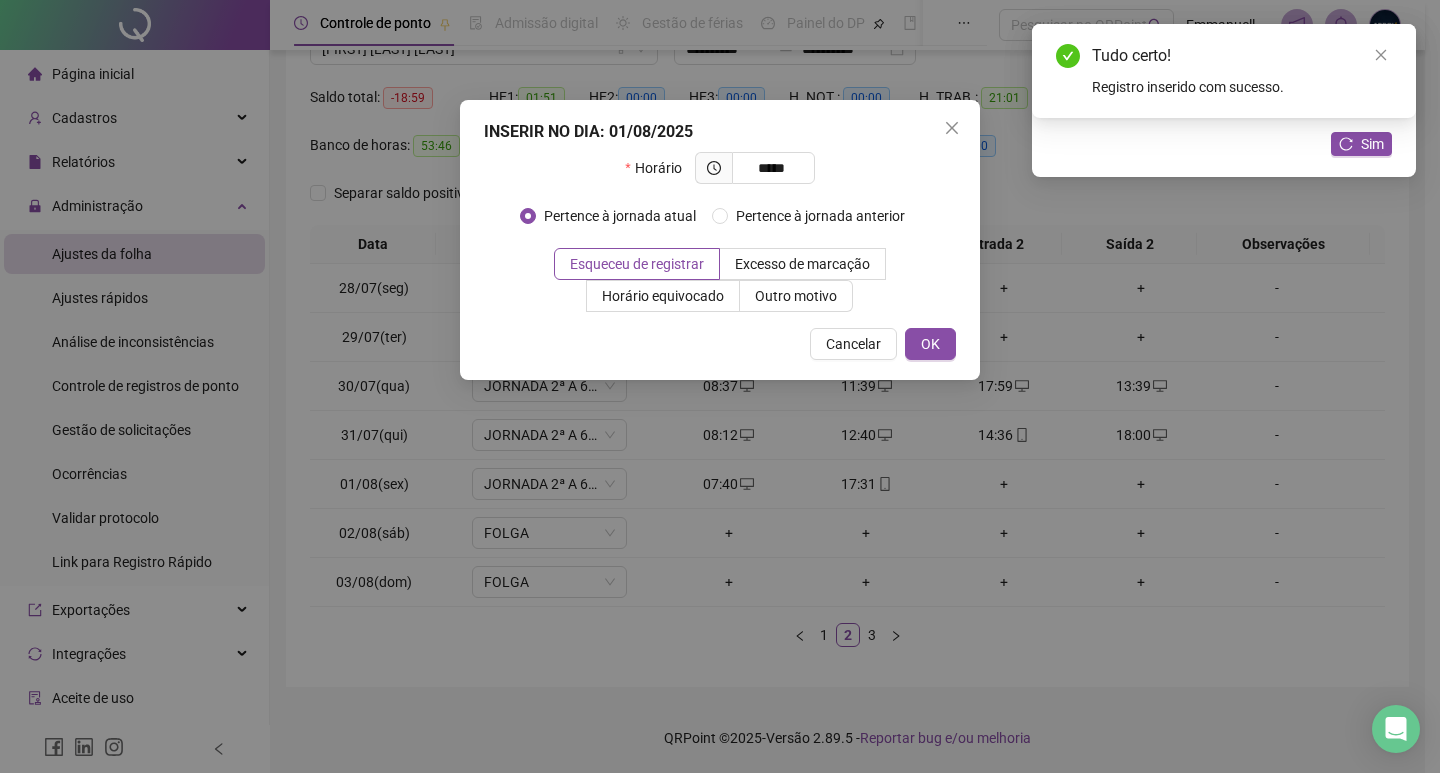 drag, startPoint x: 940, startPoint y: 338, endPoint x: 1168, endPoint y: 443, distance: 251.01593 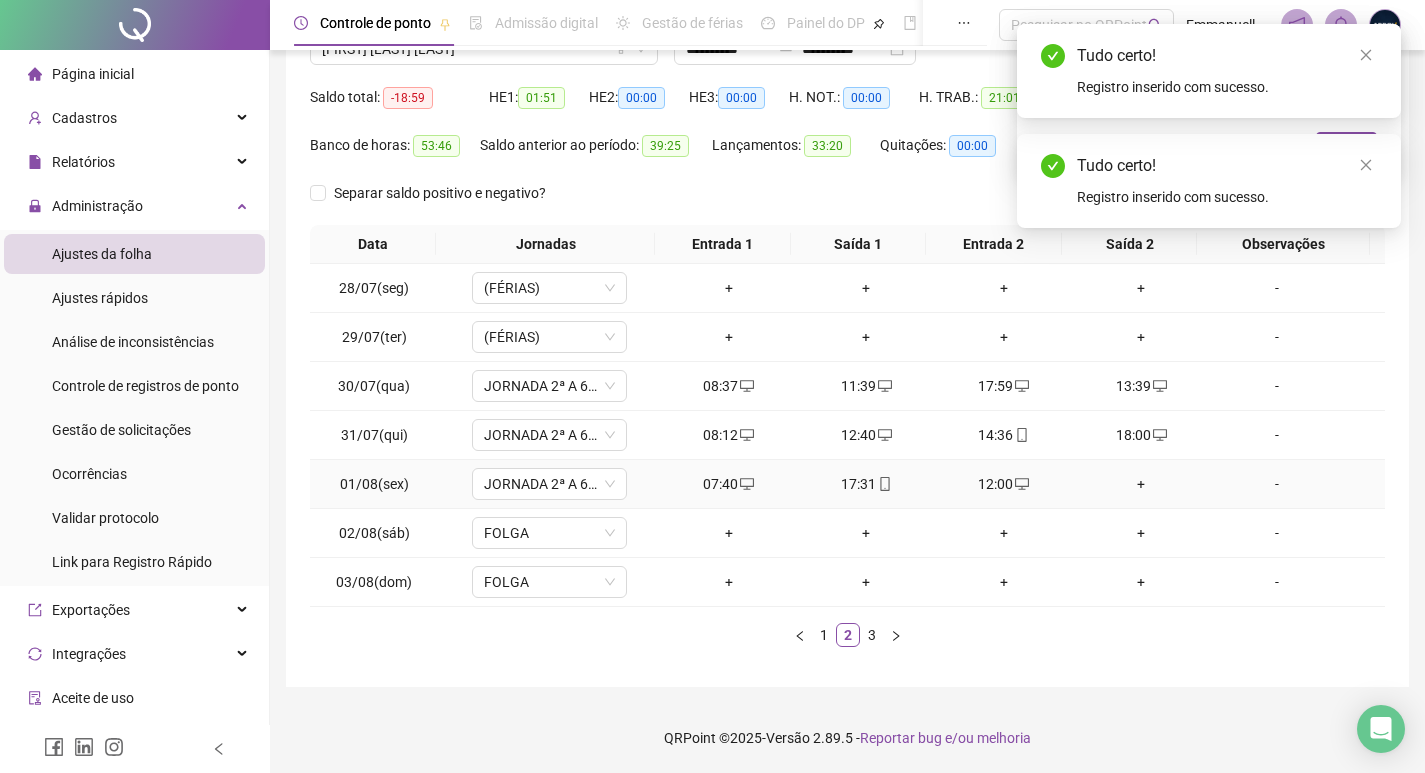 click on "+" at bounding box center [1142, 484] 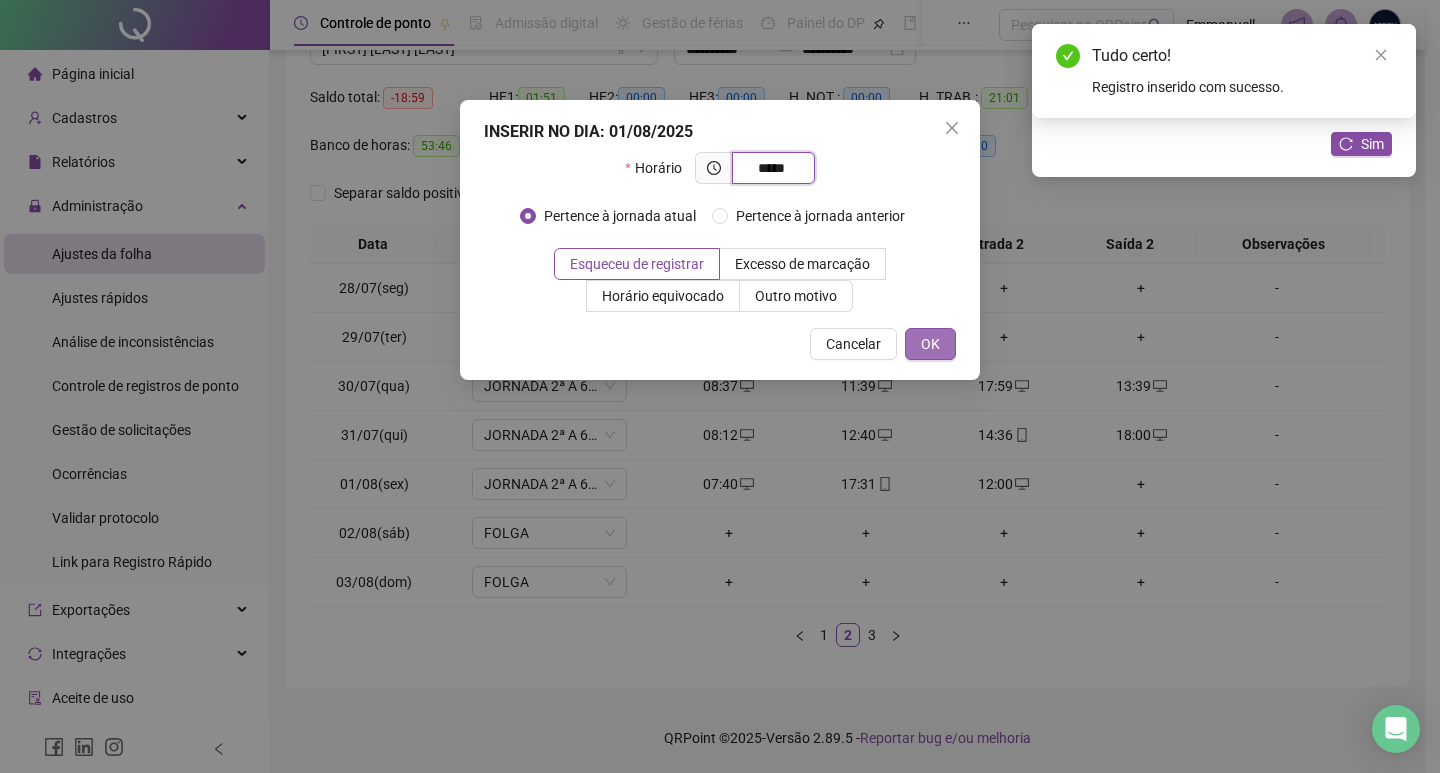 type on "*****" 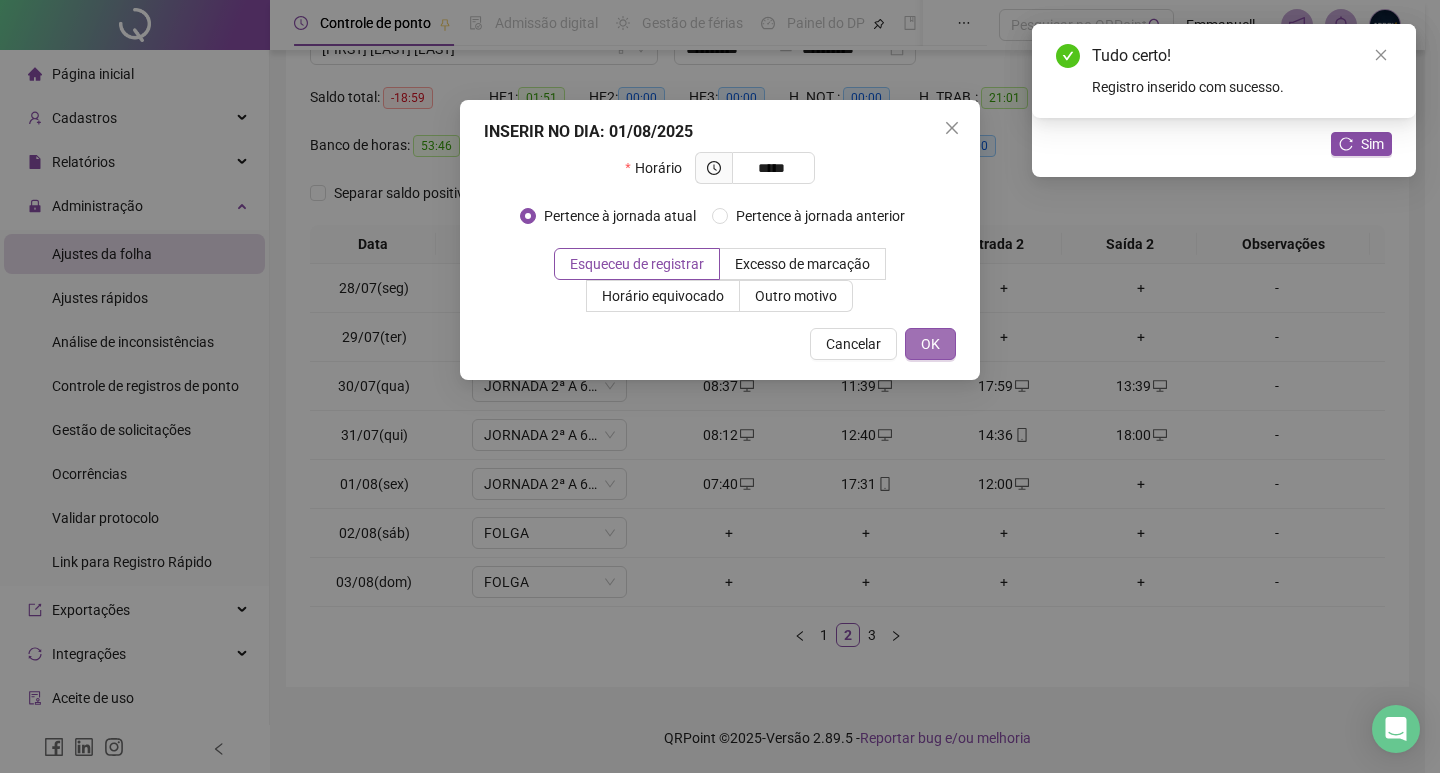 click on "OK" at bounding box center (930, 344) 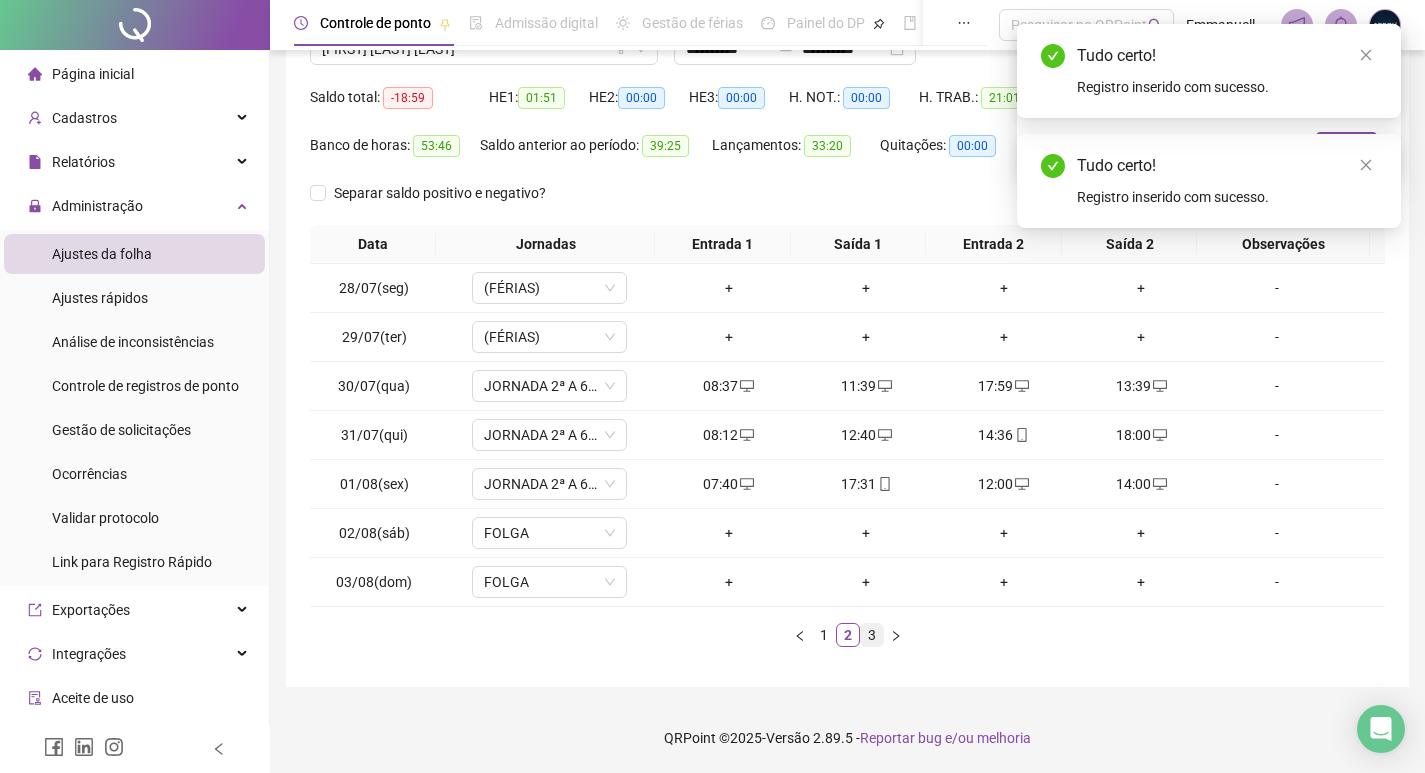 click on "3" at bounding box center [872, 635] 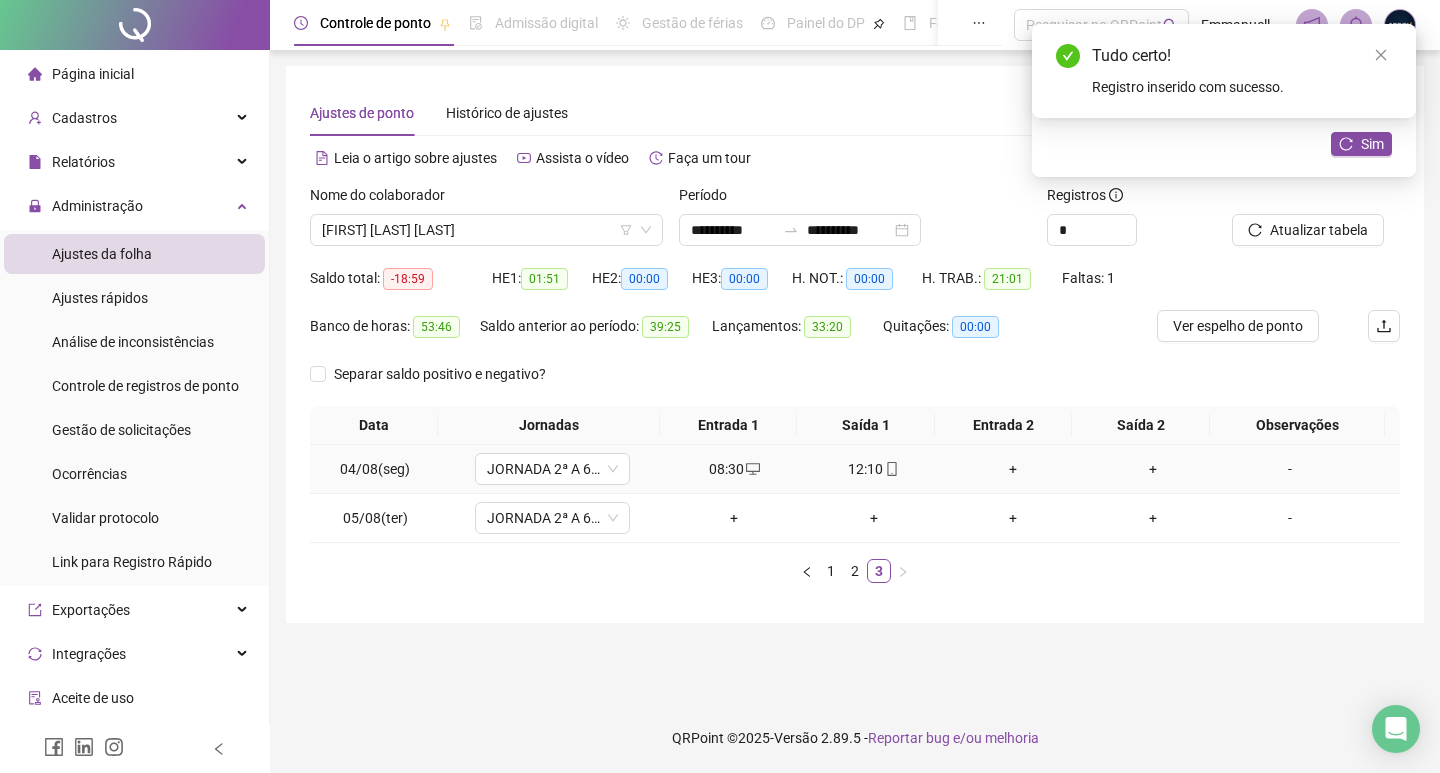 click on "+" at bounding box center [1014, 469] 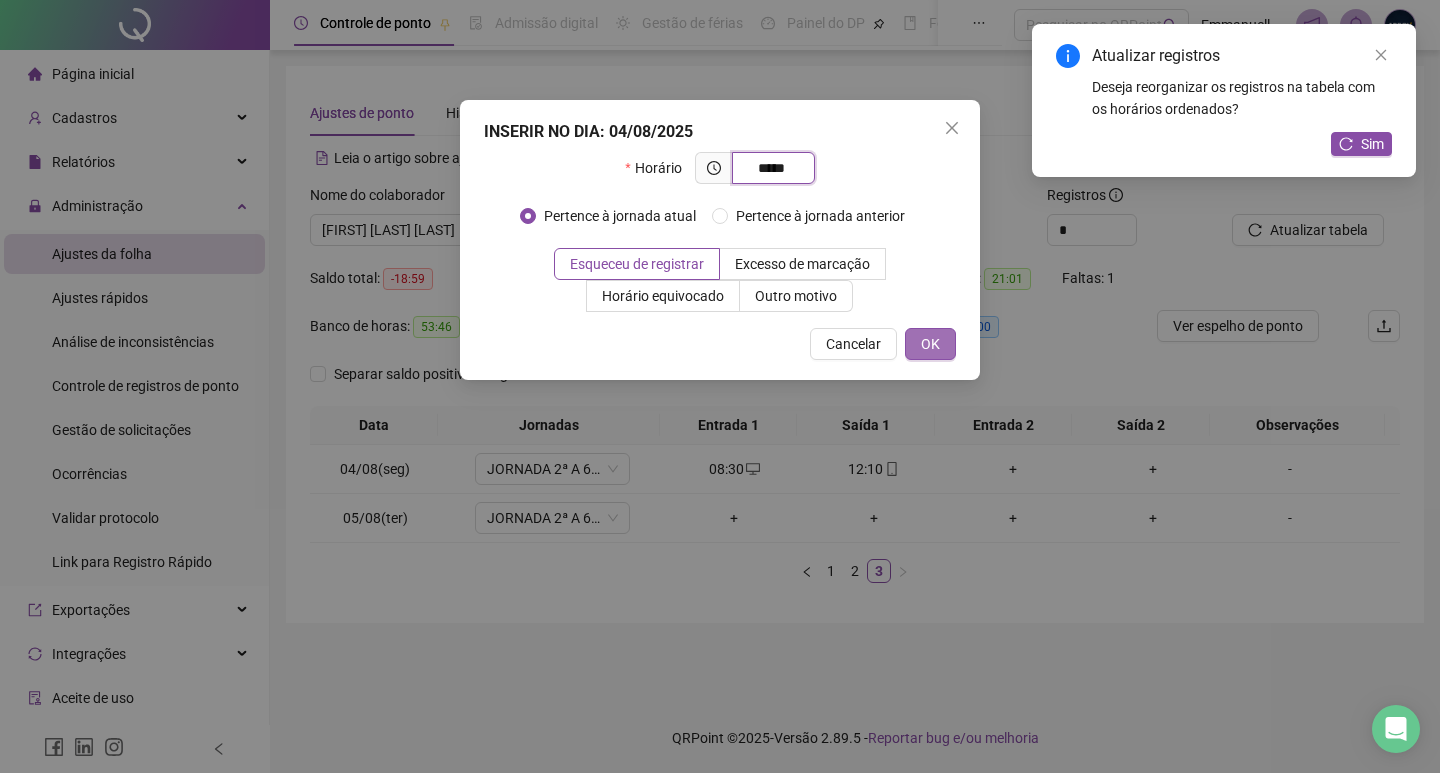 type on "*****" 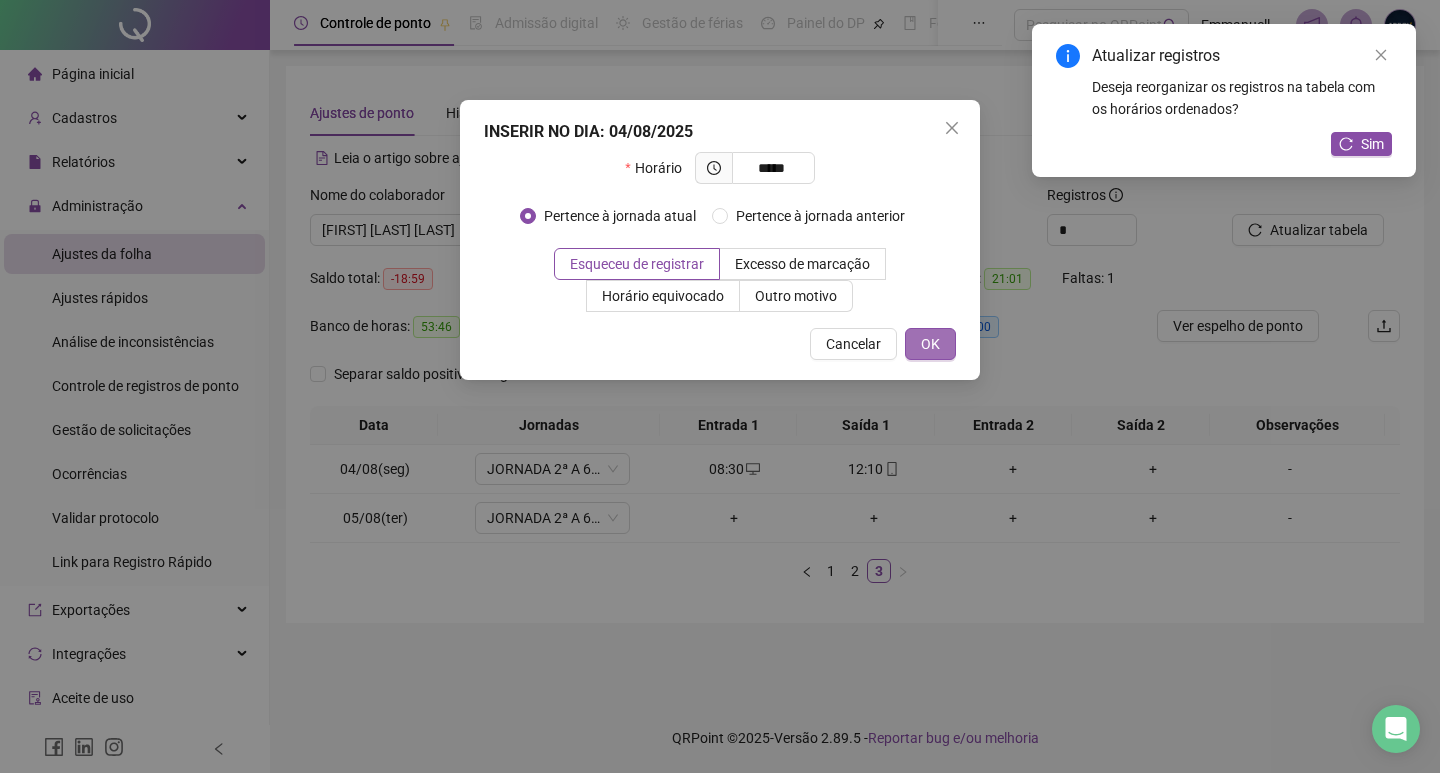 click on "OK" at bounding box center (930, 344) 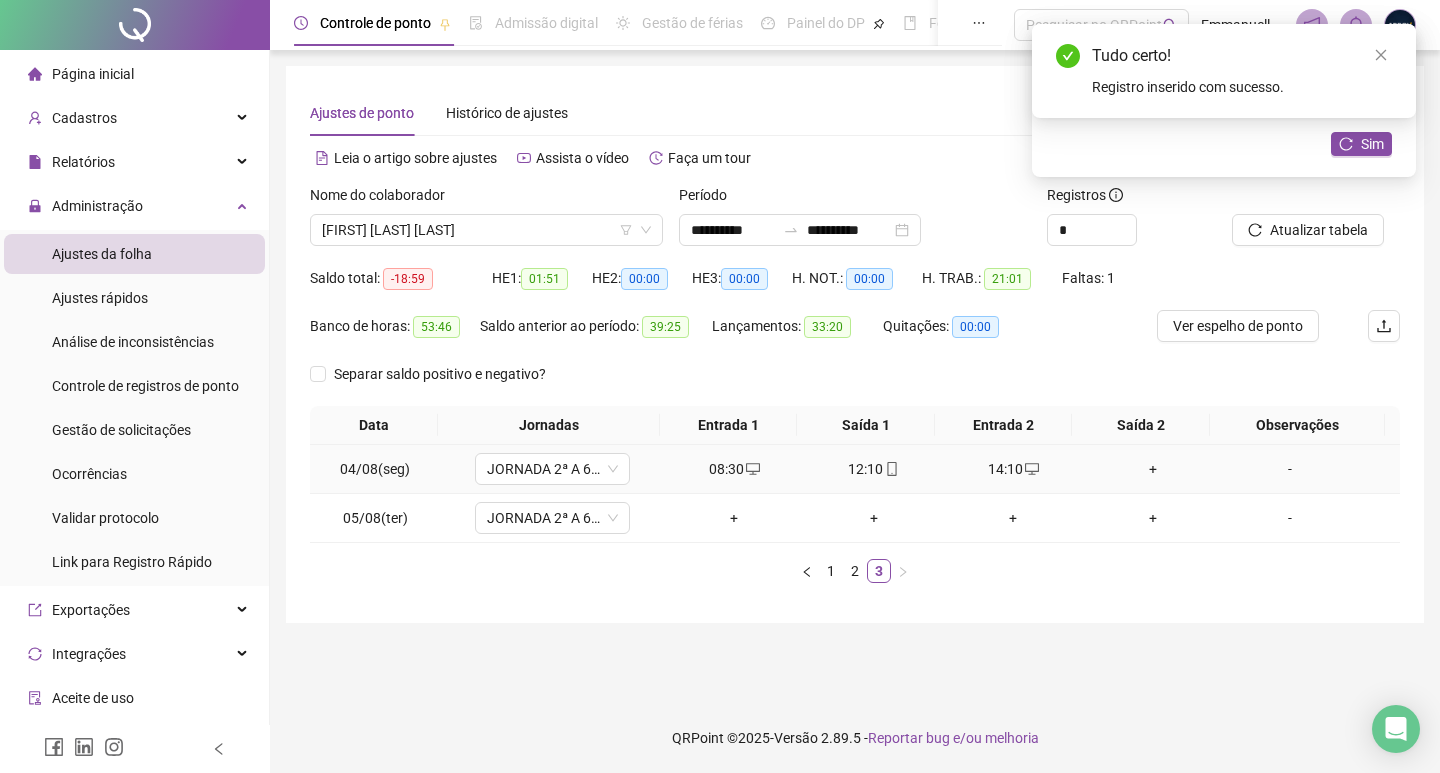 click on "+" at bounding box center [1153, 469] 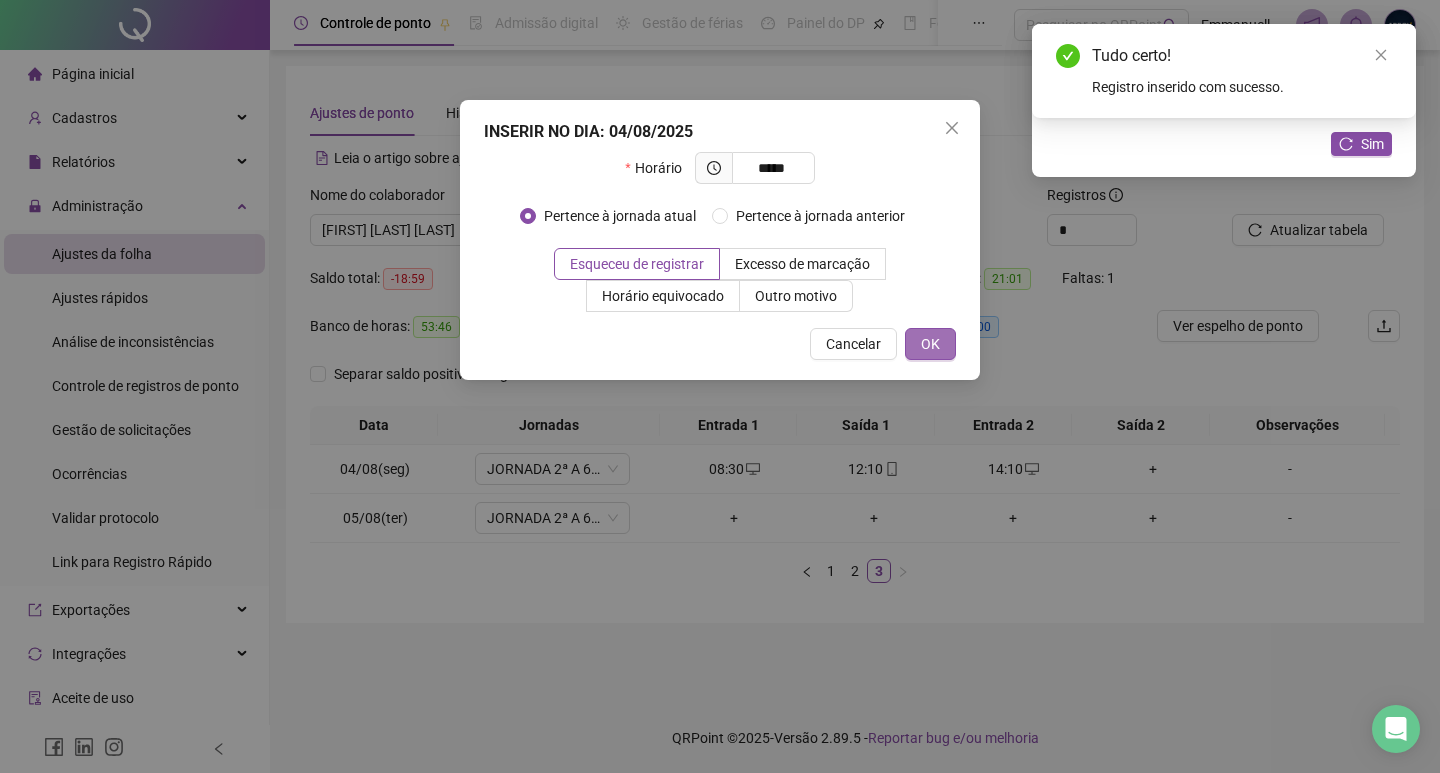 type on "*****" 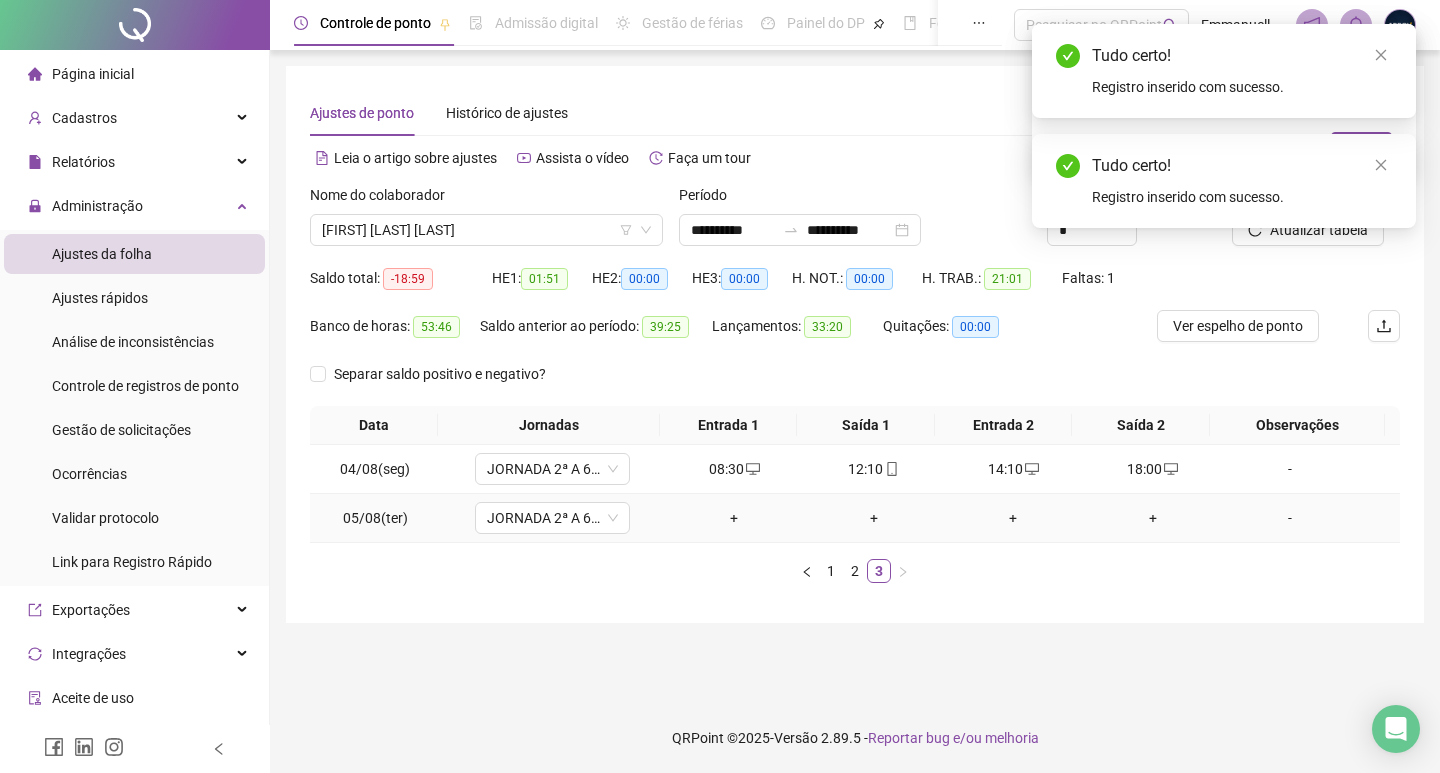 click on "-" at bounding box center (1290, 518) 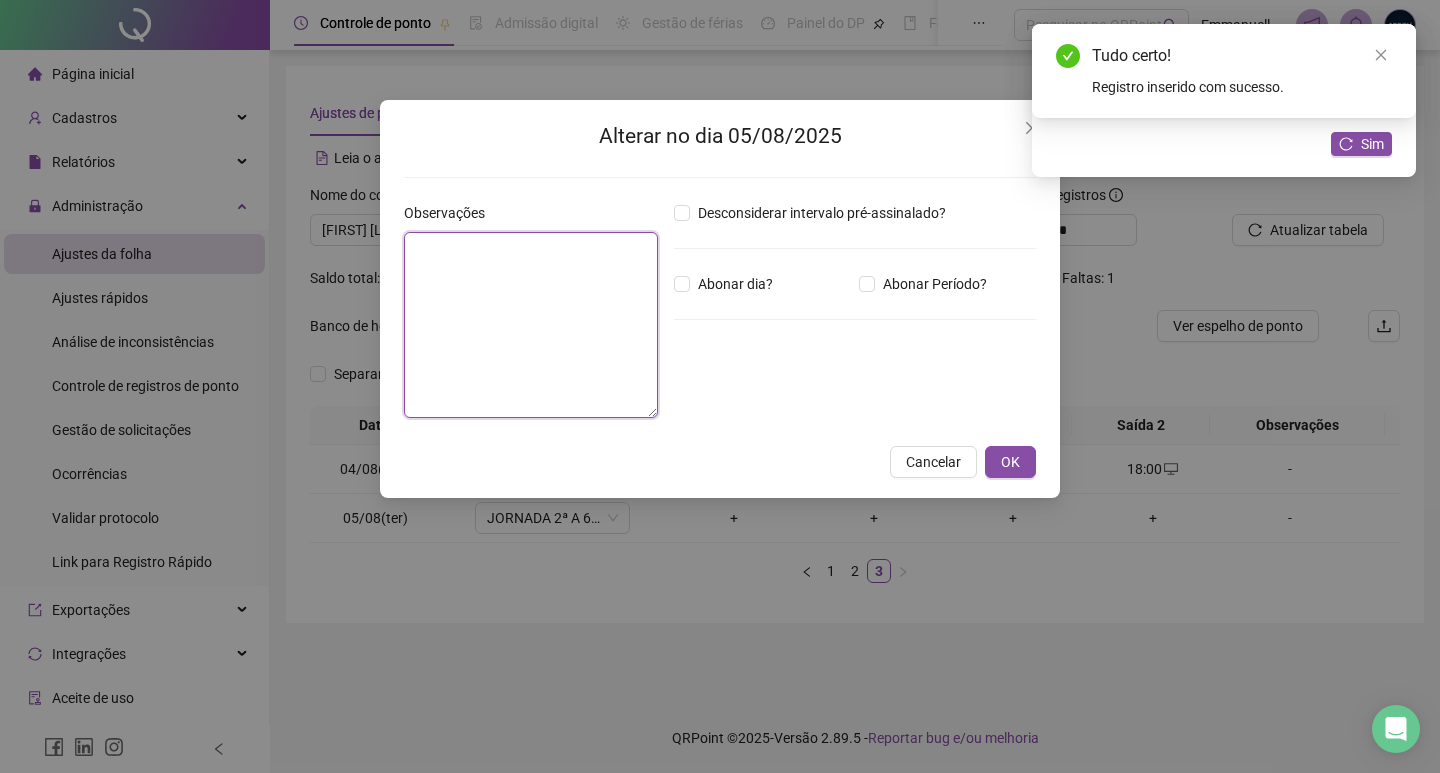 click at bounding box center (531, 325) 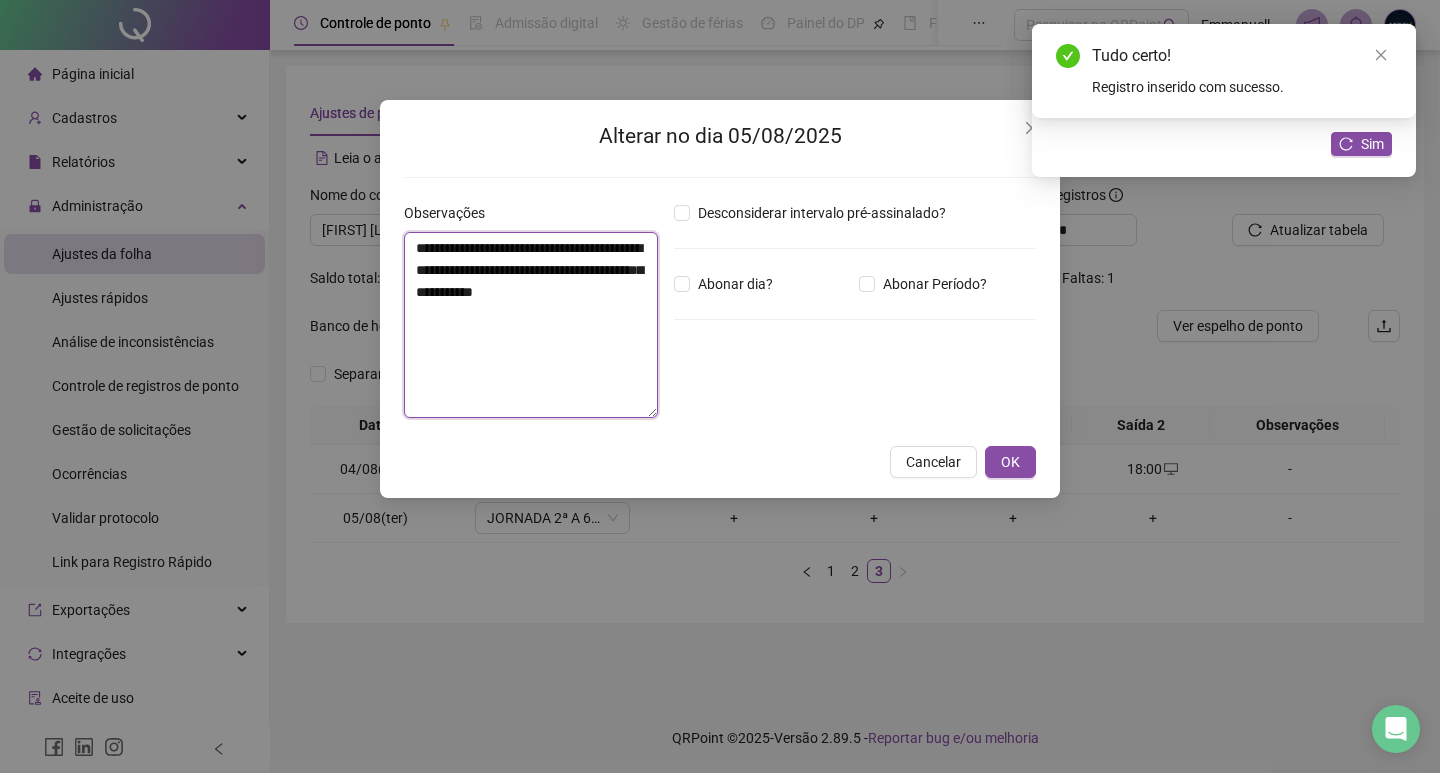 click on "**********" at bounding box center (531, 325) 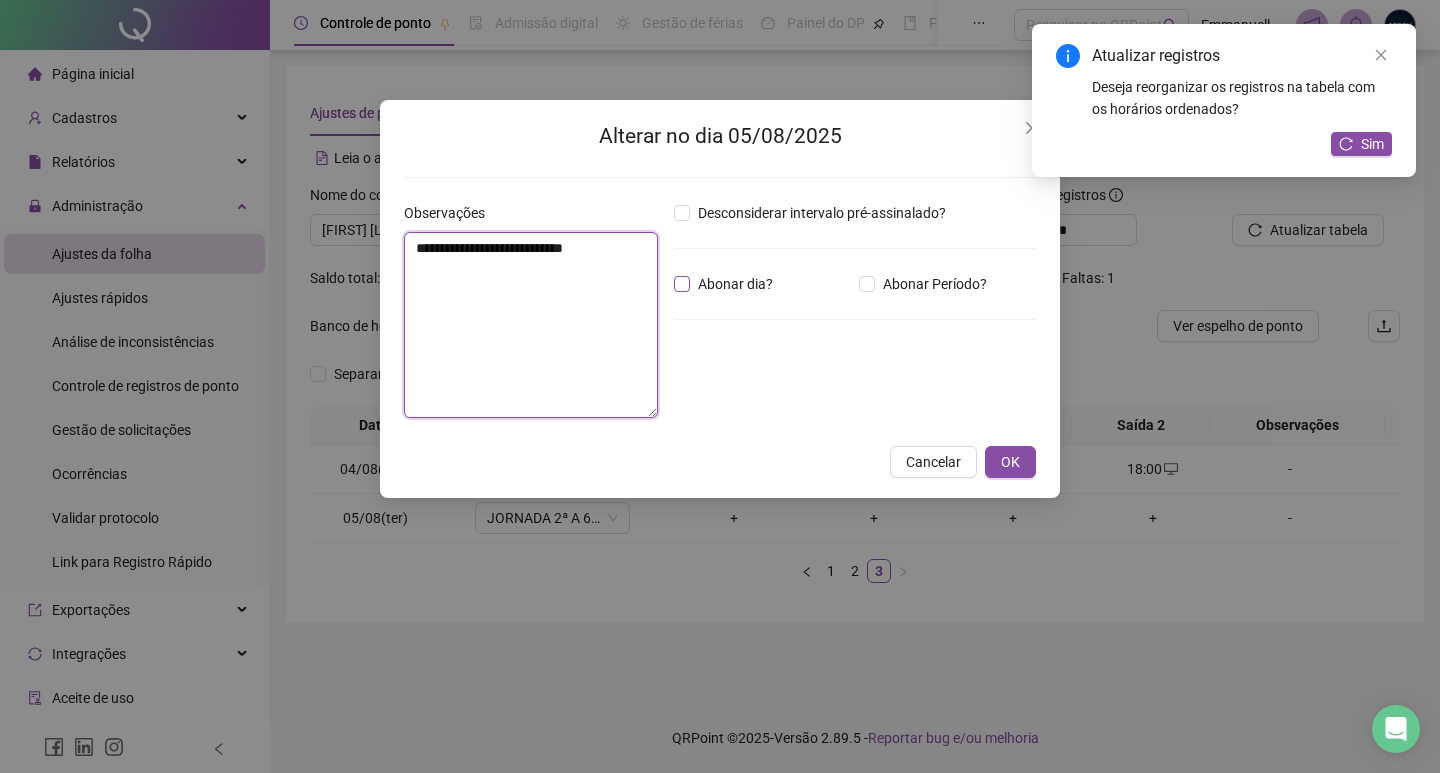 type on "**********" 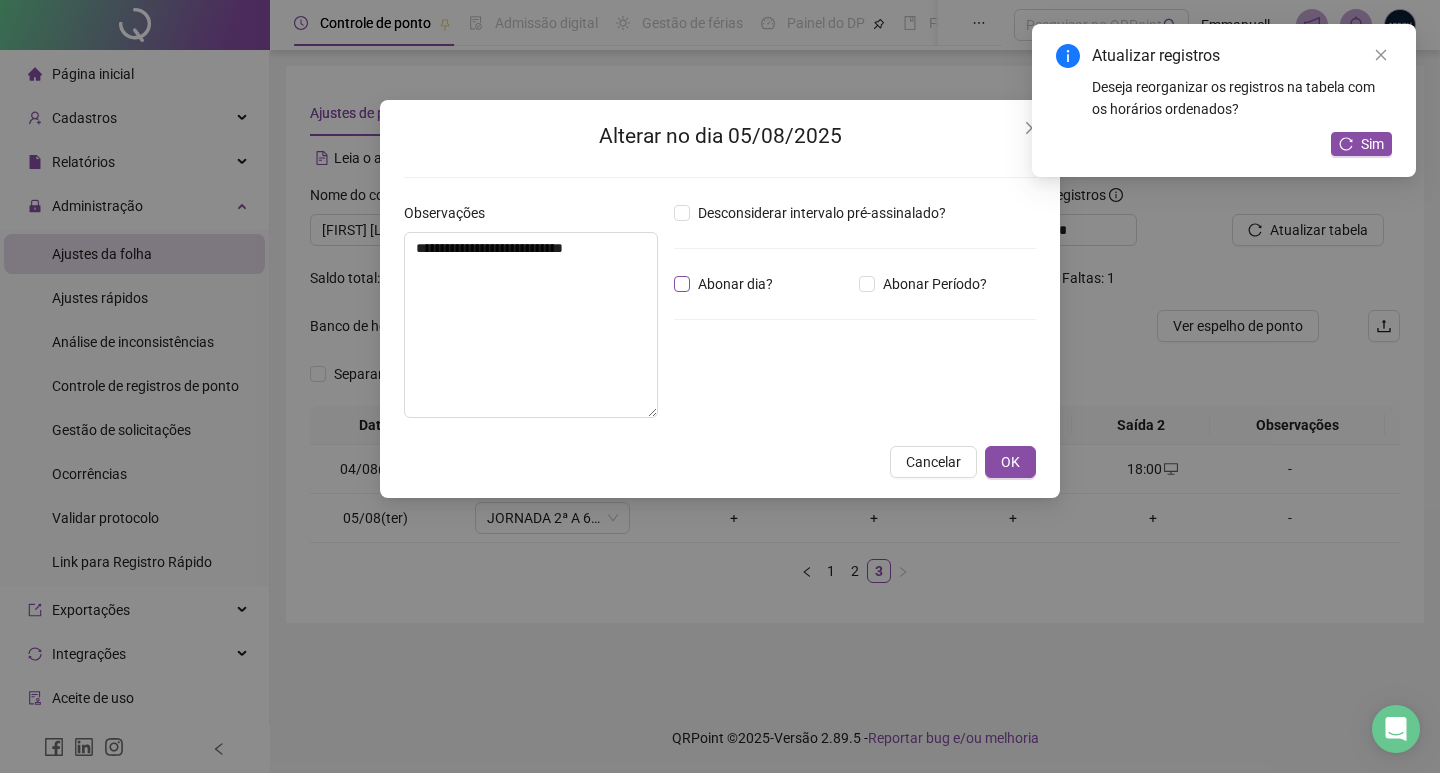 click on "Abonar dia?" at bounding box center (735, 284) 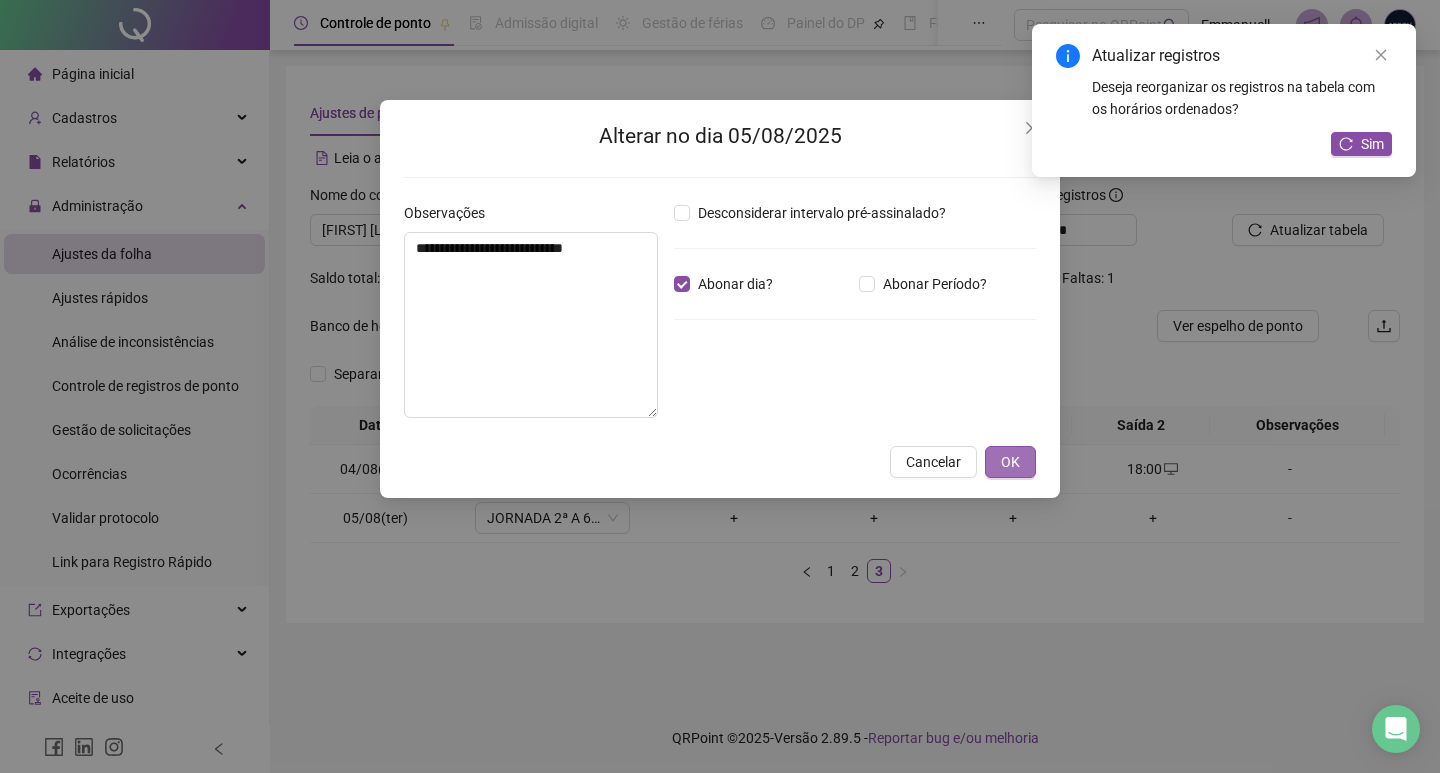 click on "OK" at bounding box center (1010, 462) 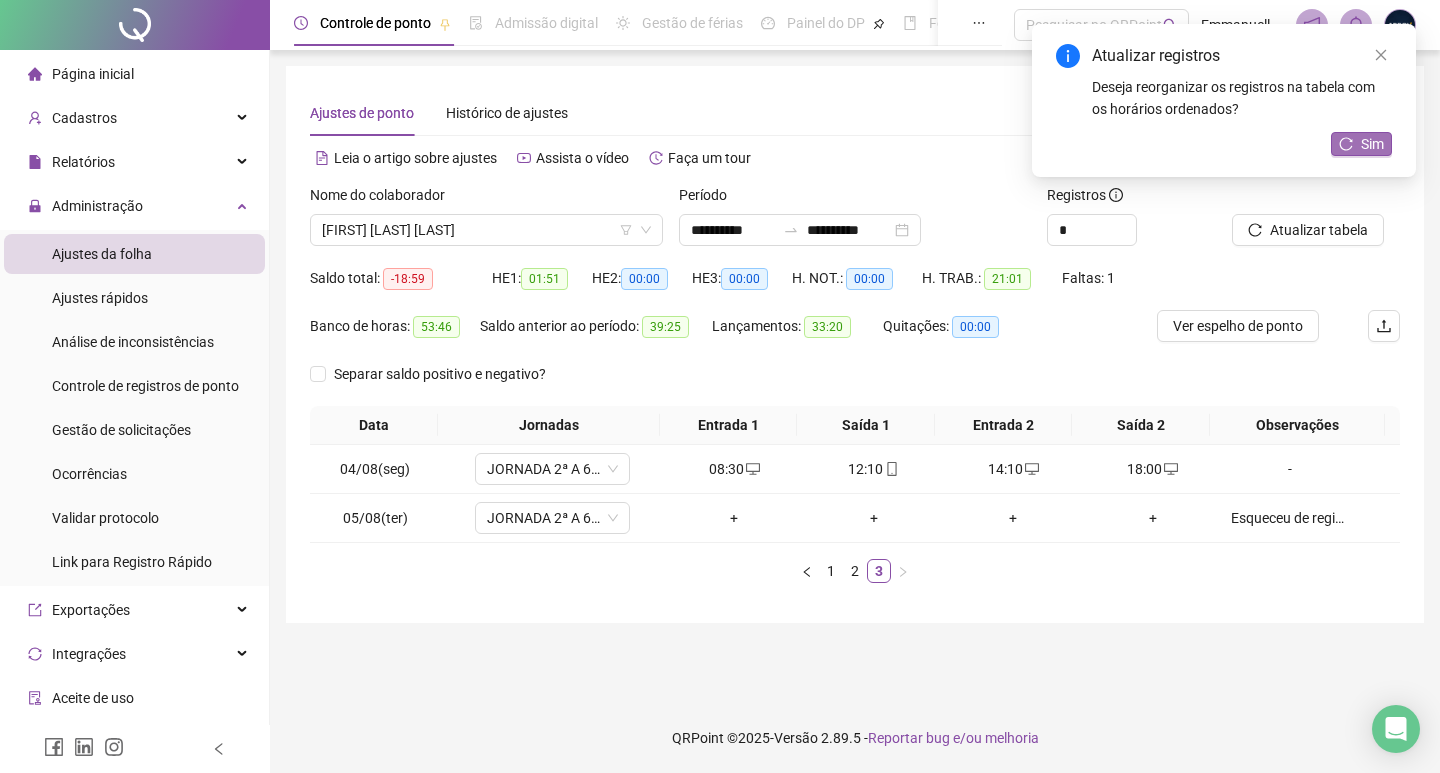 click on "Sim" at bounding box center [1372, 144] 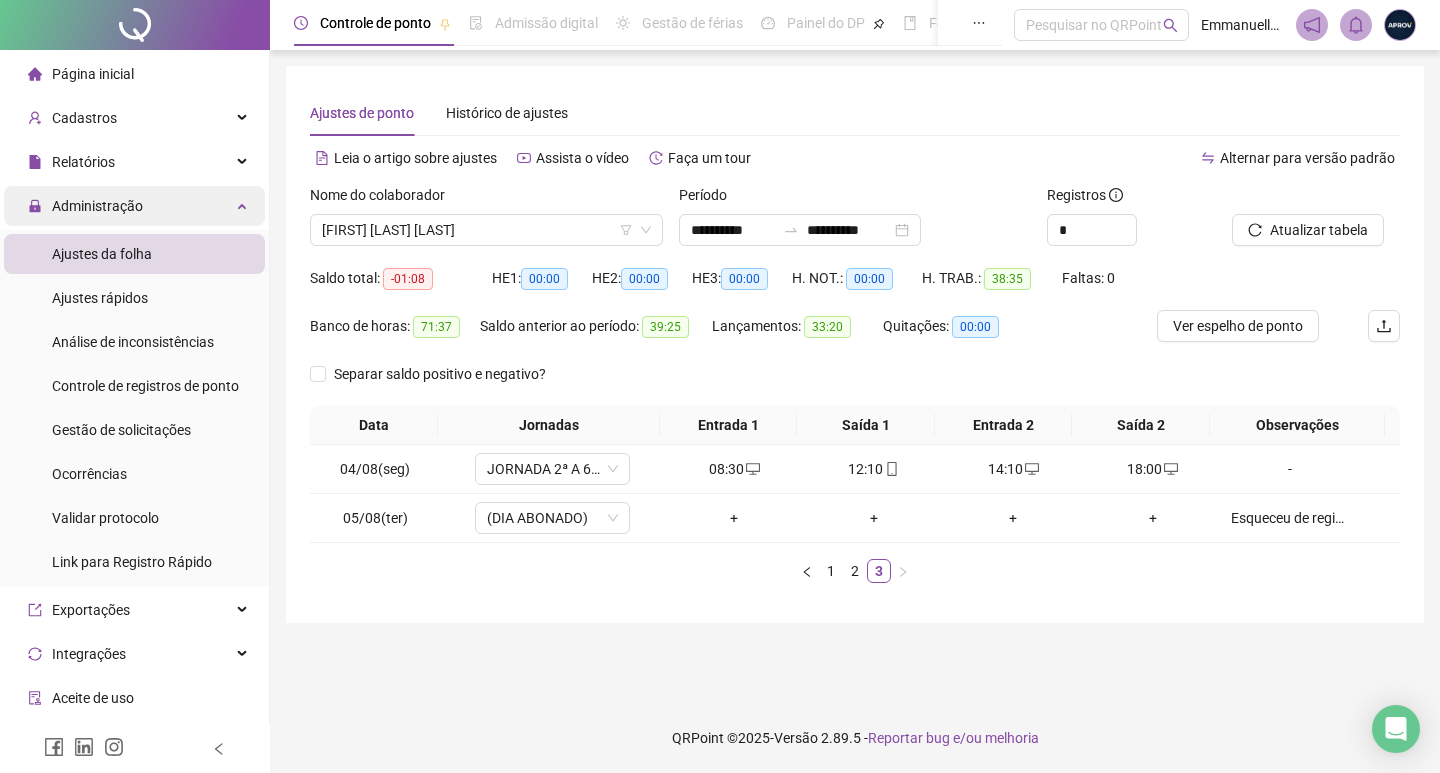 drag, startPoint x: 130, startPoint y: 431, endPoint x: 123, endPoint y: 209, distance: 222.11034 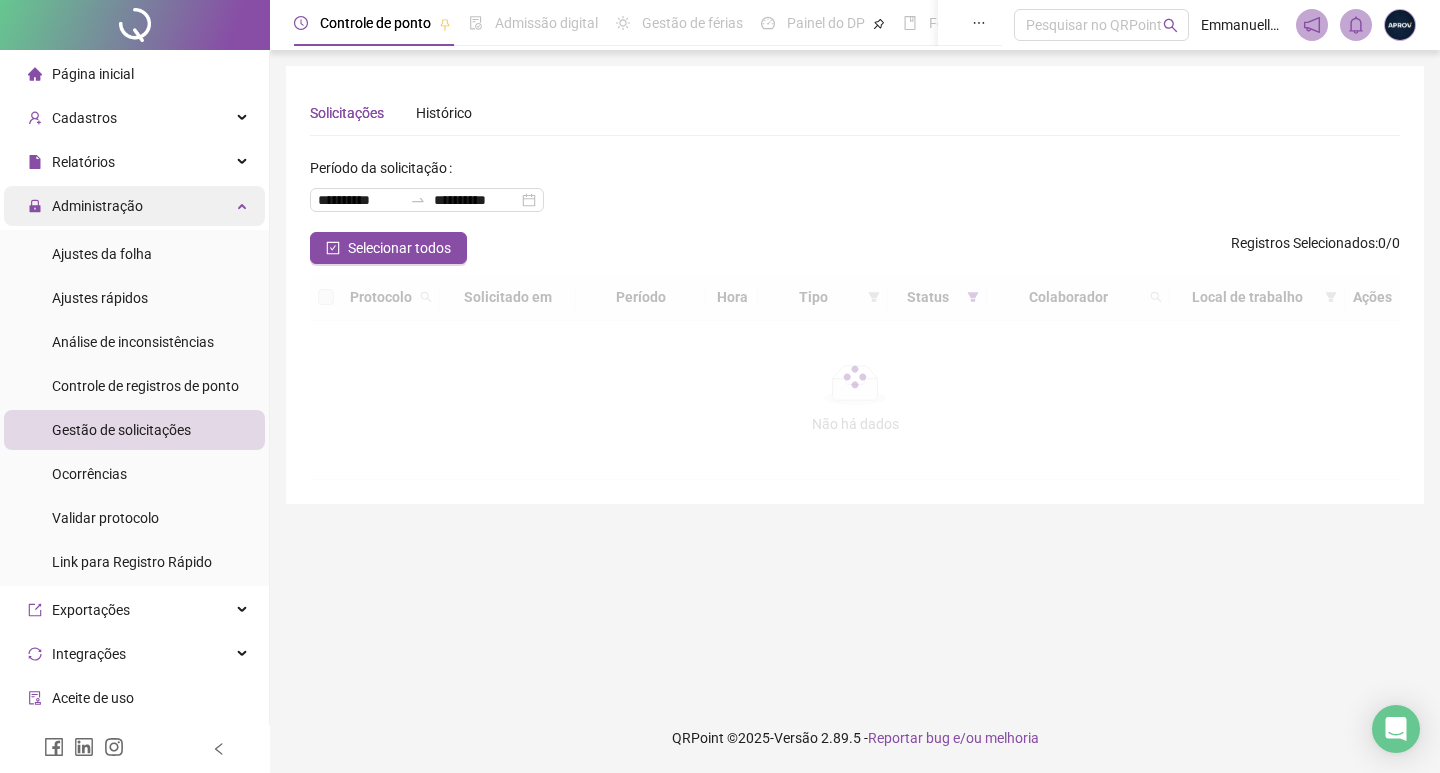 click on "Administração" at bounding box center (97, 206) 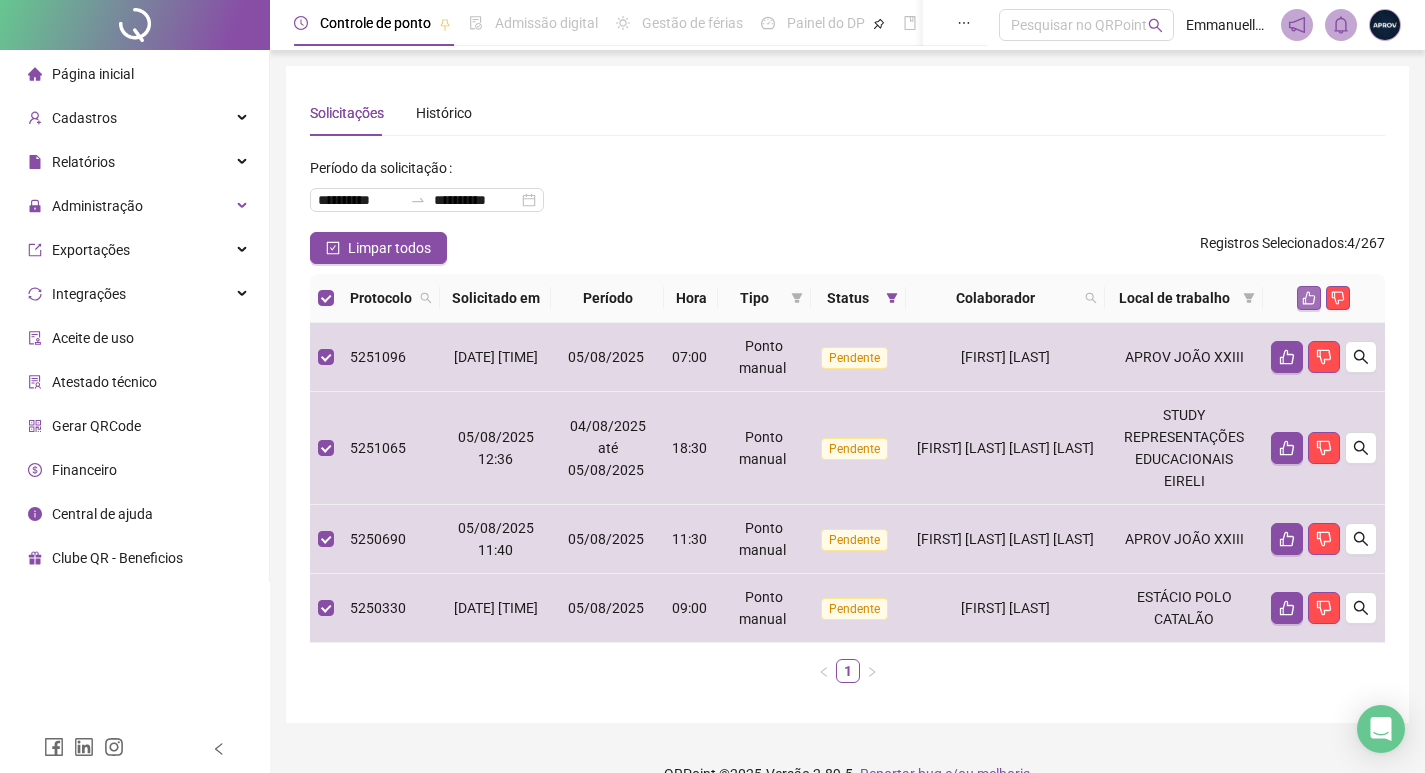 click 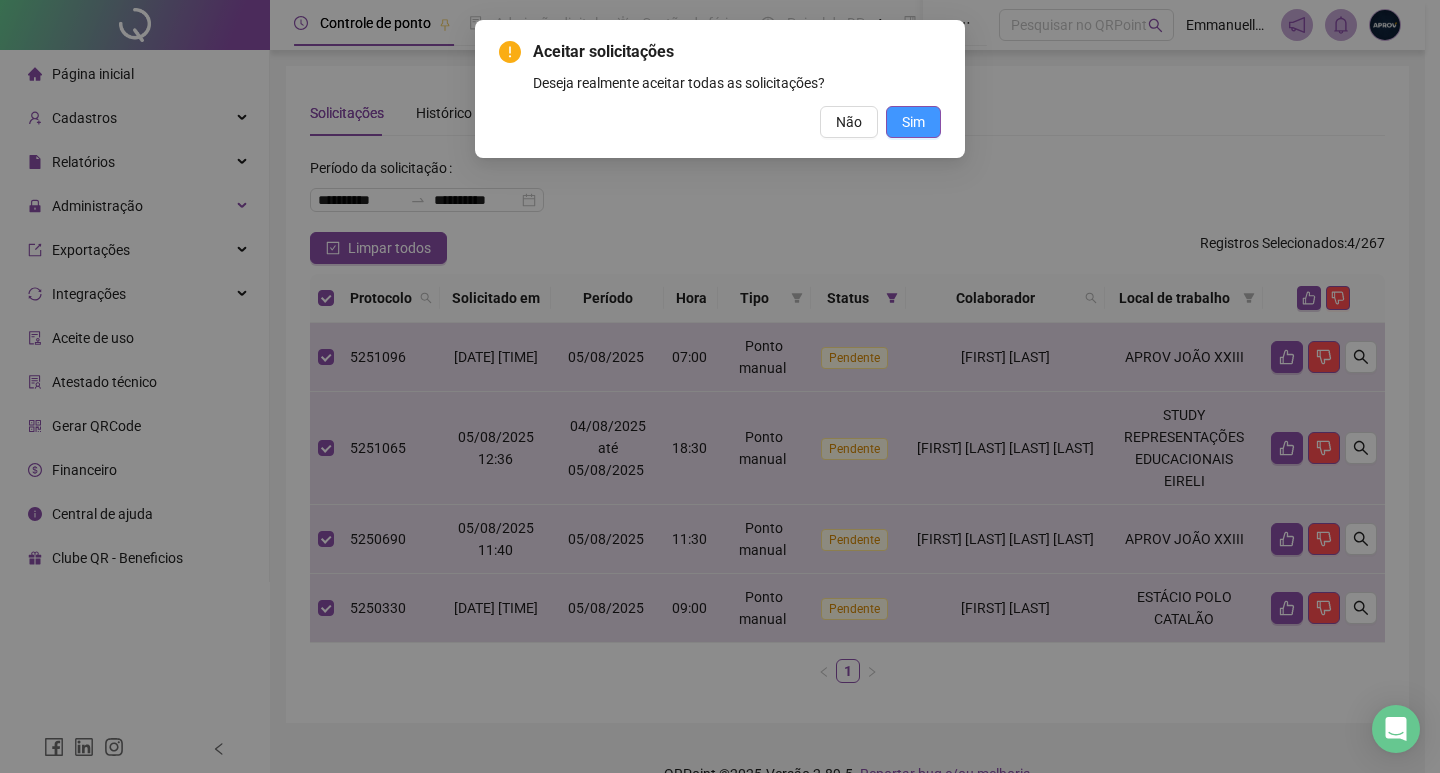 click on "Sim" at bounding box center (913, 122) 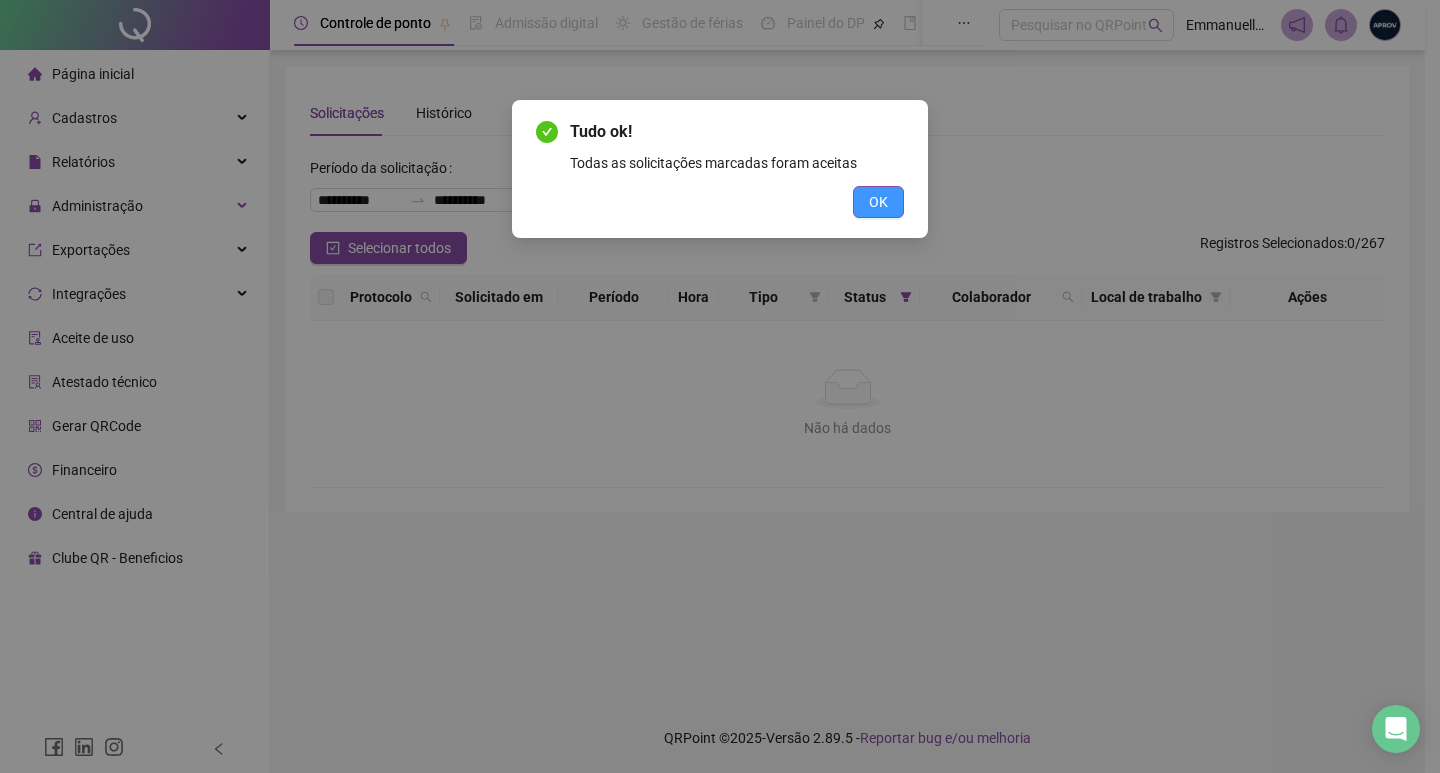 click on "OK" at bounding box center (878, 202) 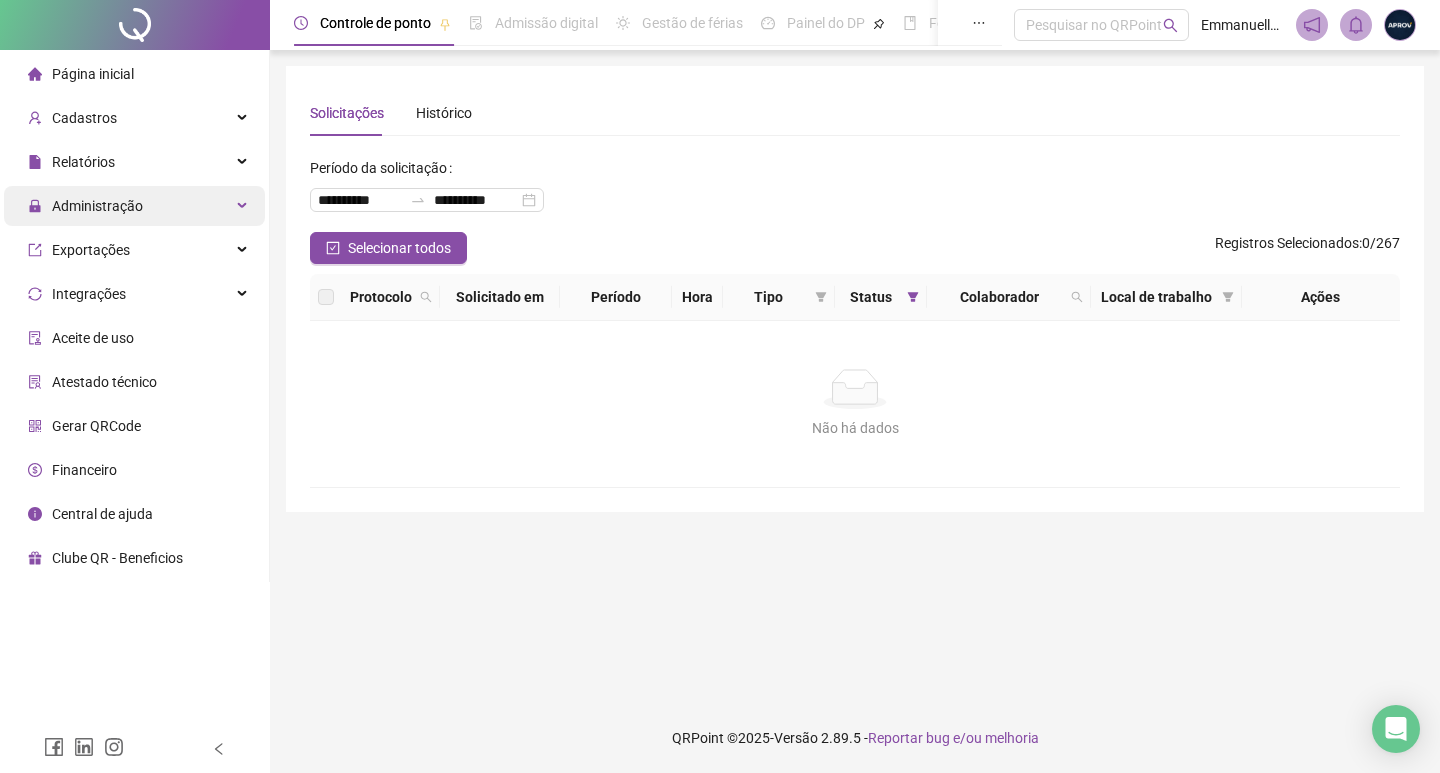 click on "Administração" at bounding box center [134, 206] 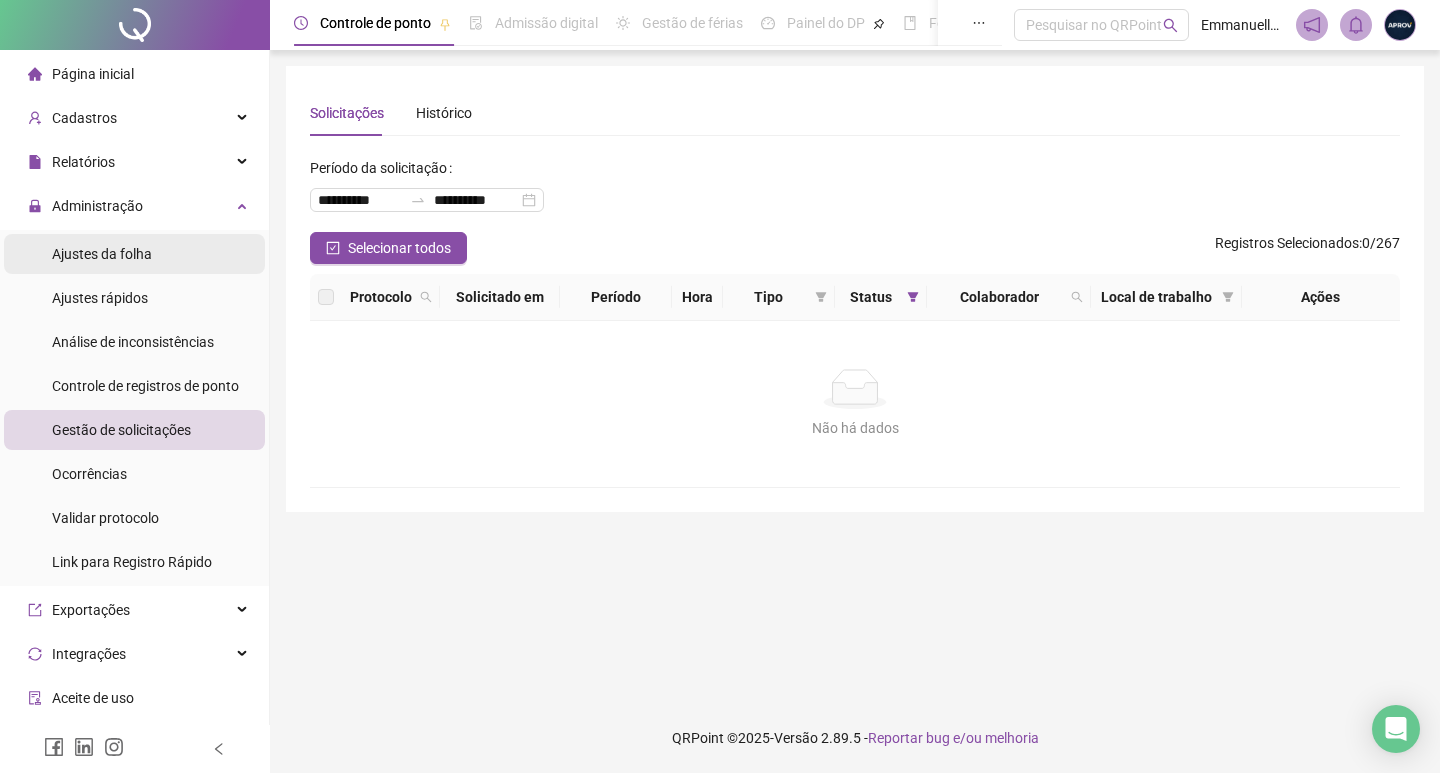 click on "Ajustes da folha" at bounding box center (134, 254) 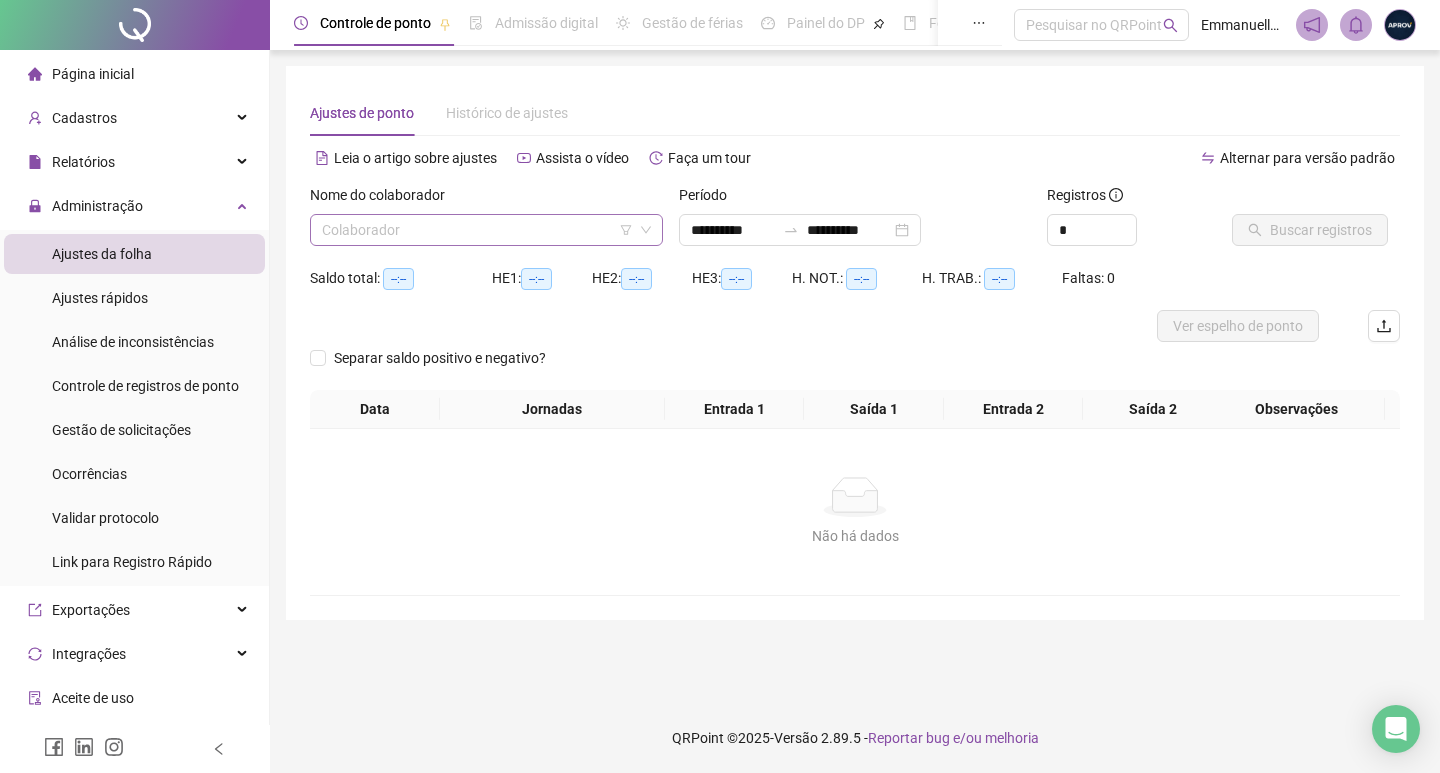 click at bounding box center (477, 230) 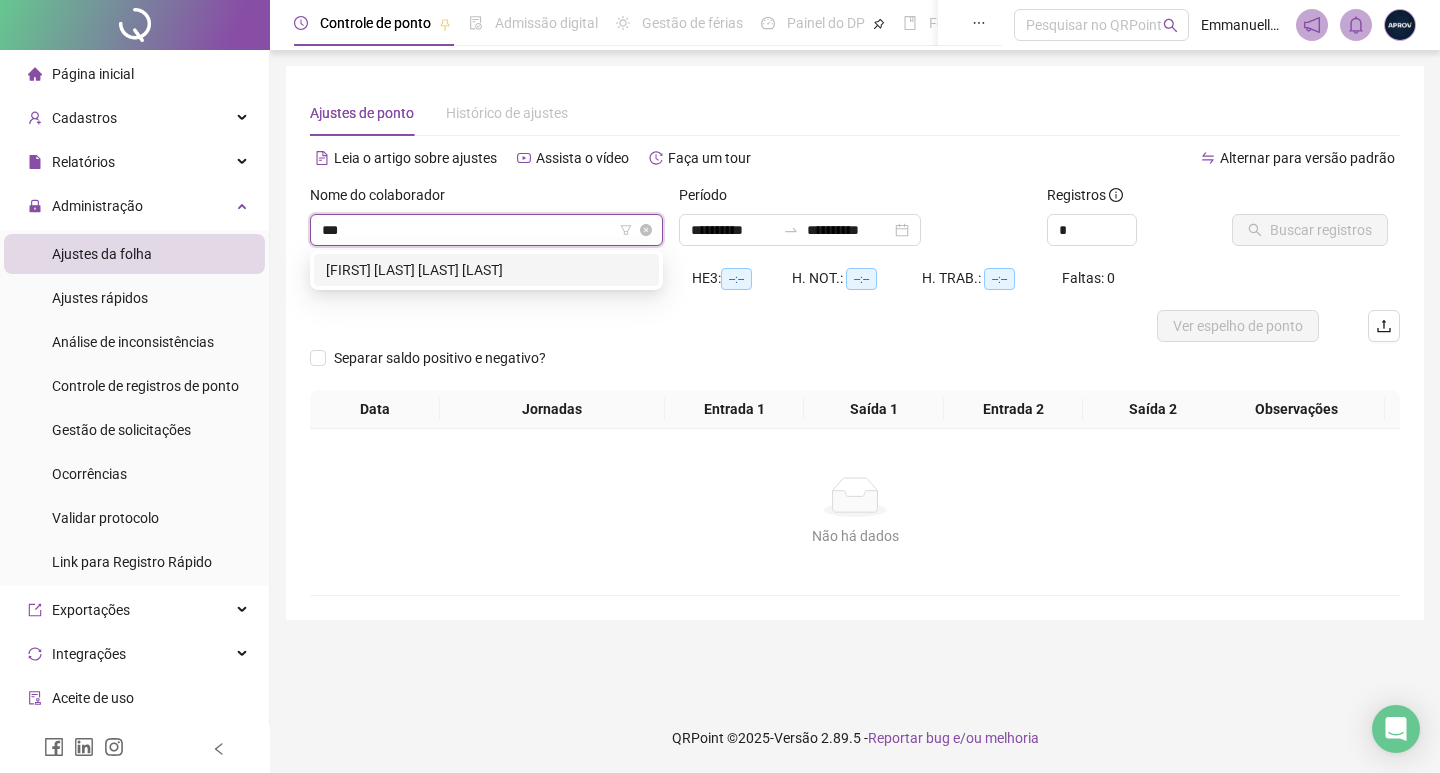 type on "****" 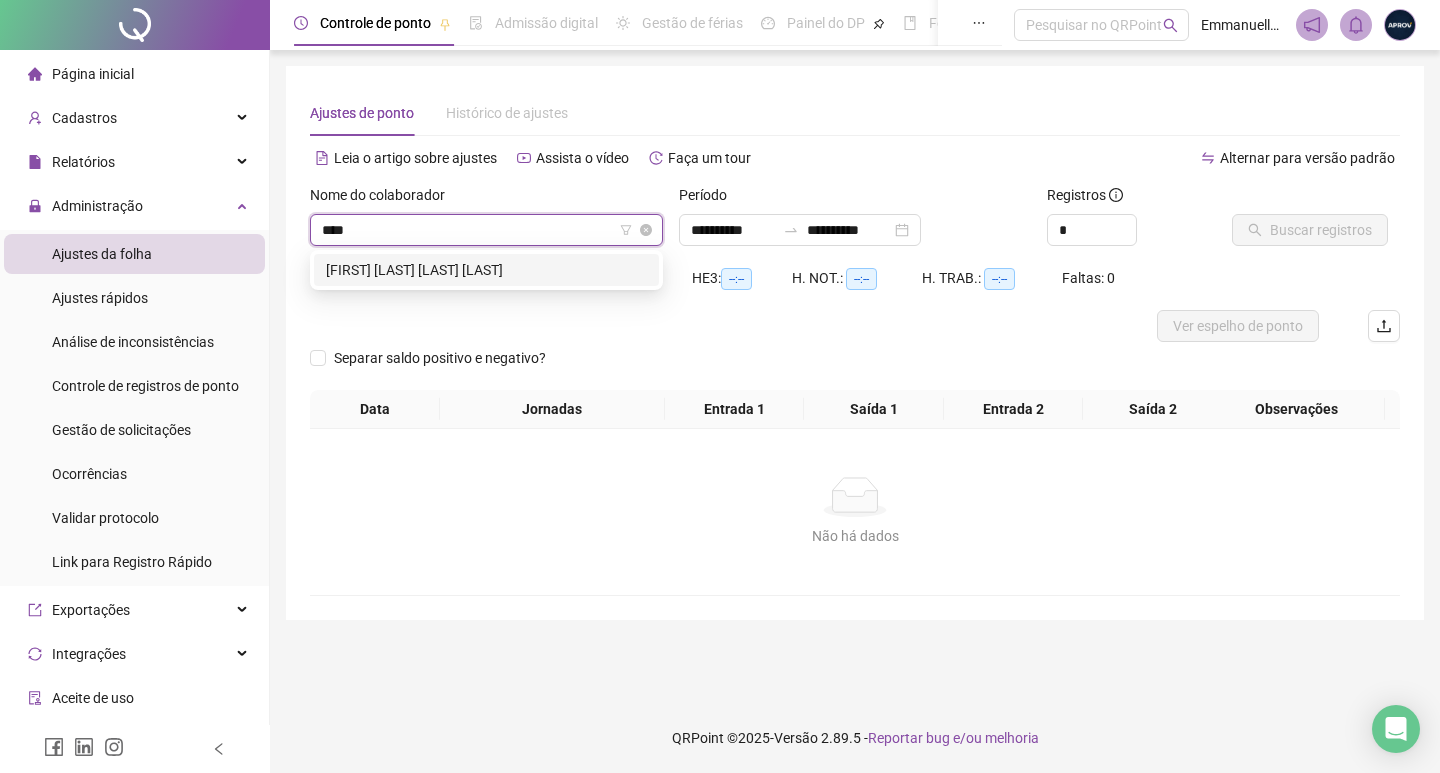 type 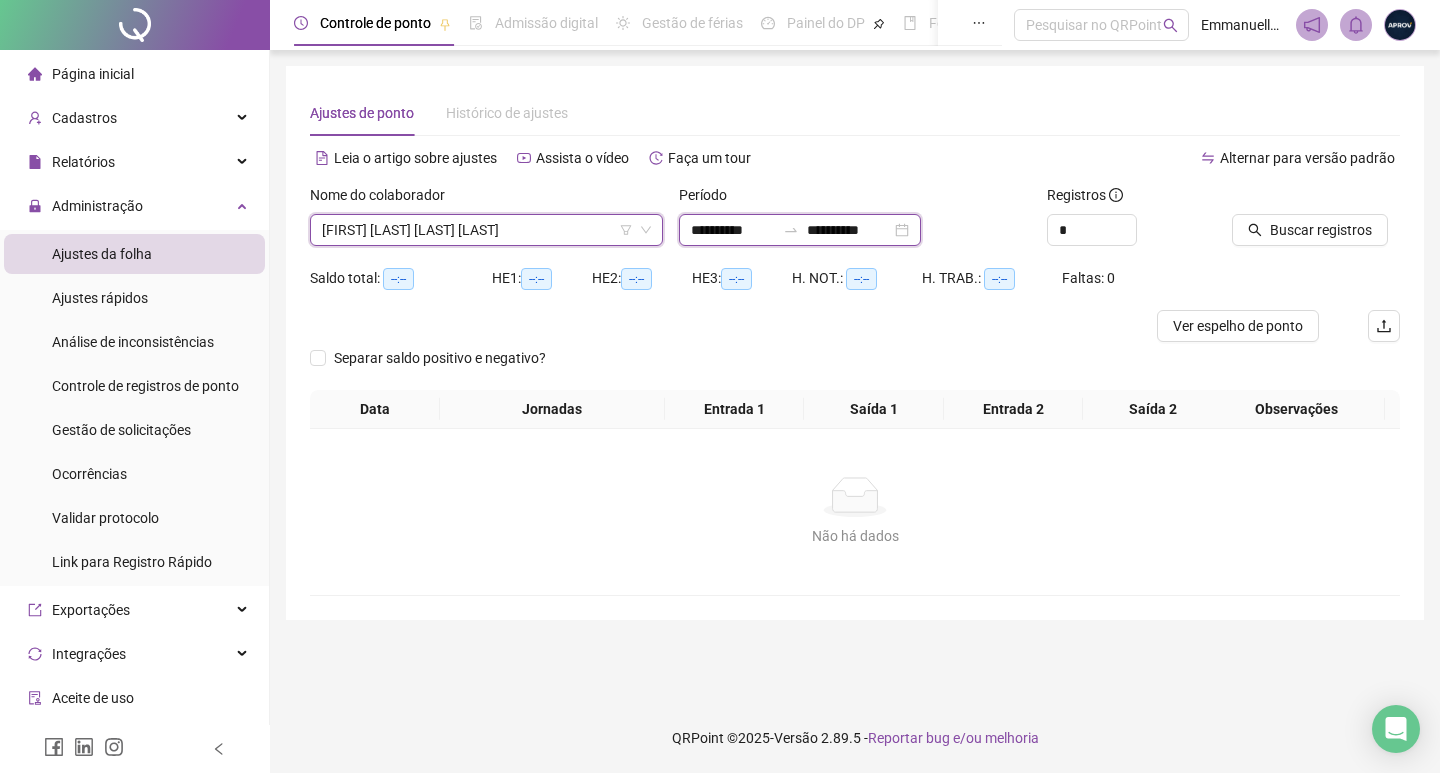 click on "**********" at bounding box center (733, 230) 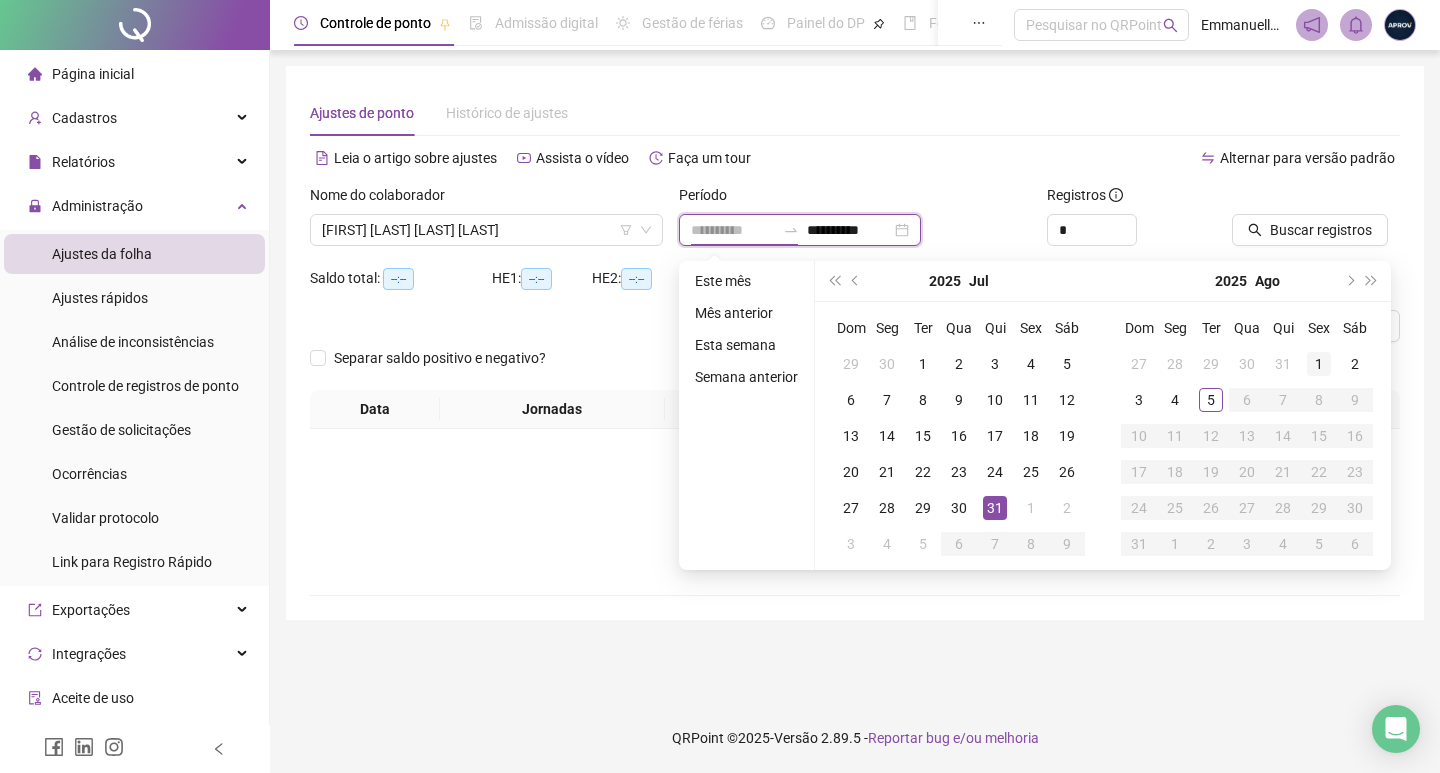 type on "**********" 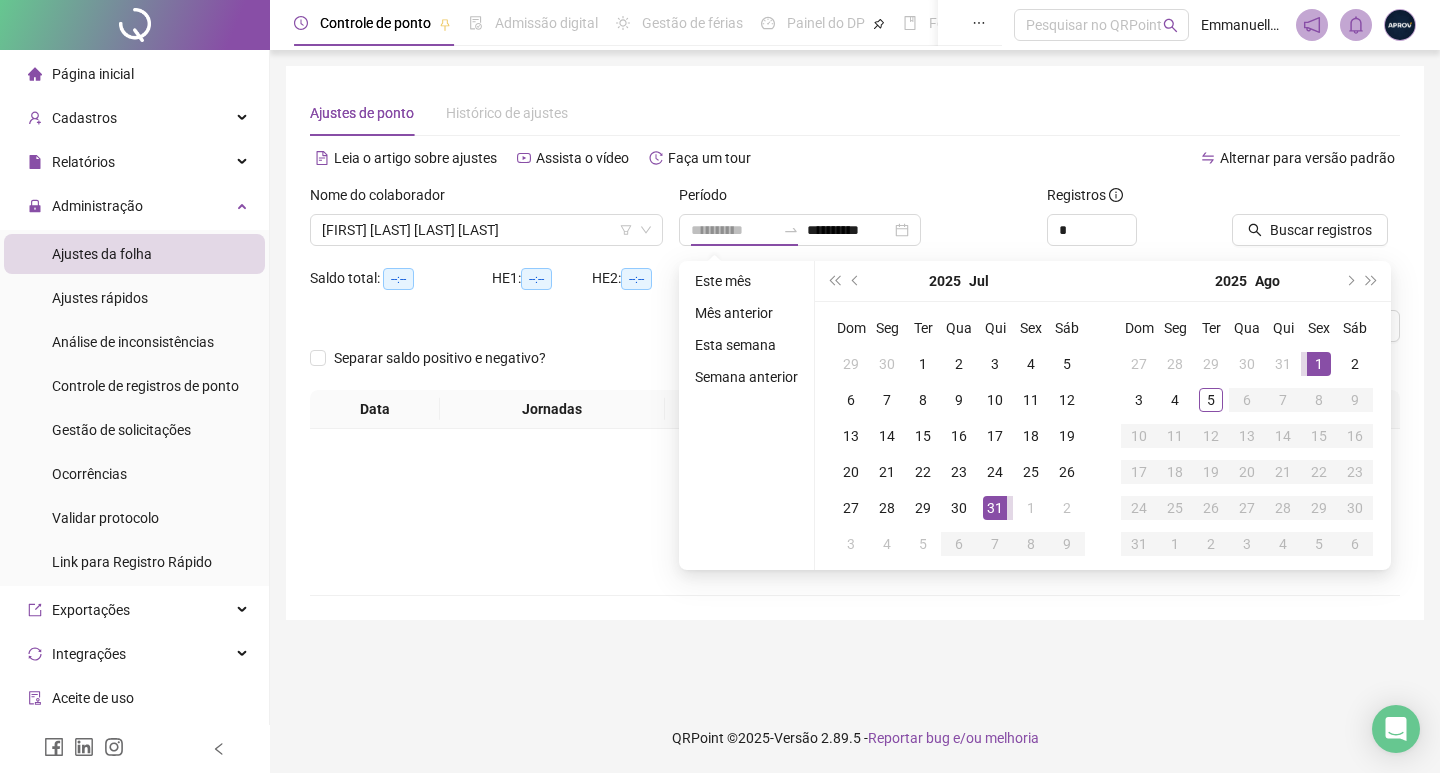 click on "1" at bounding box center [1319, 364] 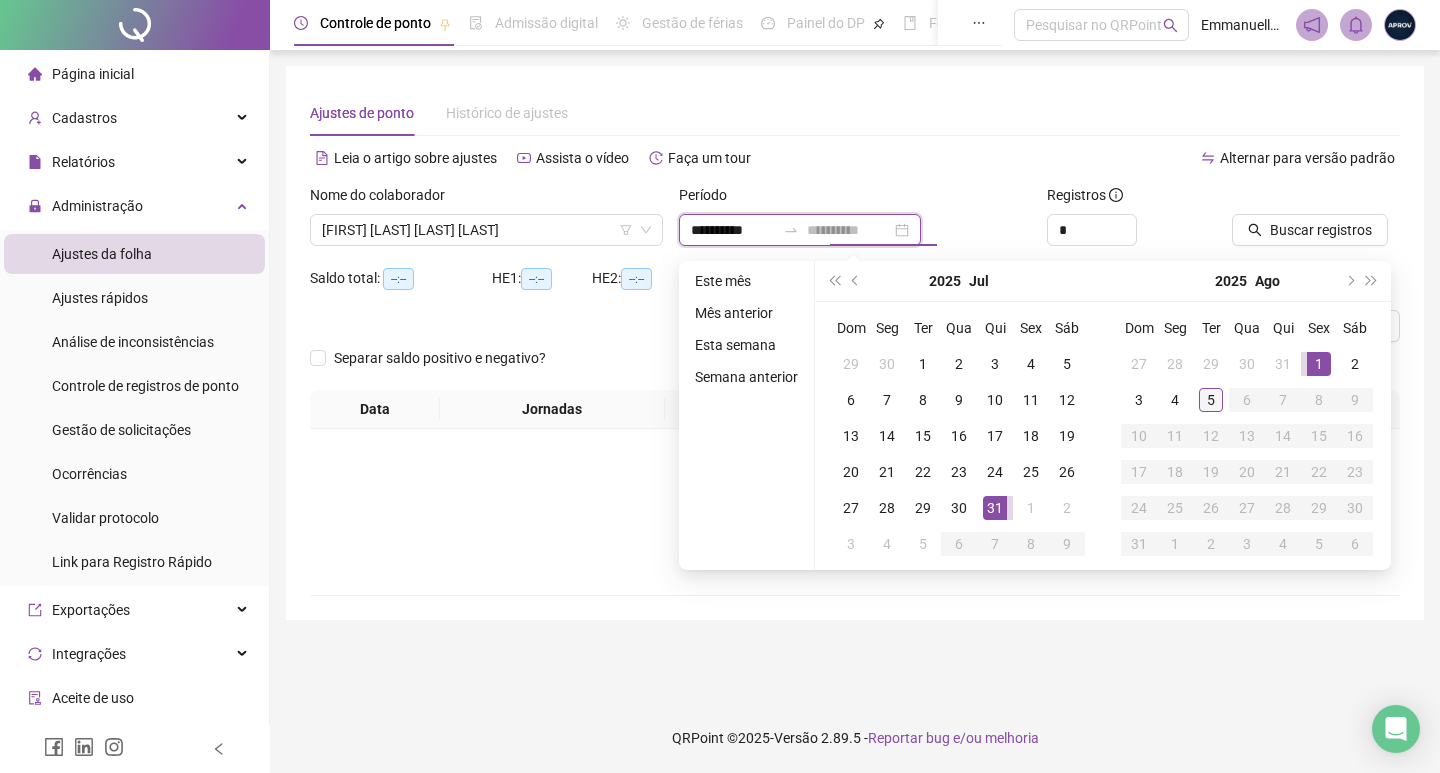 type on "**********" 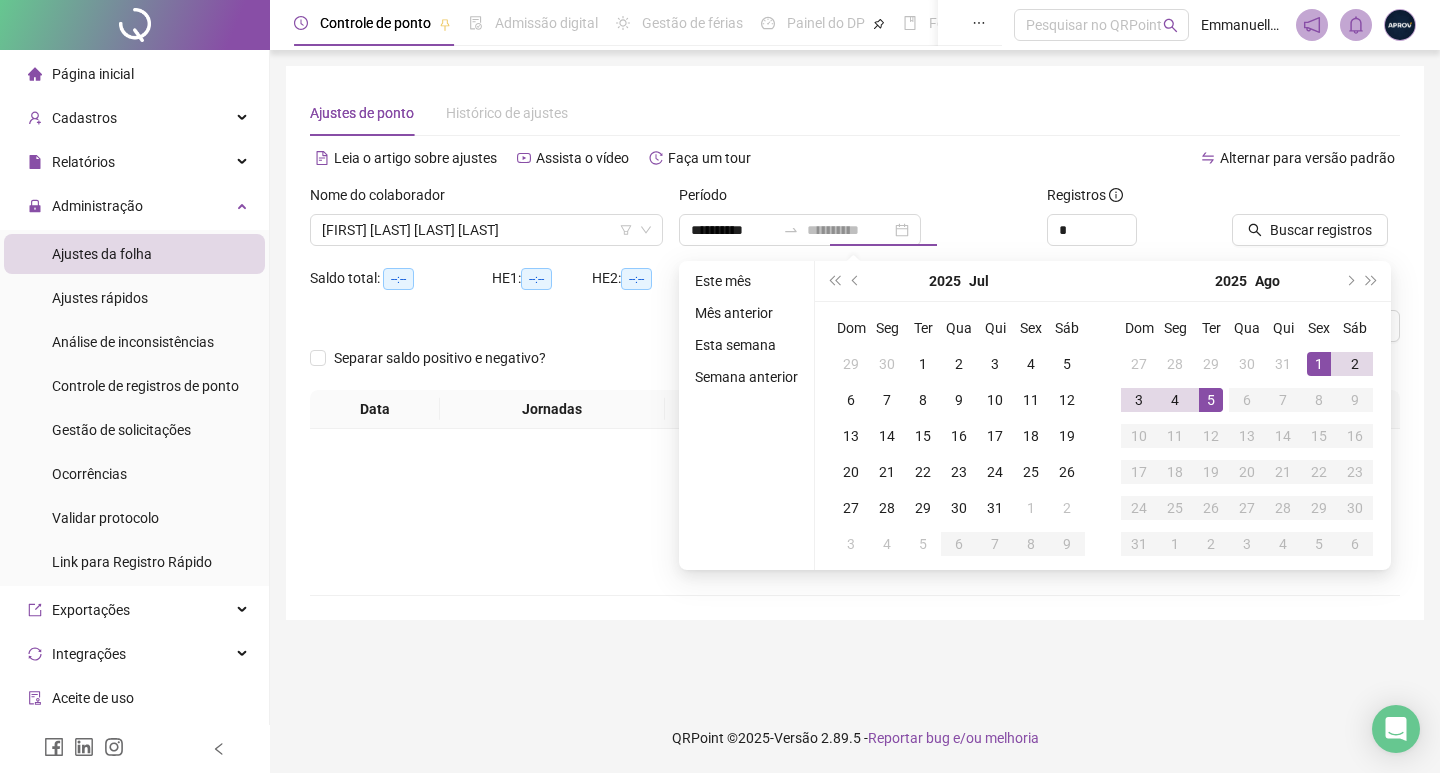 click on "5" at bounding box center (1211, 400) 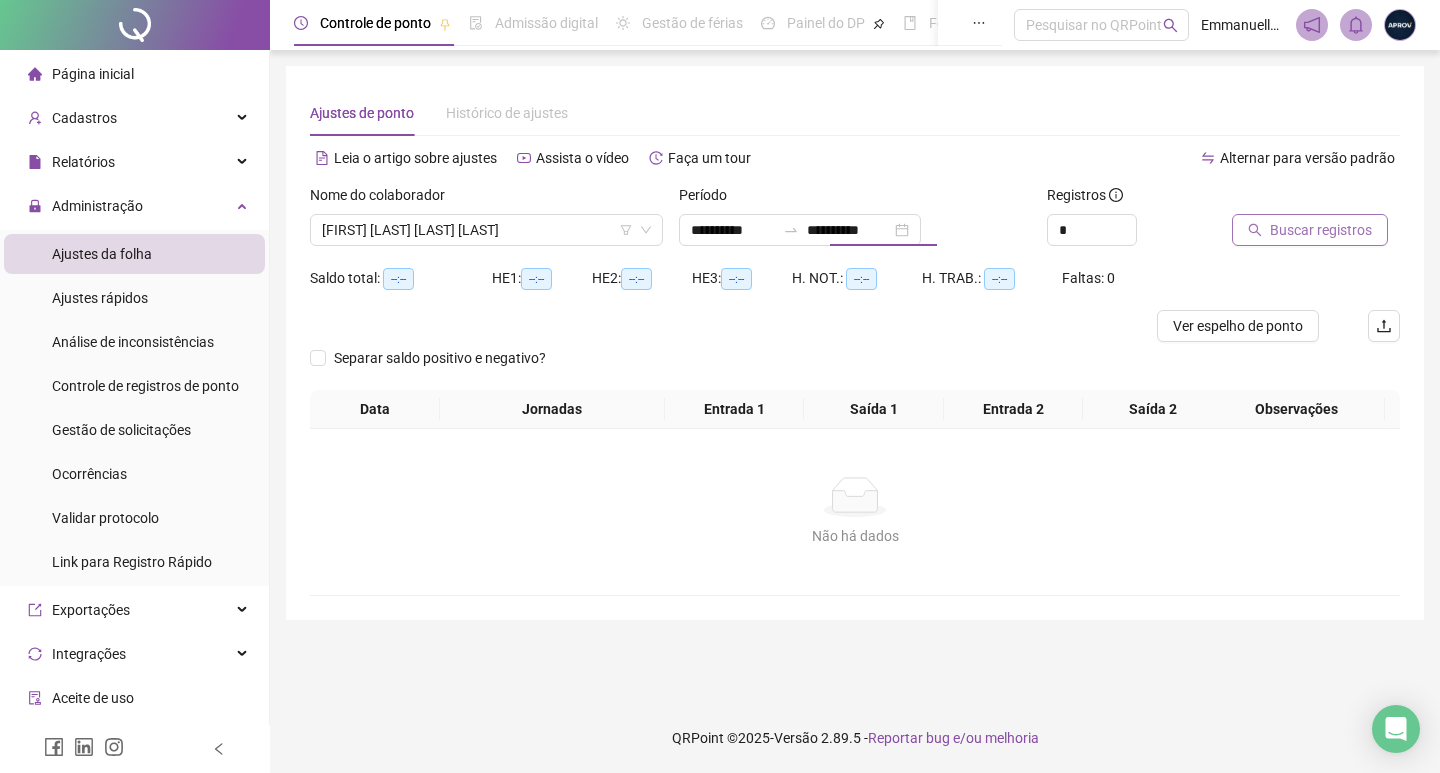click on "Buscar registros" at bounding box center [1310, 230] 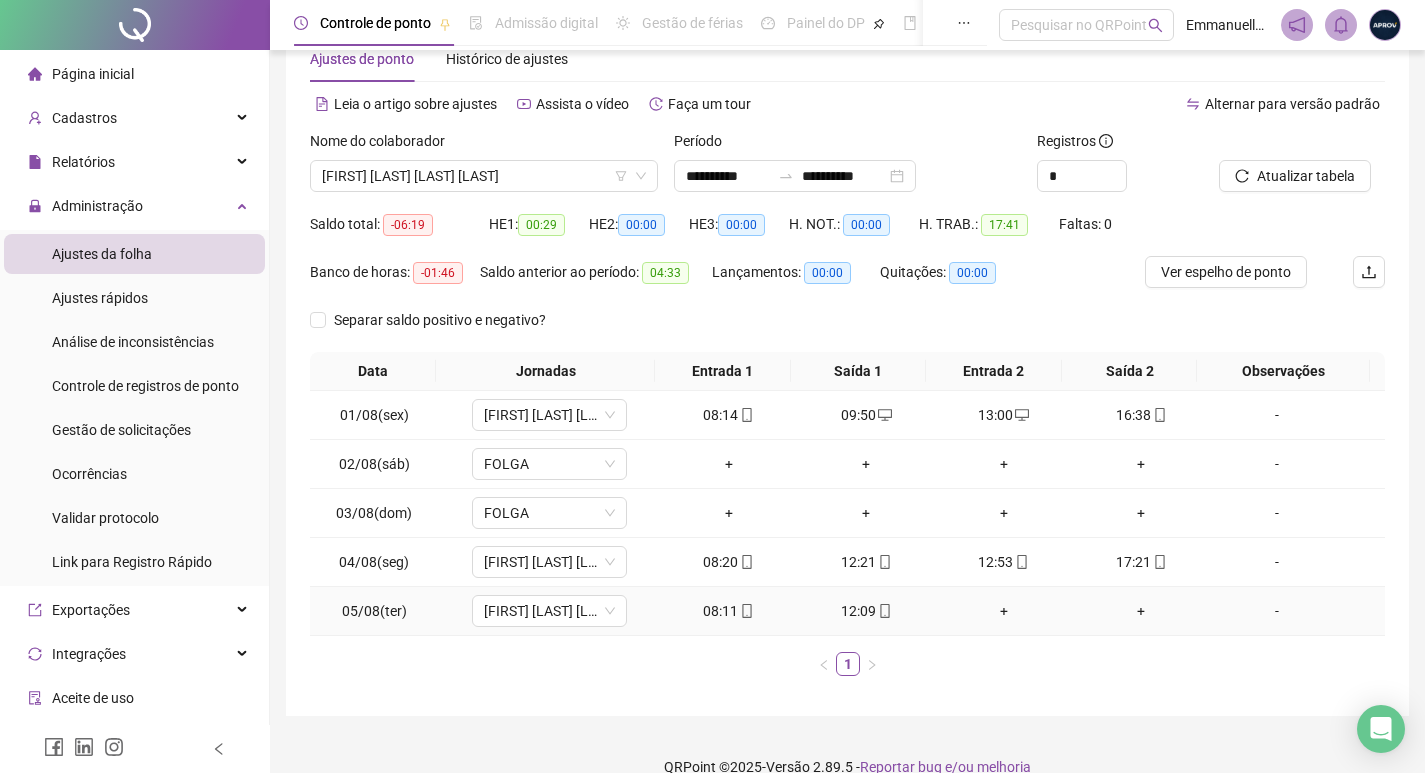 scroll, scrollTop: 83, scrollLeft: 0, axis: vertical 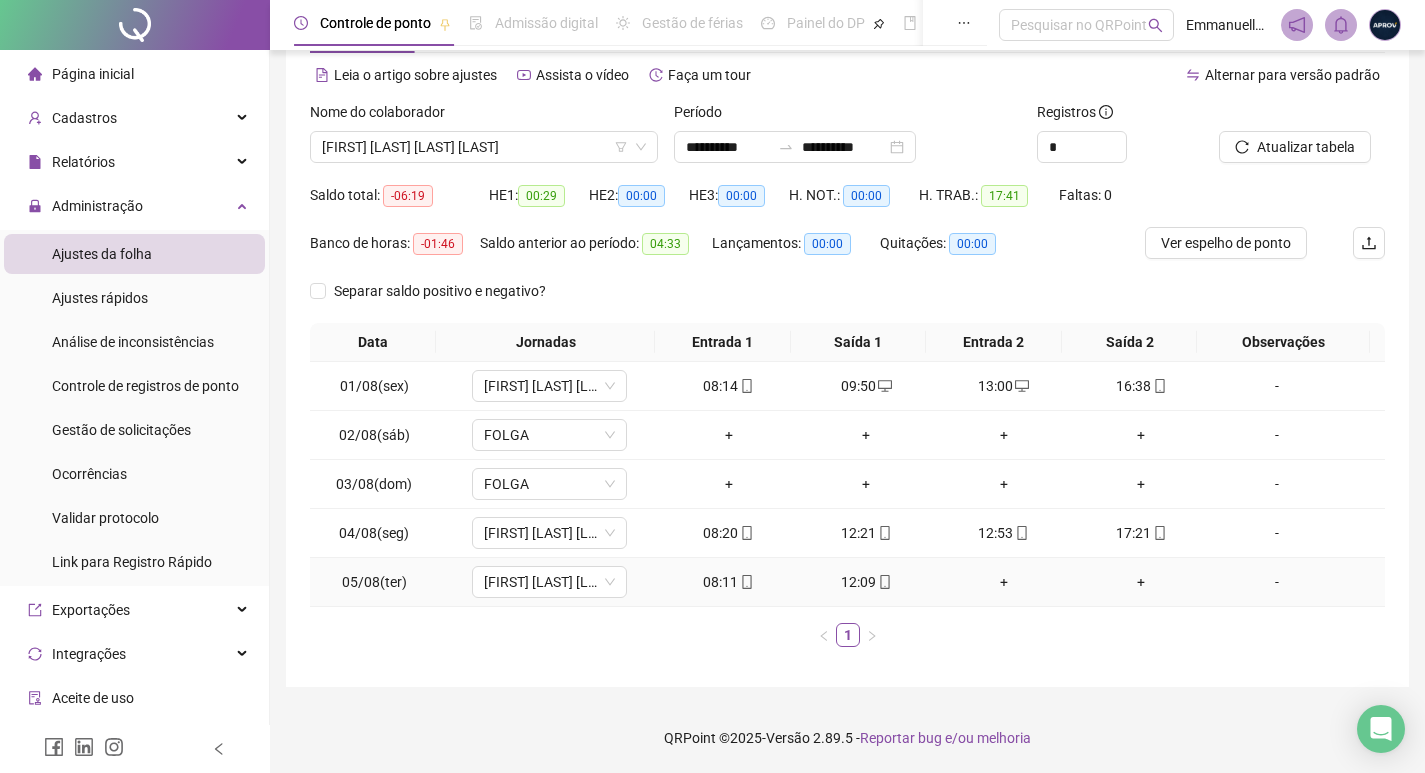 click on "+" at bounding box center (1004, 582) 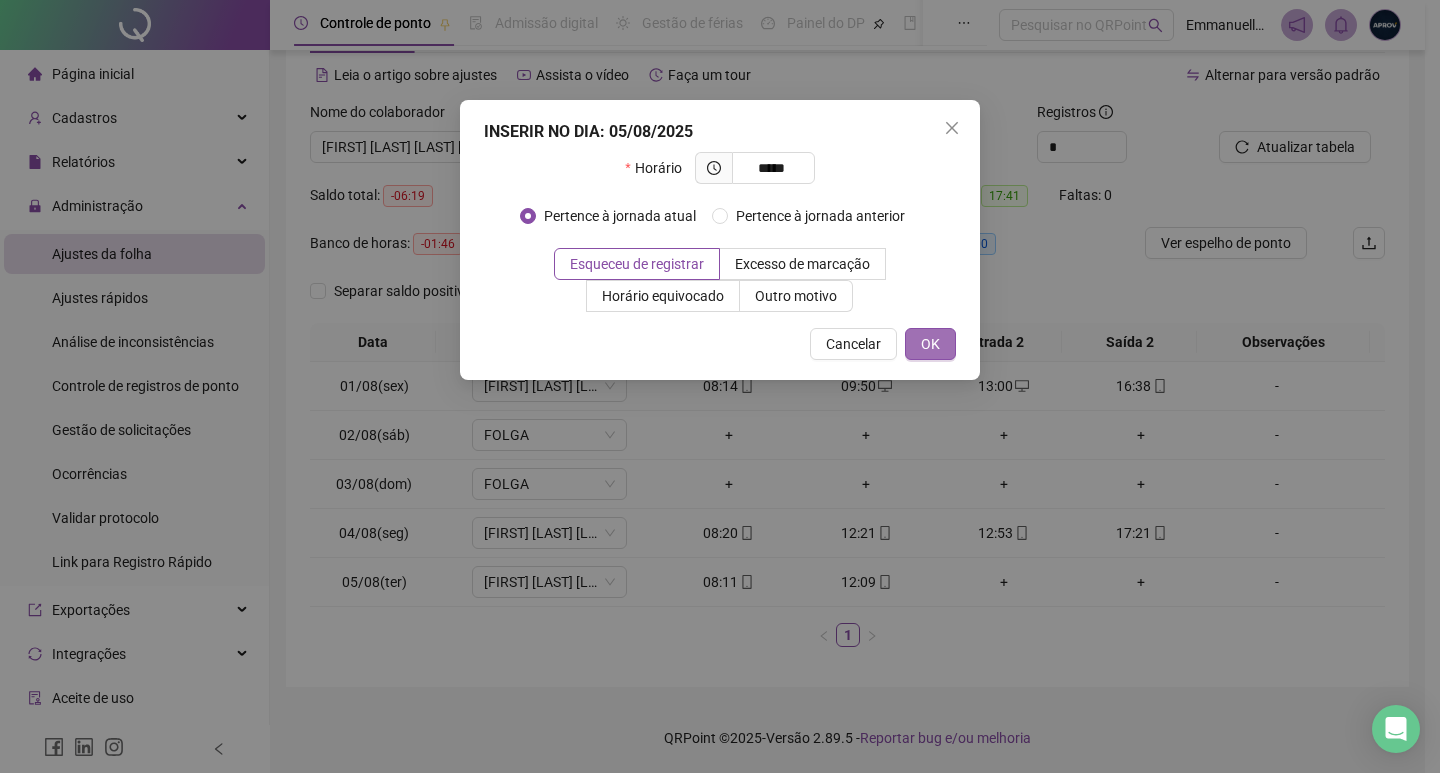 type on "*****" 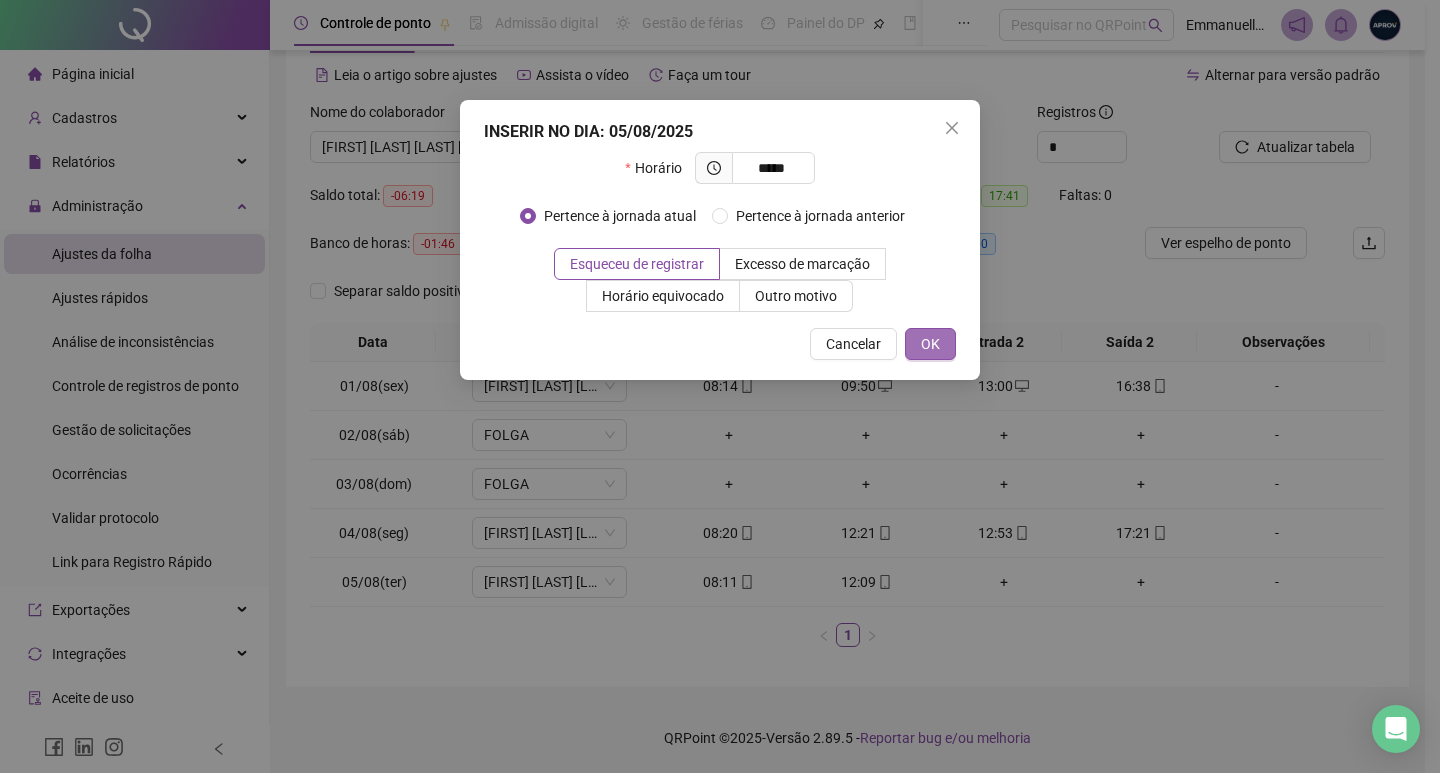 click on "OK" at bounding box center [930, 344] 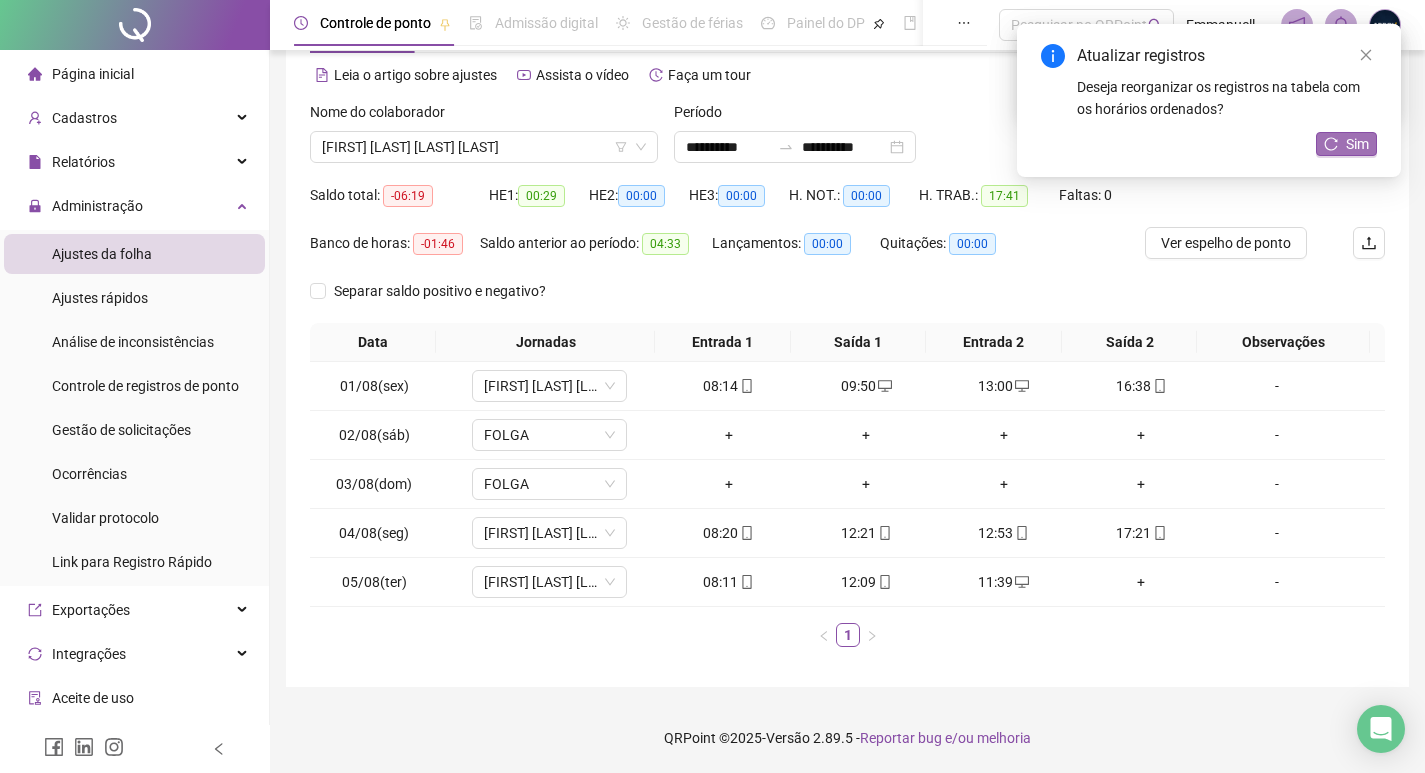 click on "Sim" at bounding box center (1357, 144) 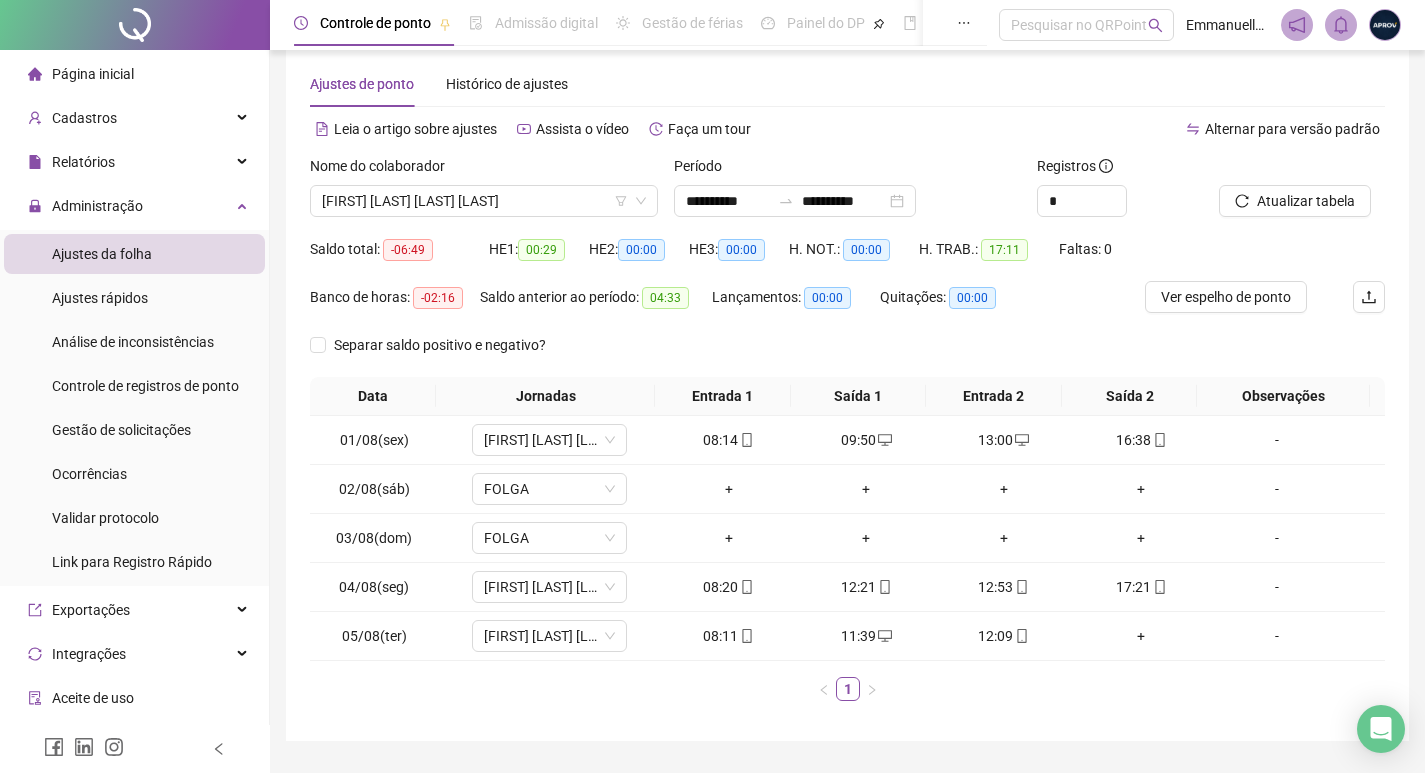 scroll, scrollTop: 0, scrollLeft: 0, axis: both 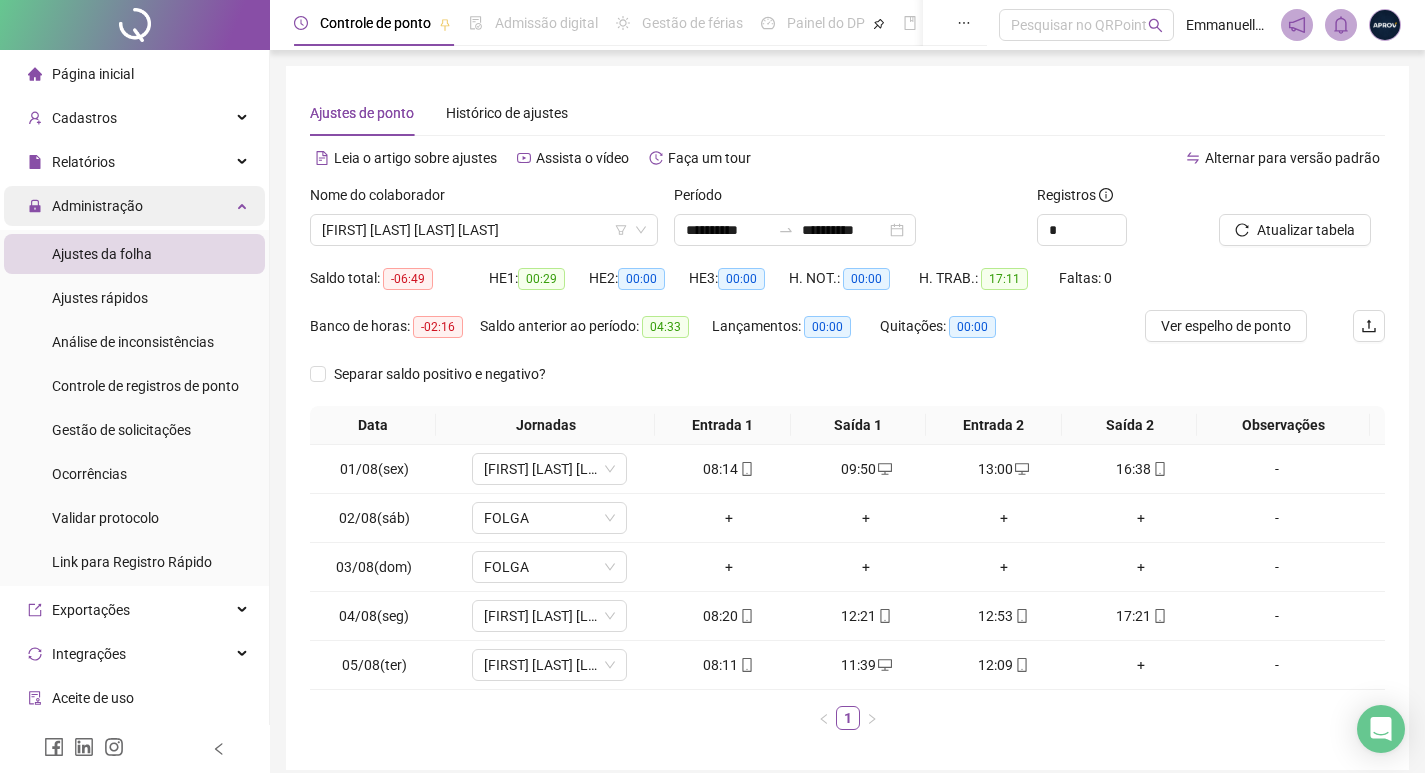 click on "Administração" at bounding box center [134, 206] 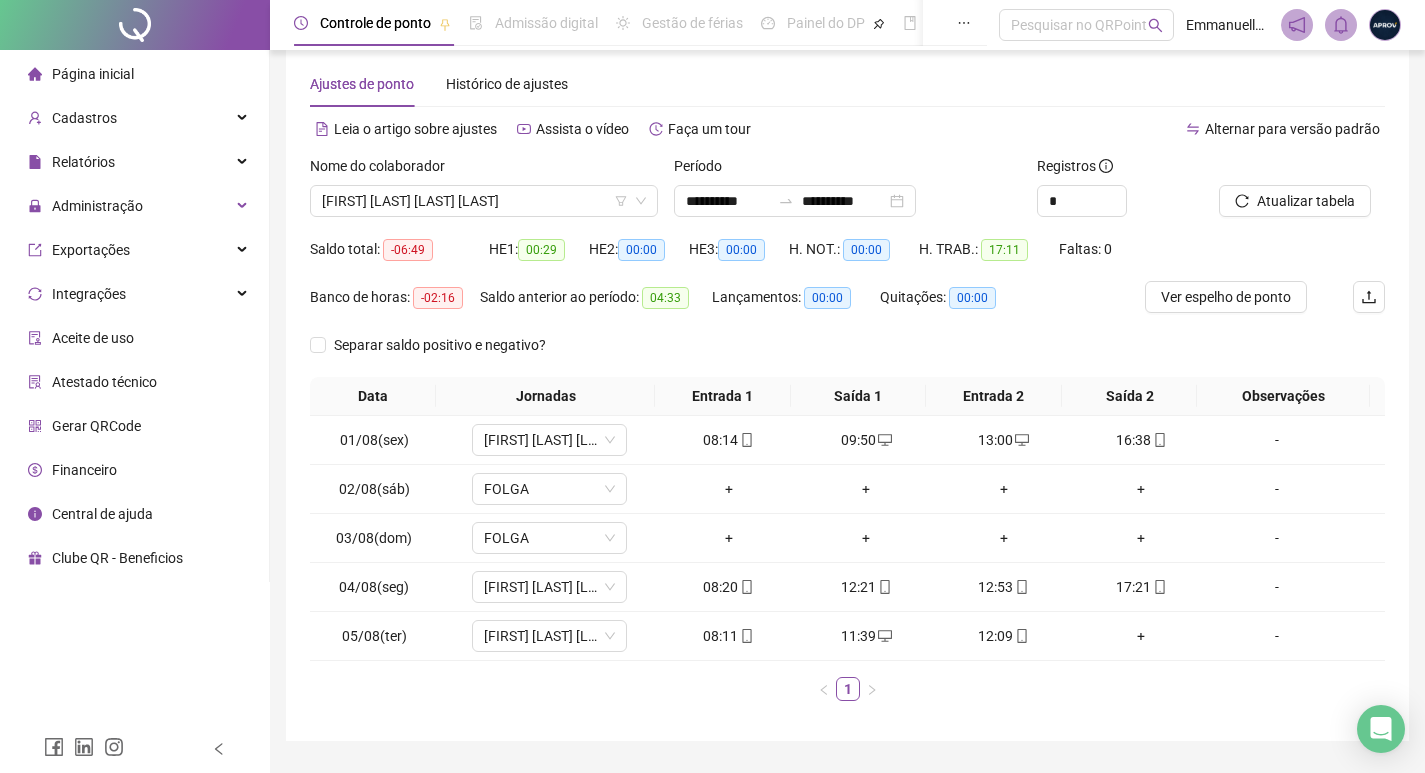 scroll, scrollTop: 0, scrollLeft: 0, axis: both 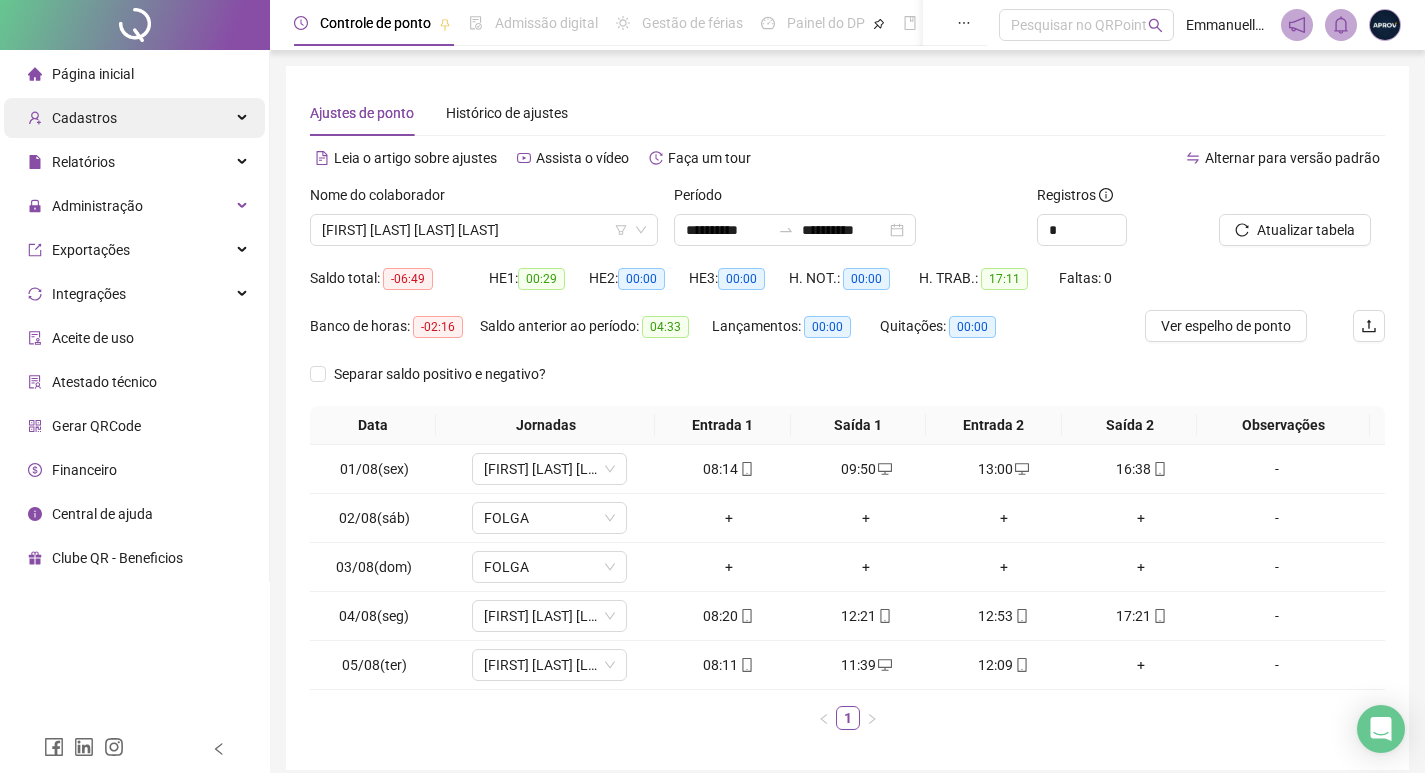 click on "Cadastros" at bounding box center (84, 118) 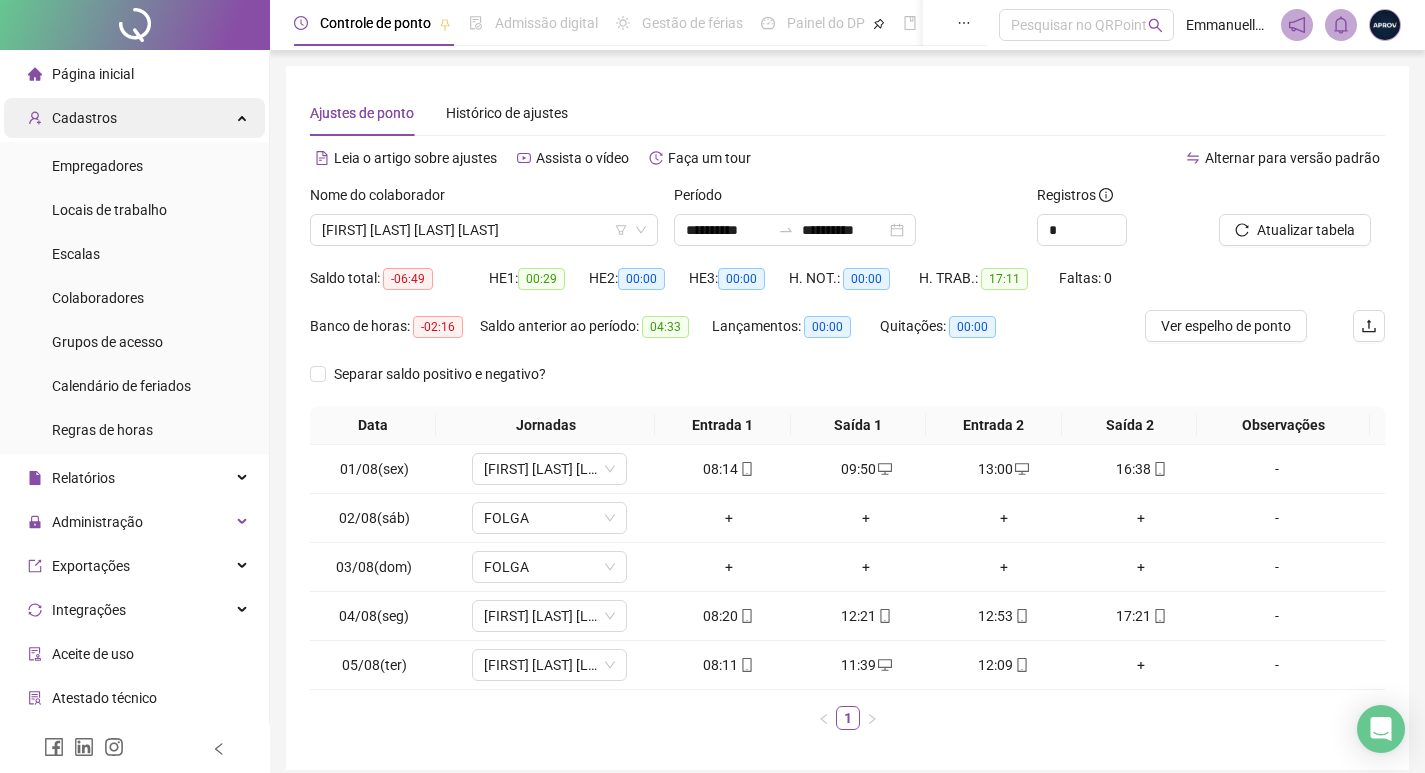 click on "Cadastros" at bounding box center [84, 118] 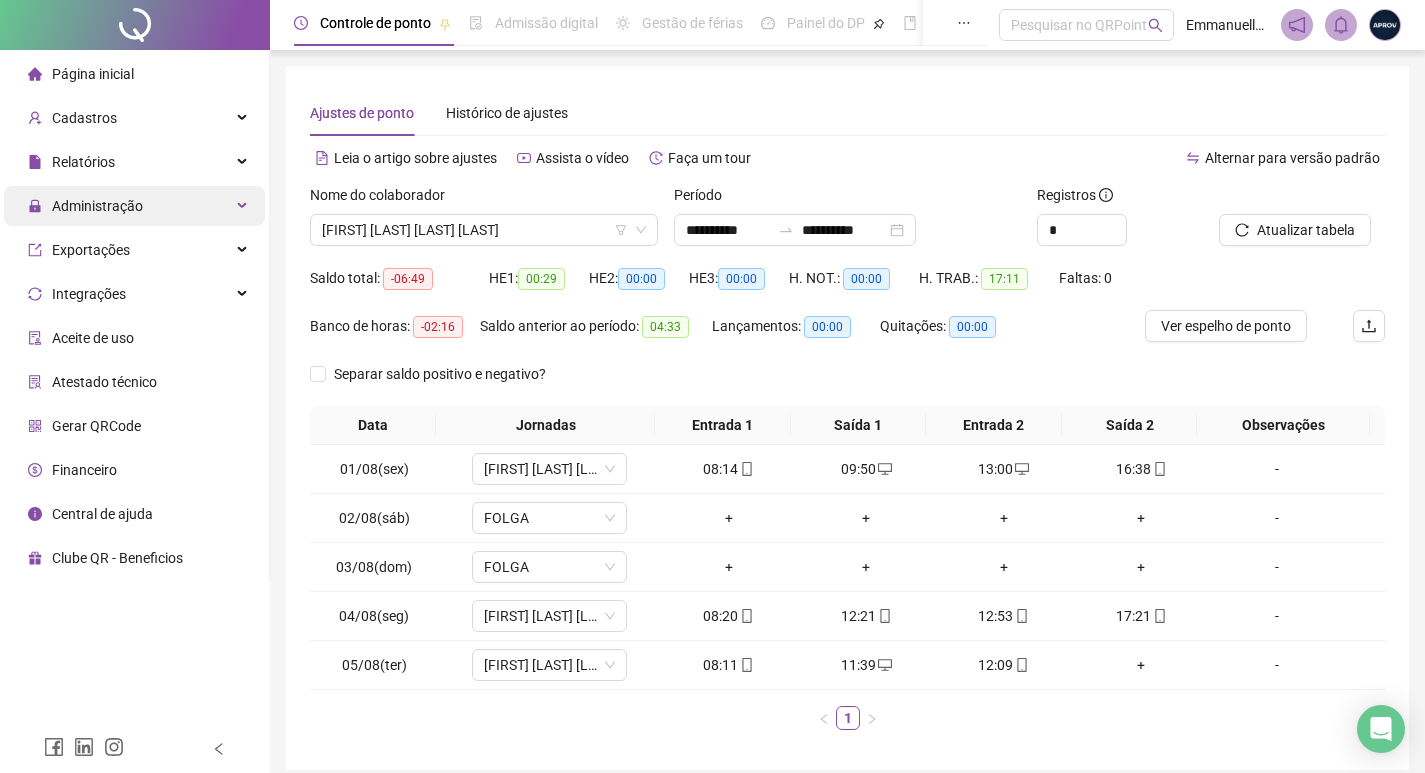 click on "Administração" at bounding box center [97, 206] 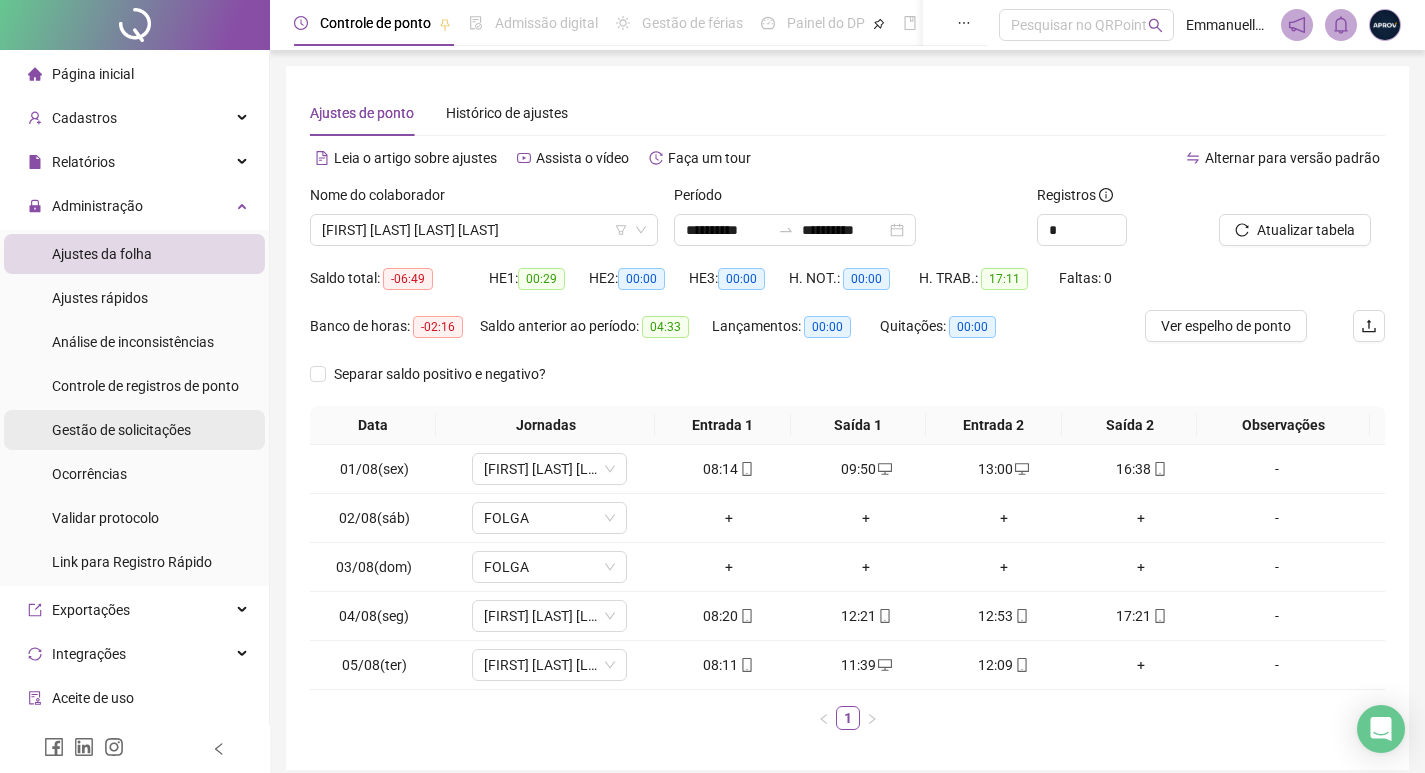 click on "Gestão de solicitações" at bounding box center [121, 430] 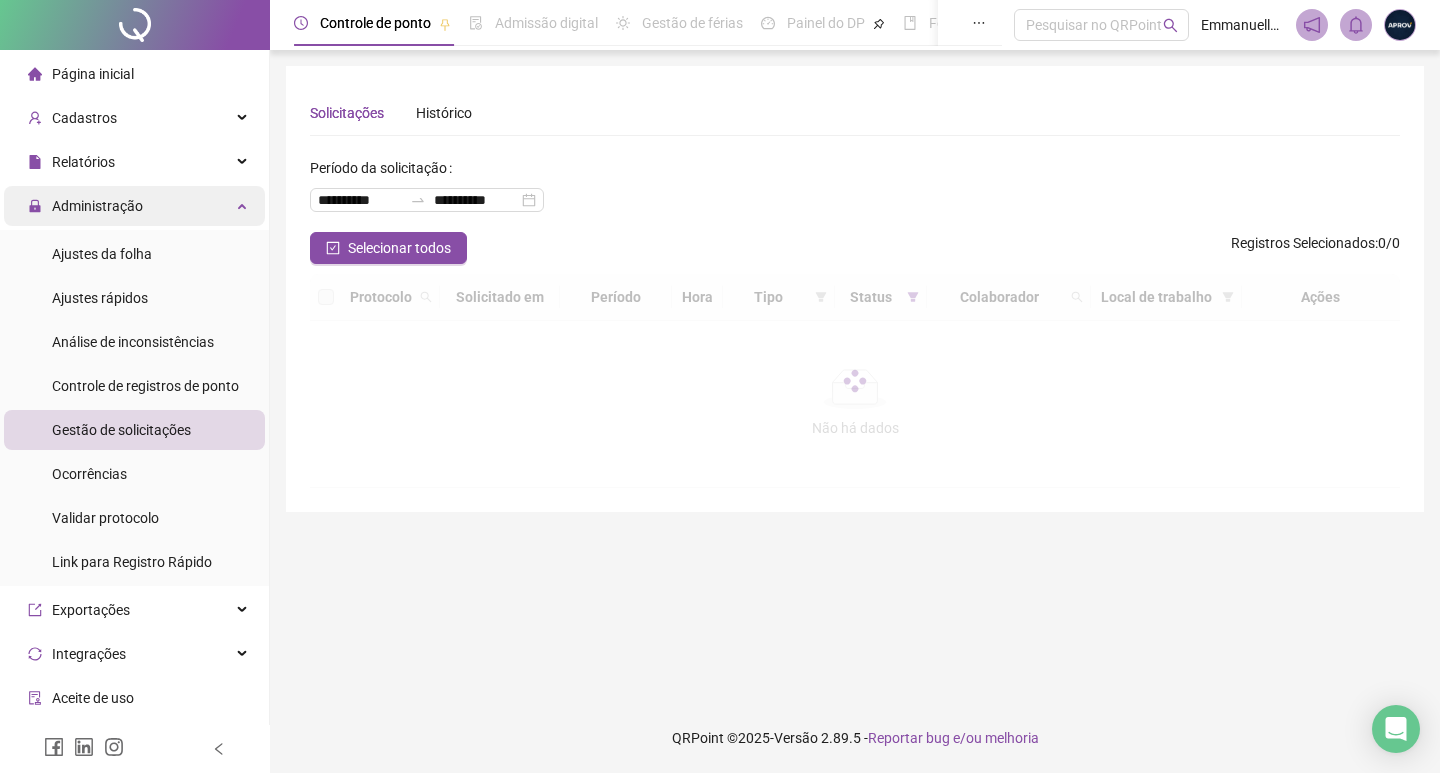 click on "Administração" at bounding box center (97, 206) 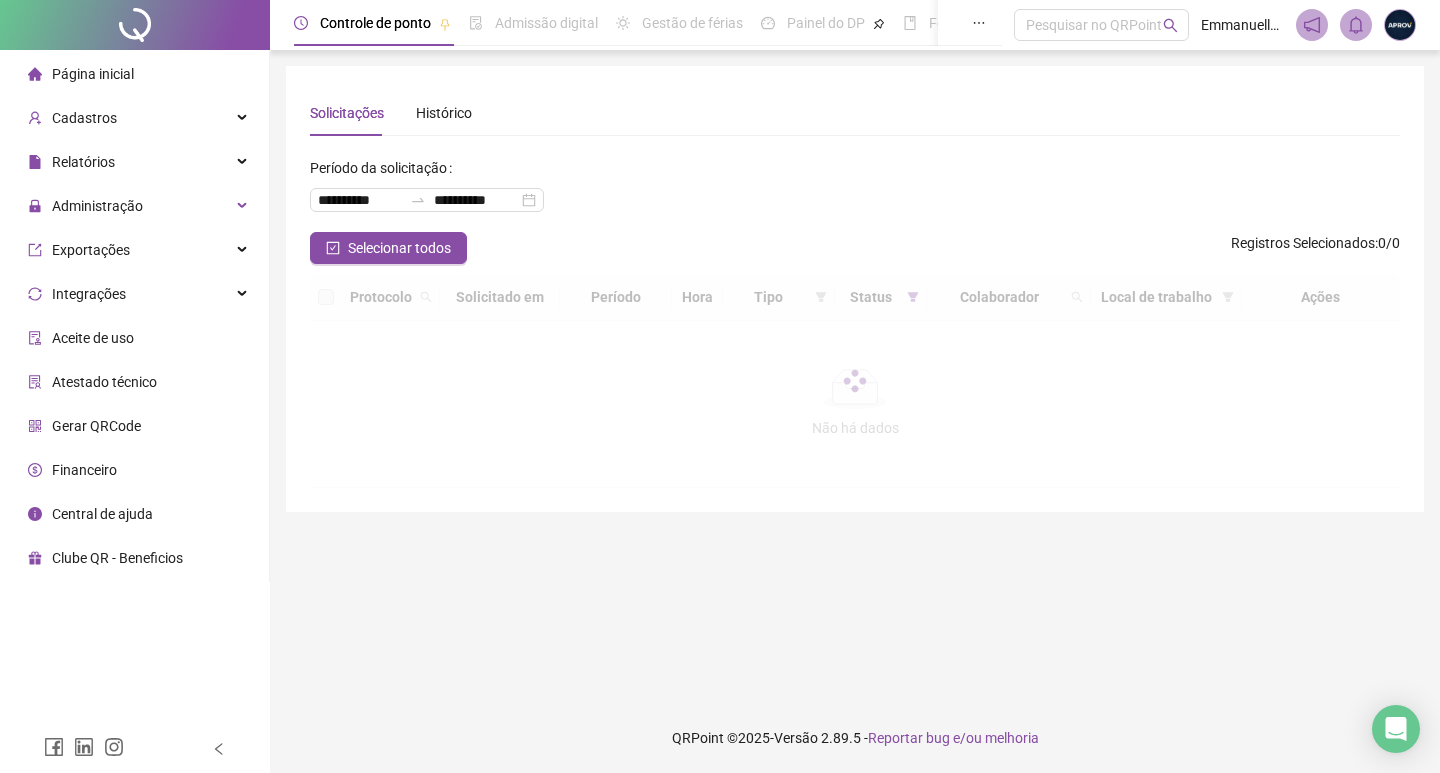 click on "Registros Selecionados" at bounding box center (1303, 243) 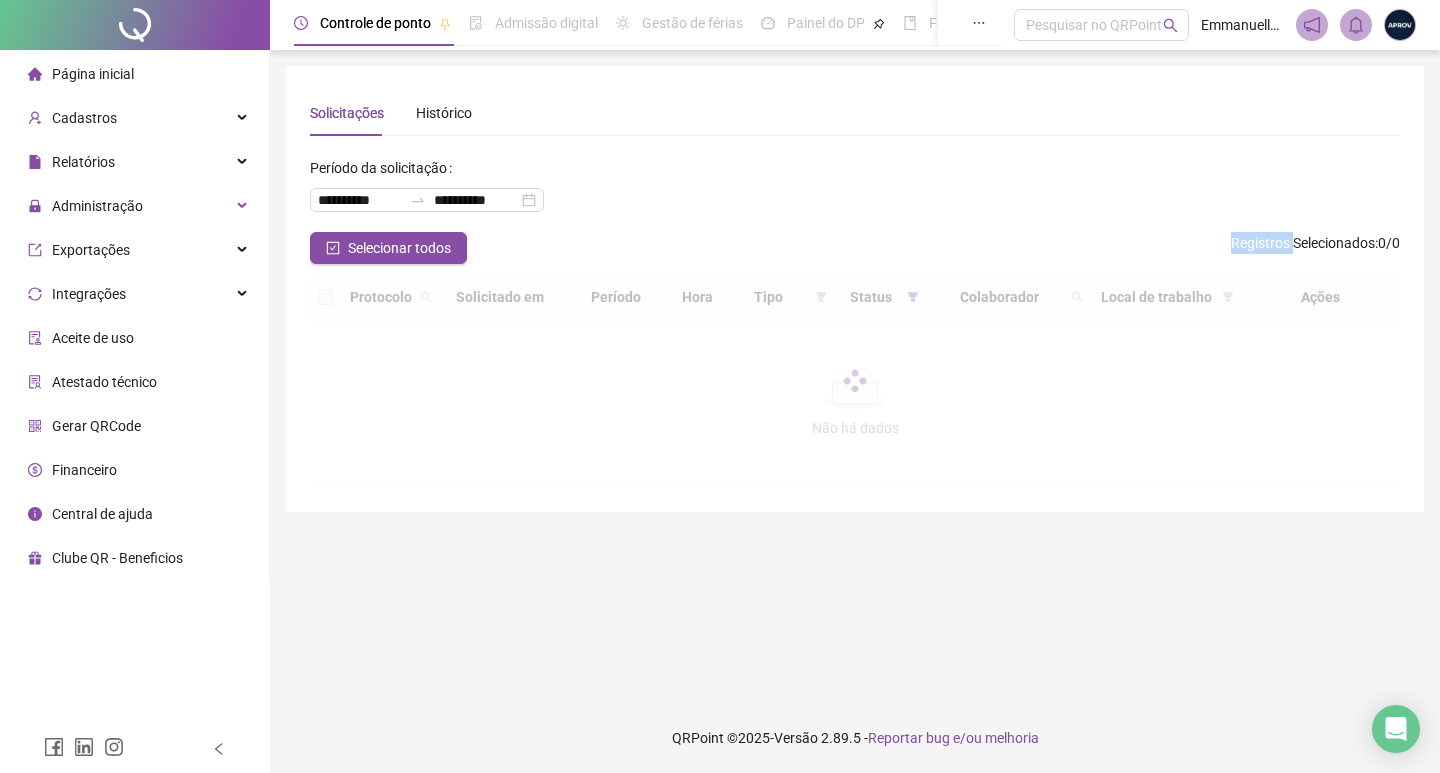 click on "Registros Selecionados" at bounding box center [1303, 243] 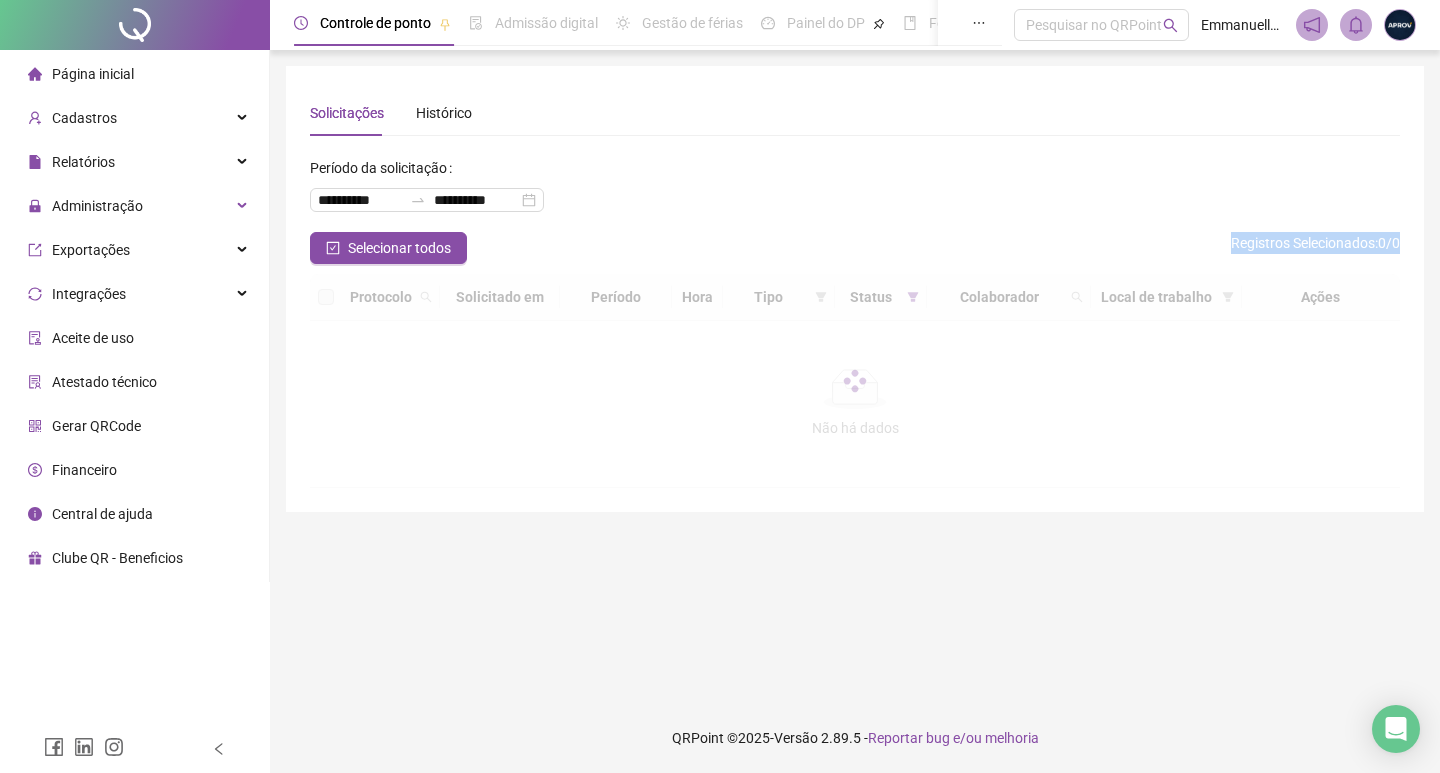 click on "Registros Selecionados" at bounding box center (1303, 243) 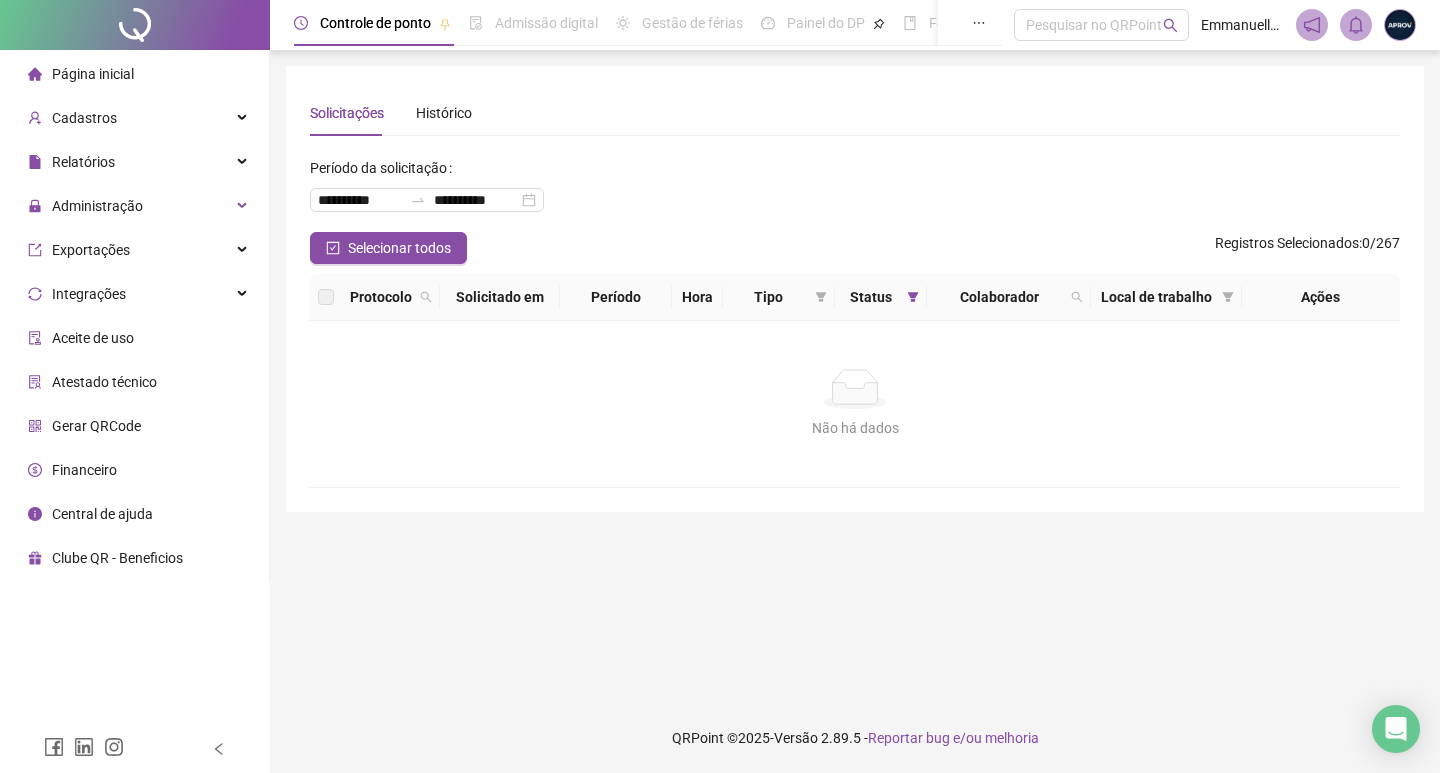 click on "Página inicial" at bounding box center (93, 74) 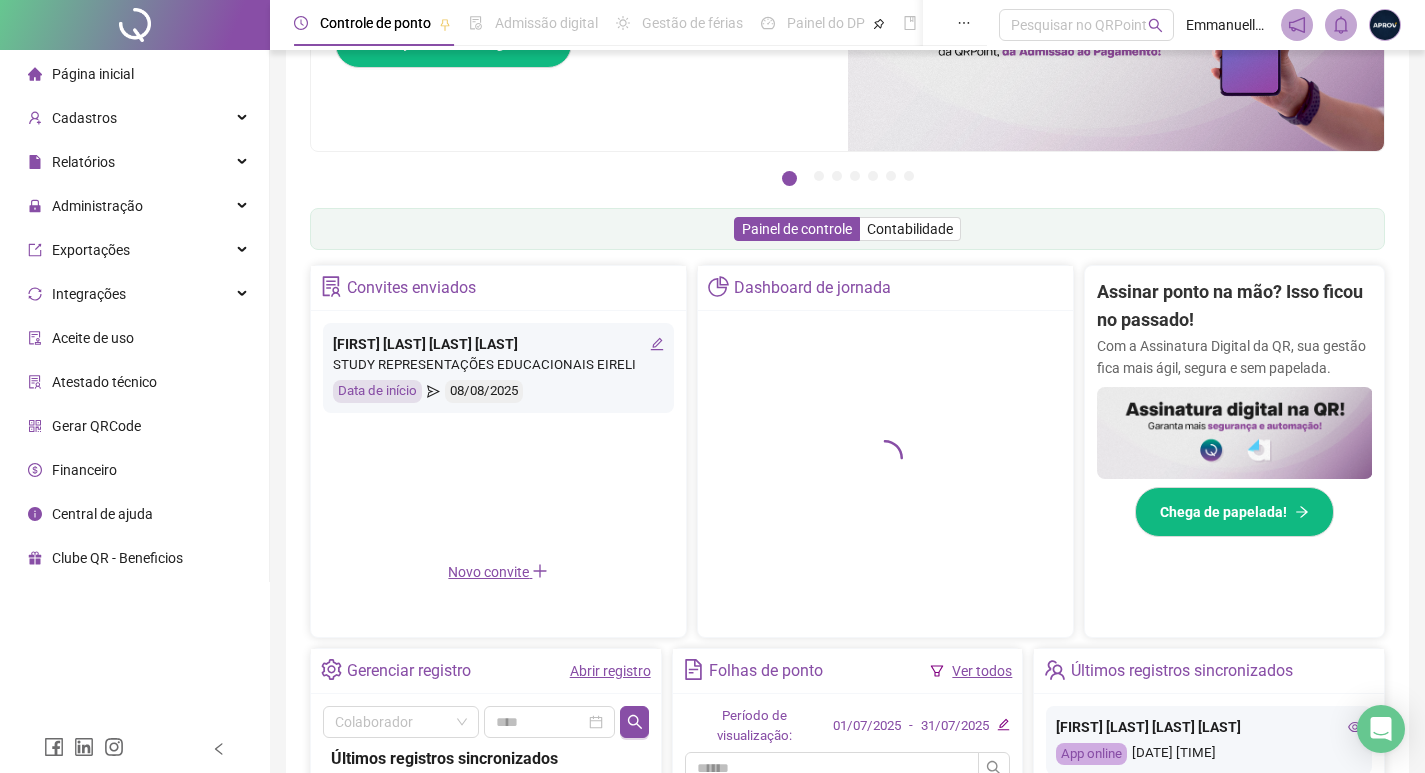 scroll, scrollTop: 200, scrollLeft: 0, axis: vertical 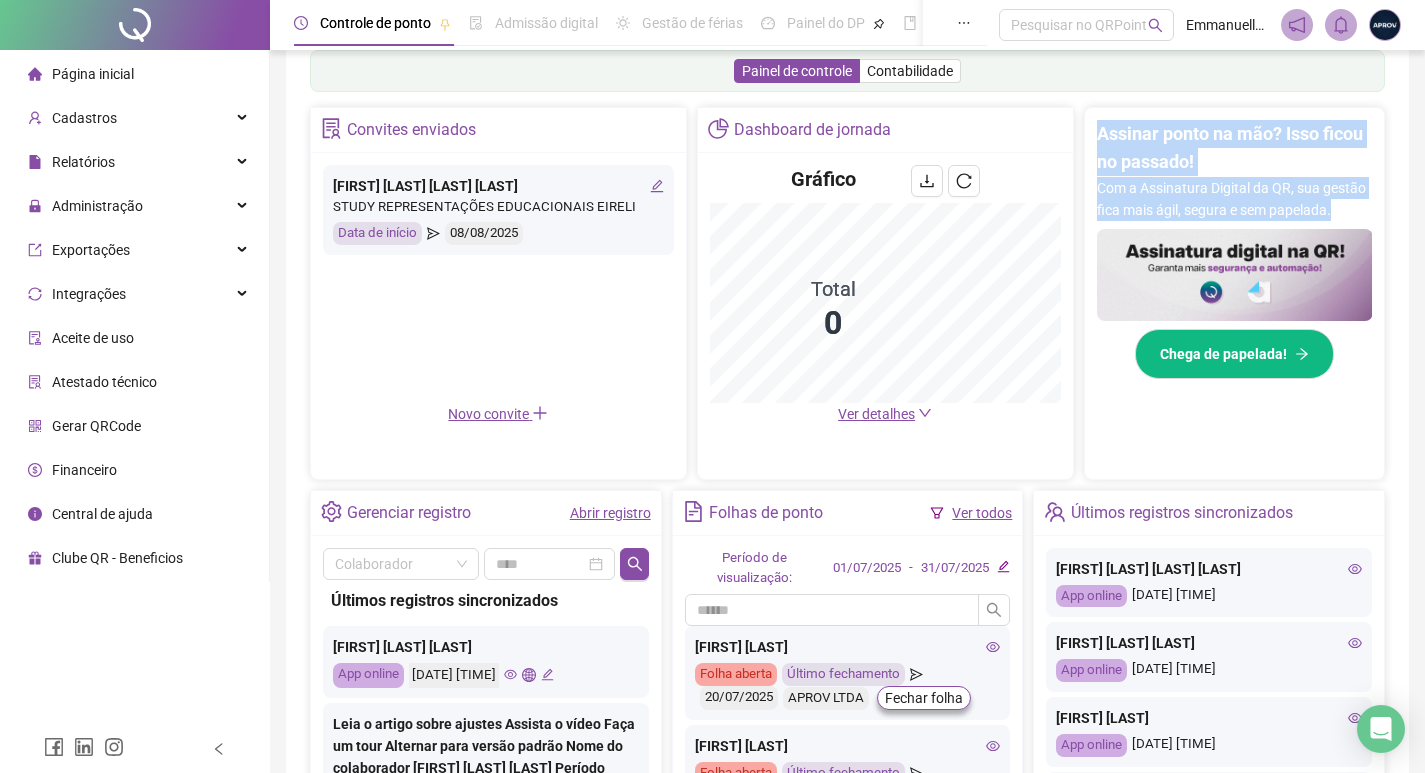 drag, startPoint x: 1104, startPoint y: 132, endPoint x: 1332, endPoint y: 205, distance: 239.40134 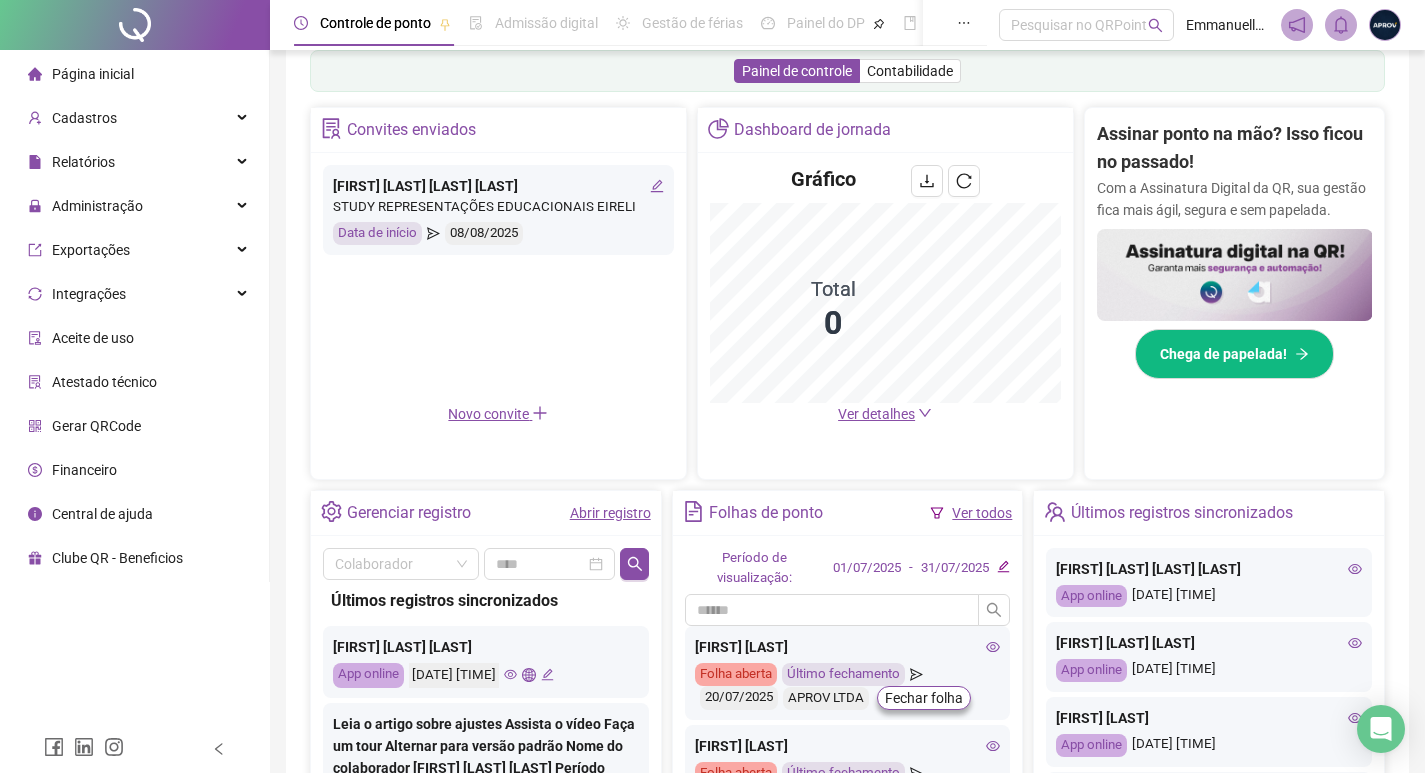 click on "Painel de controle Contabilidade" at bounding box center [847, 71] 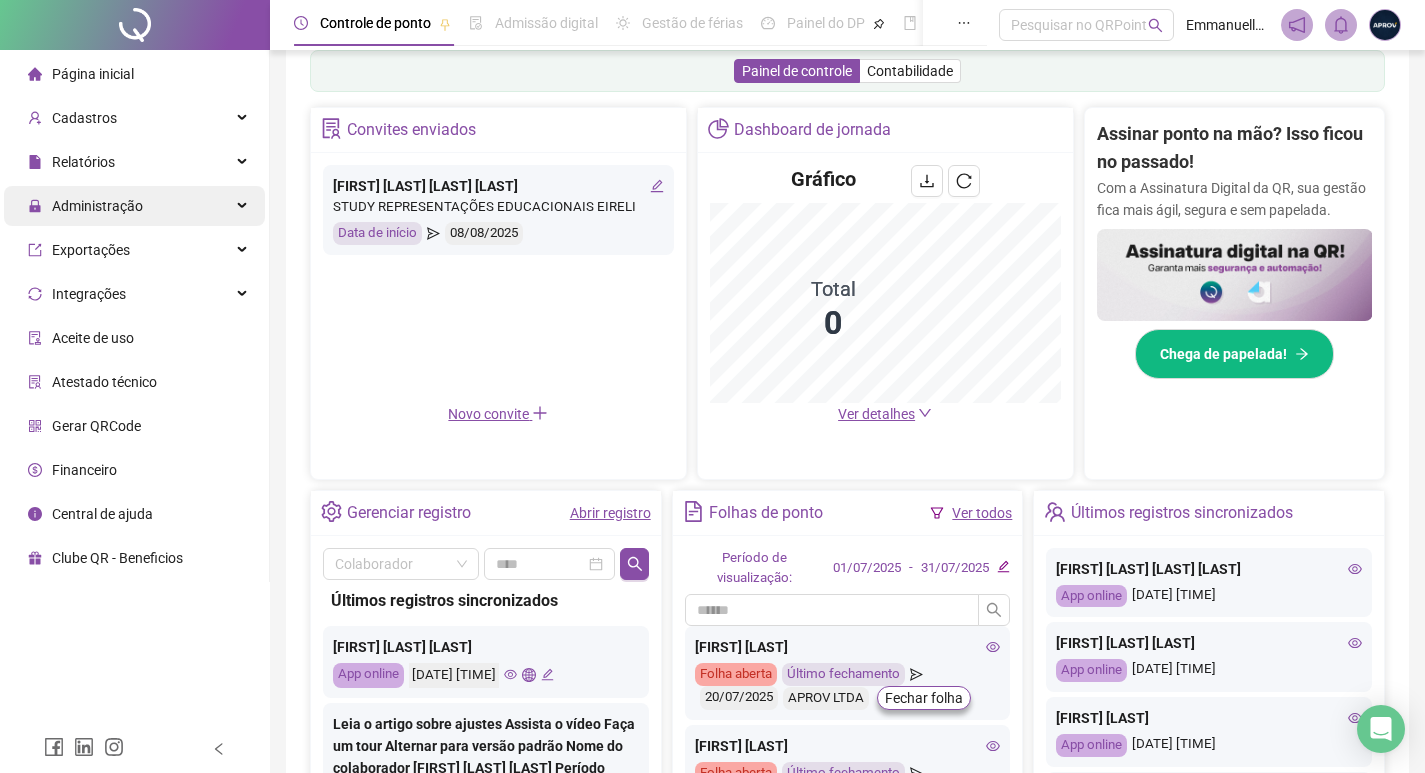 click on "Administração" at bounding box center [97, 206] 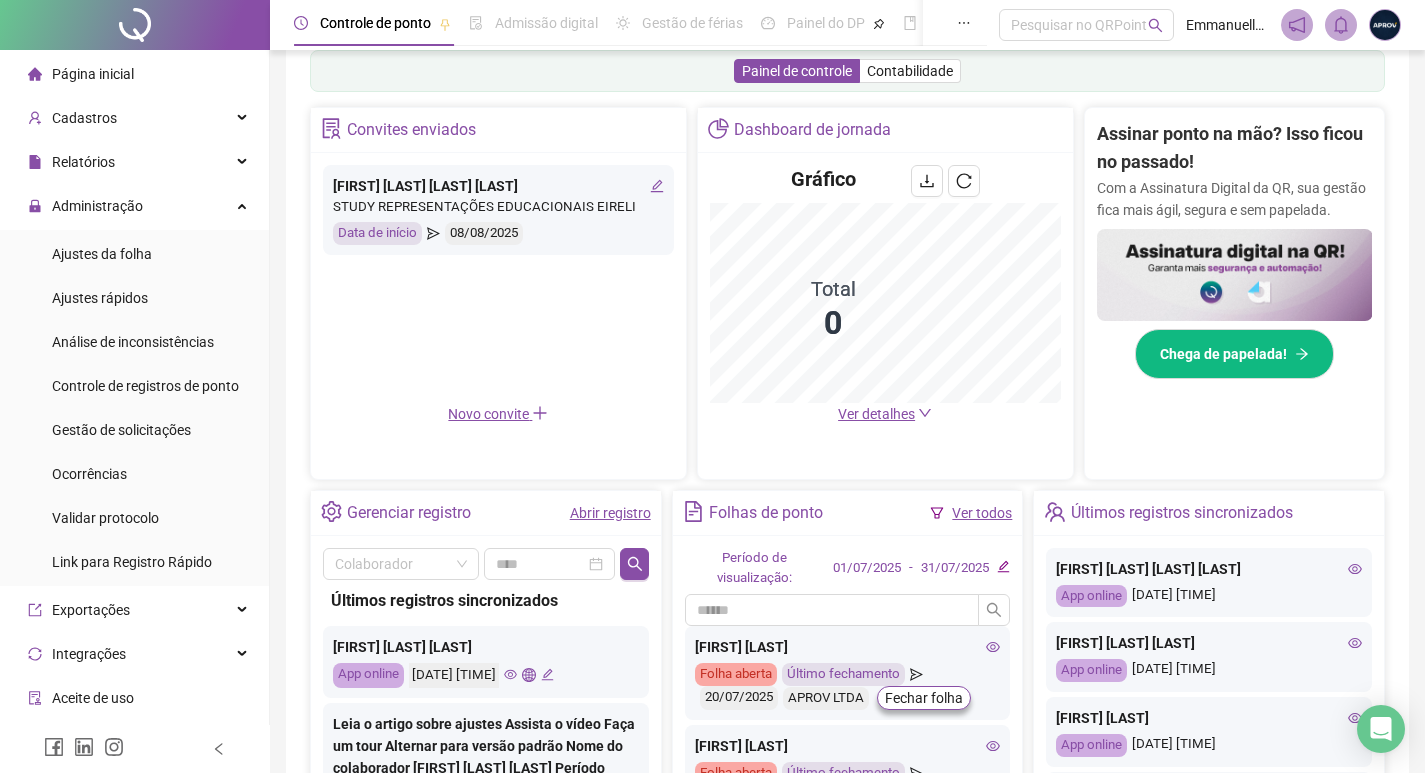 drag, startPoint x: 129, startPoint y: 436, endPoint x: 142, endPoint y: 226, distance: 210.402 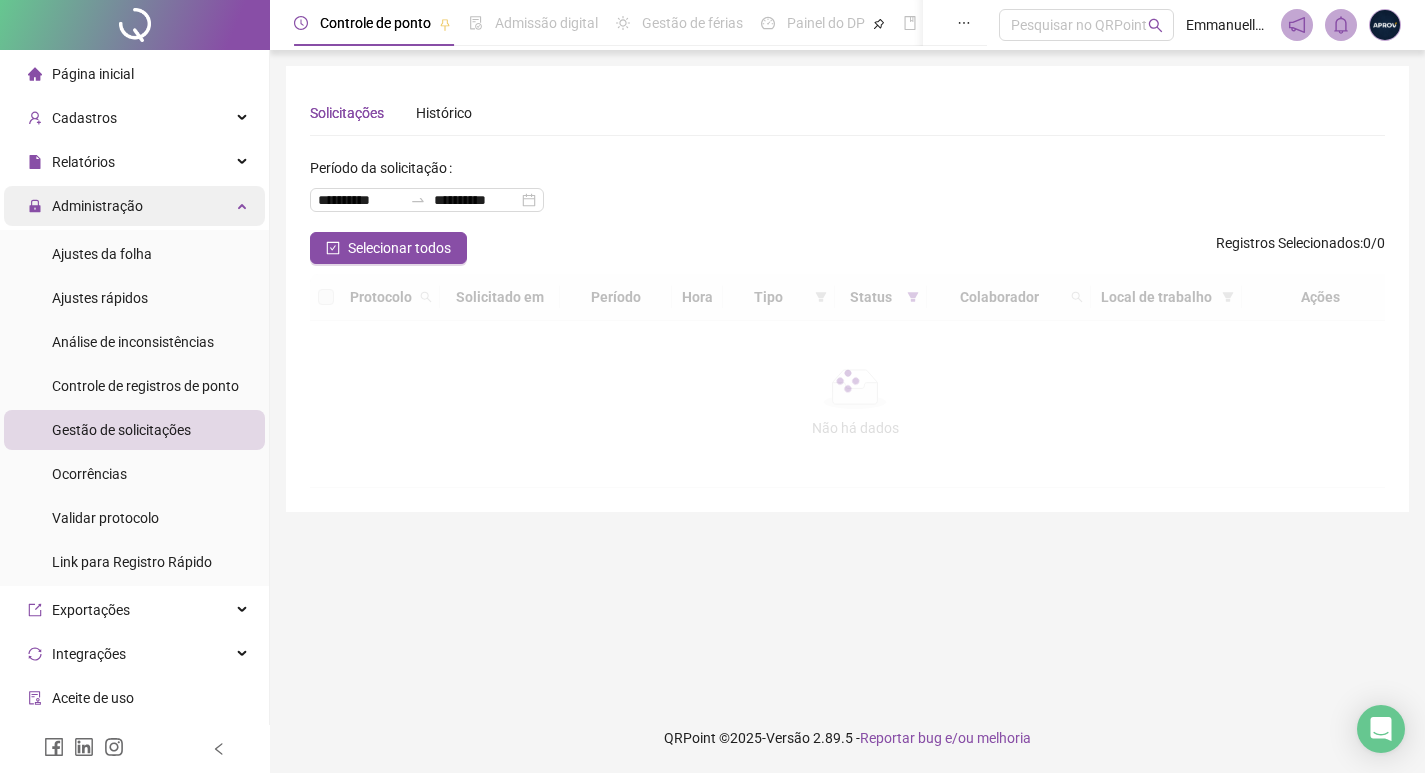 scroll, scrollTop: 0, scrollLeft: 0, axis: both 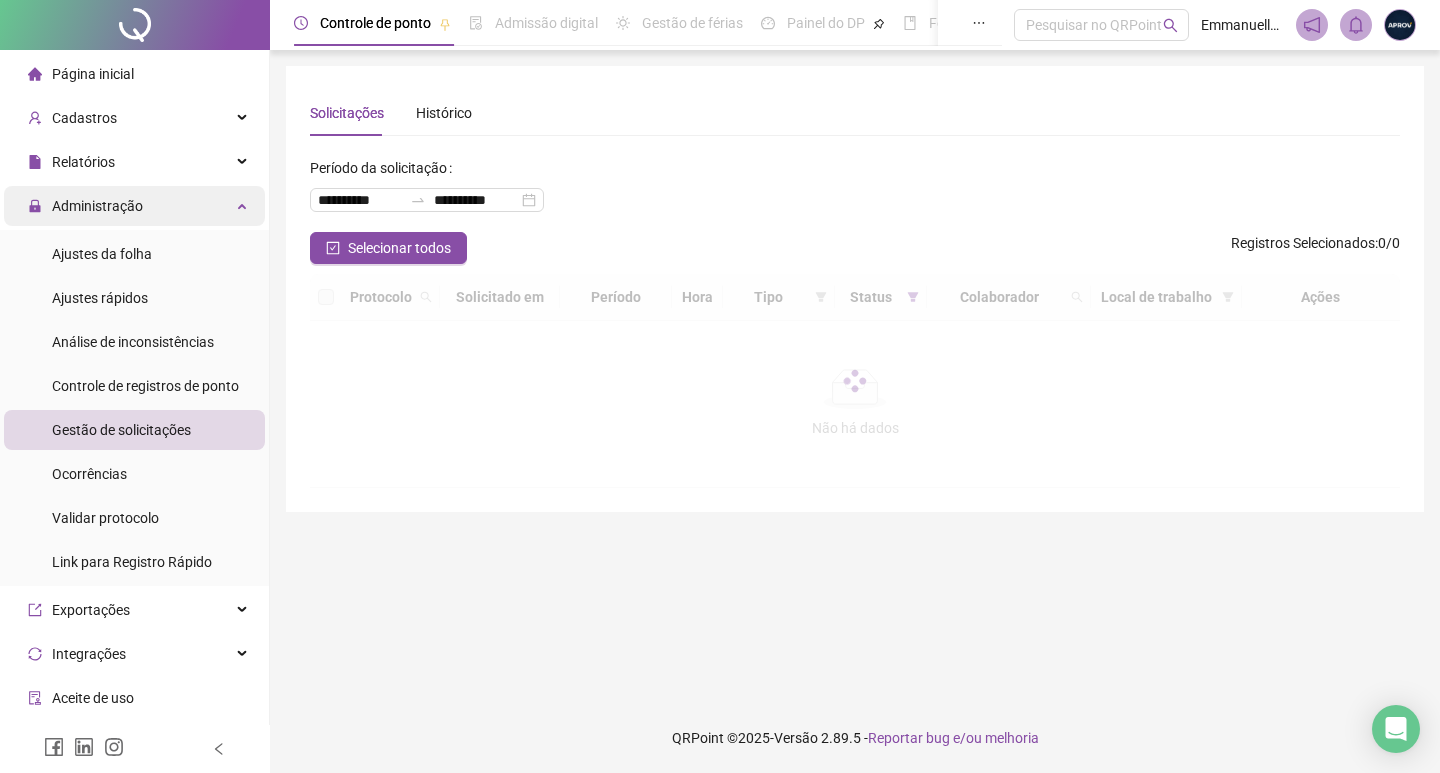 click on "Administração" at bounding box center (134, 206) 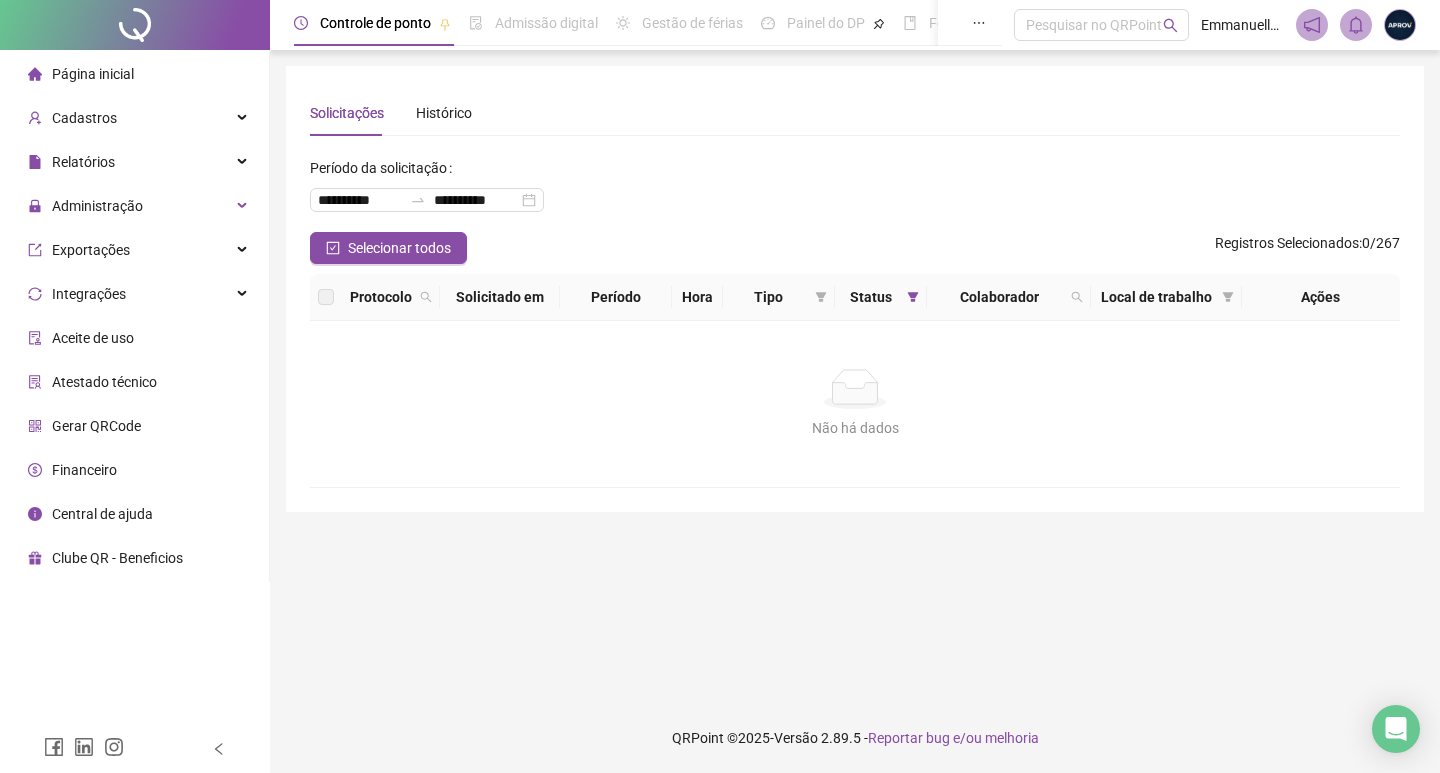 click on "Página inicial" at bounding box center (93, 74) 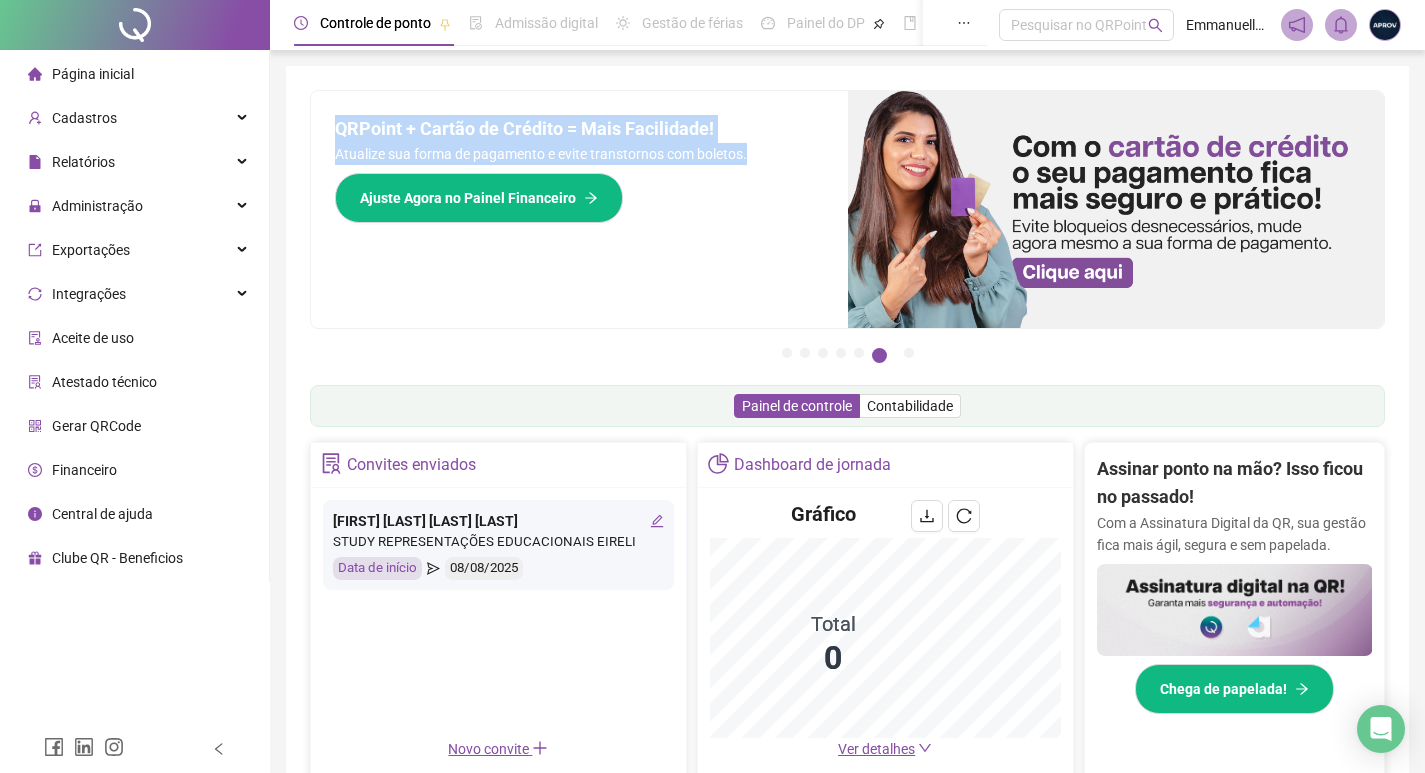 drag, startPoint x: 332, startPoint y: 124, endPoint x: 790, endPoint y: 150, distance: 458.7374 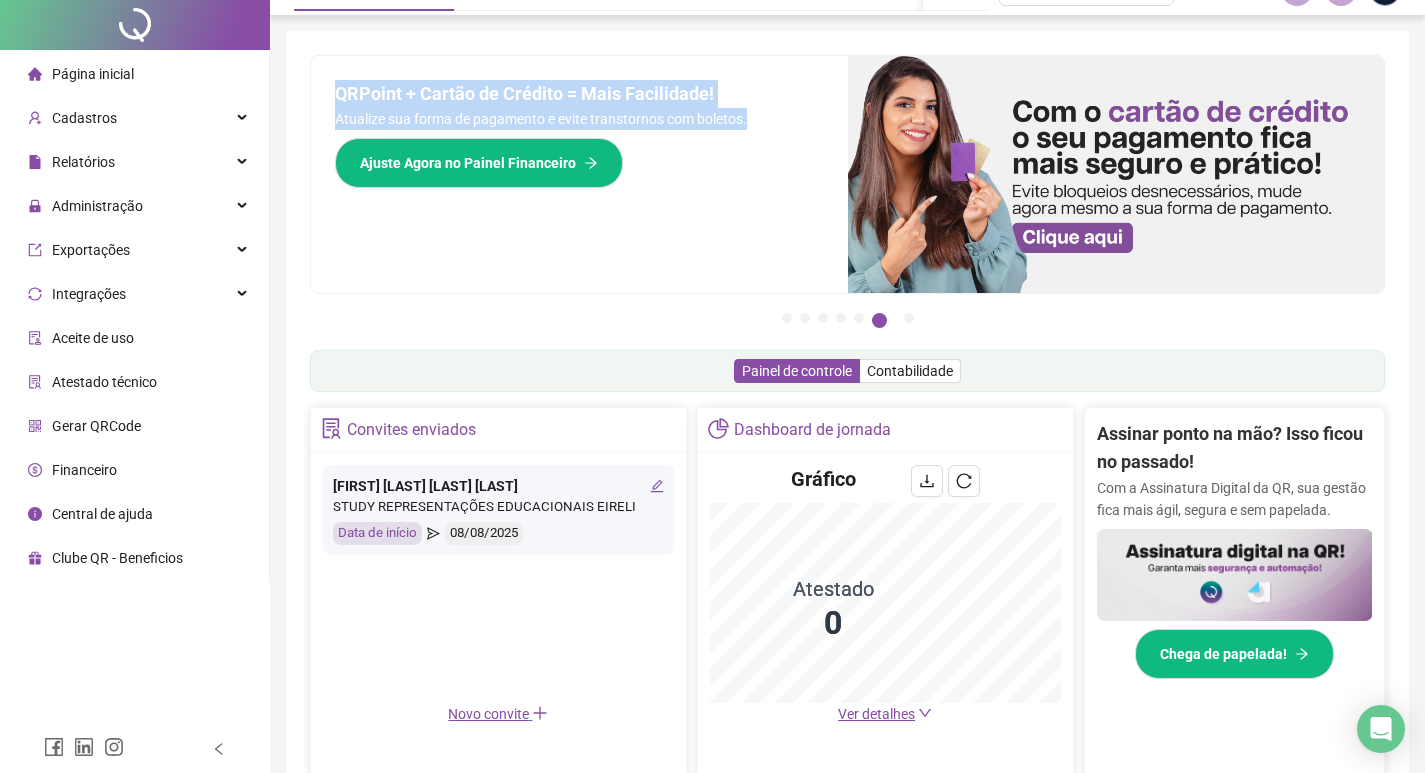 scroll, scrollTop: 0, scrollLeft: 0, axis: both 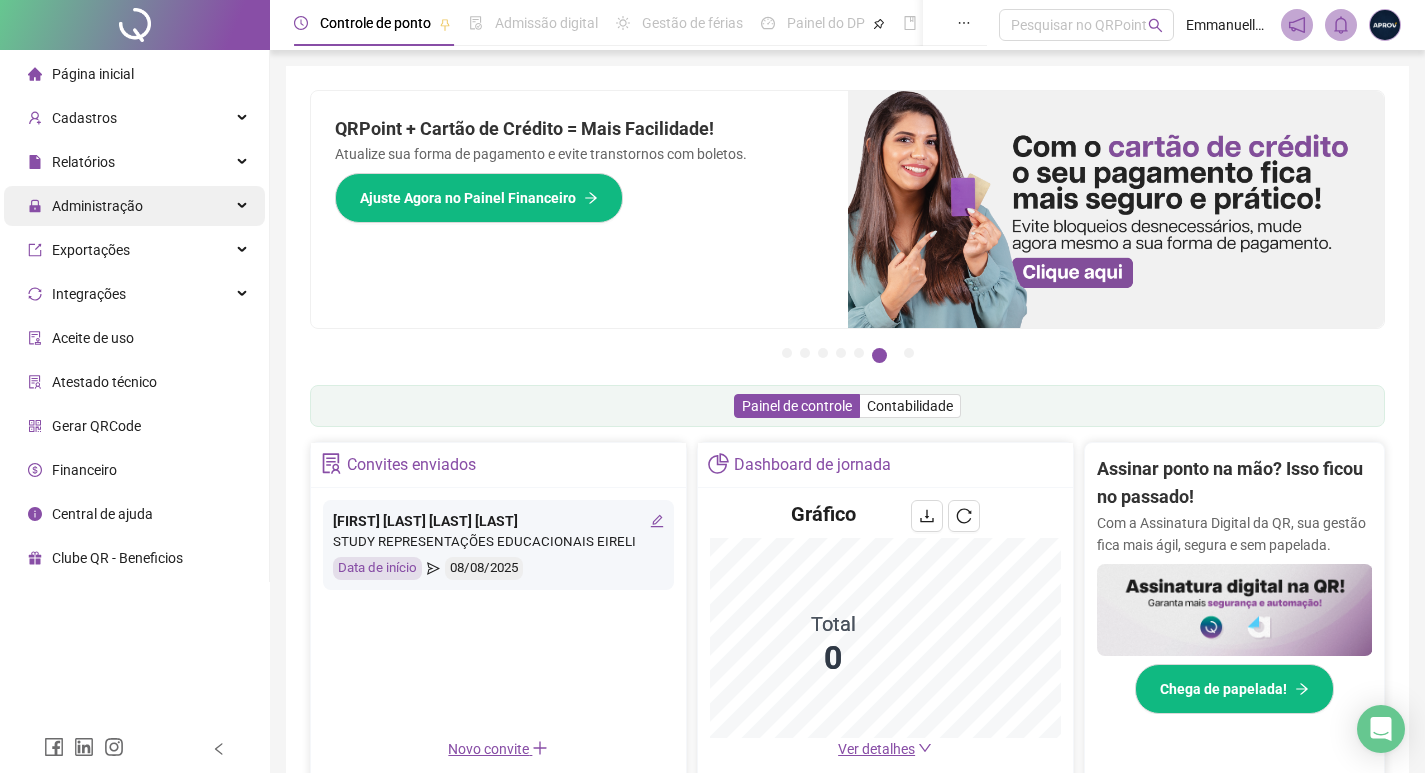click on "Administração" at bounding box center [97, 206] 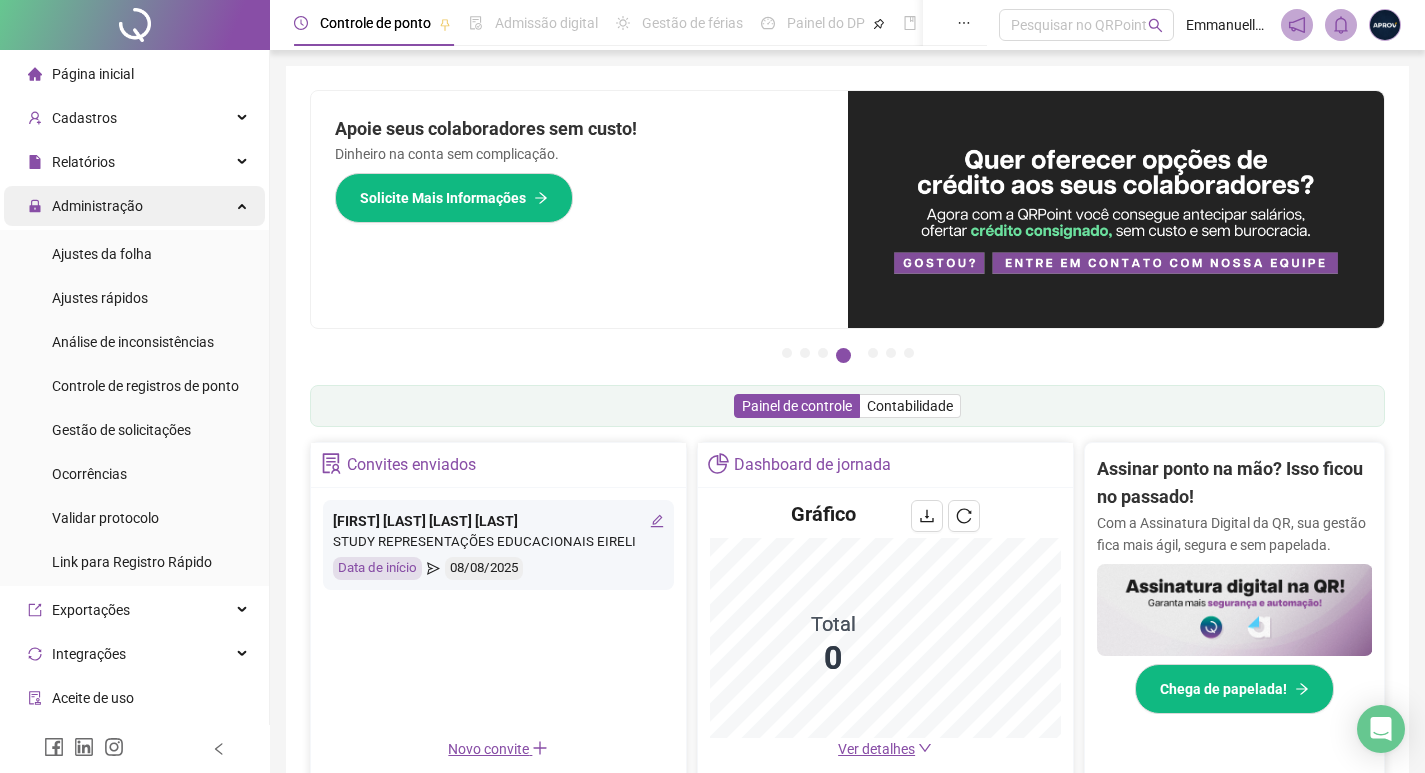 click on "Administração" at bounding box center (97, 206) 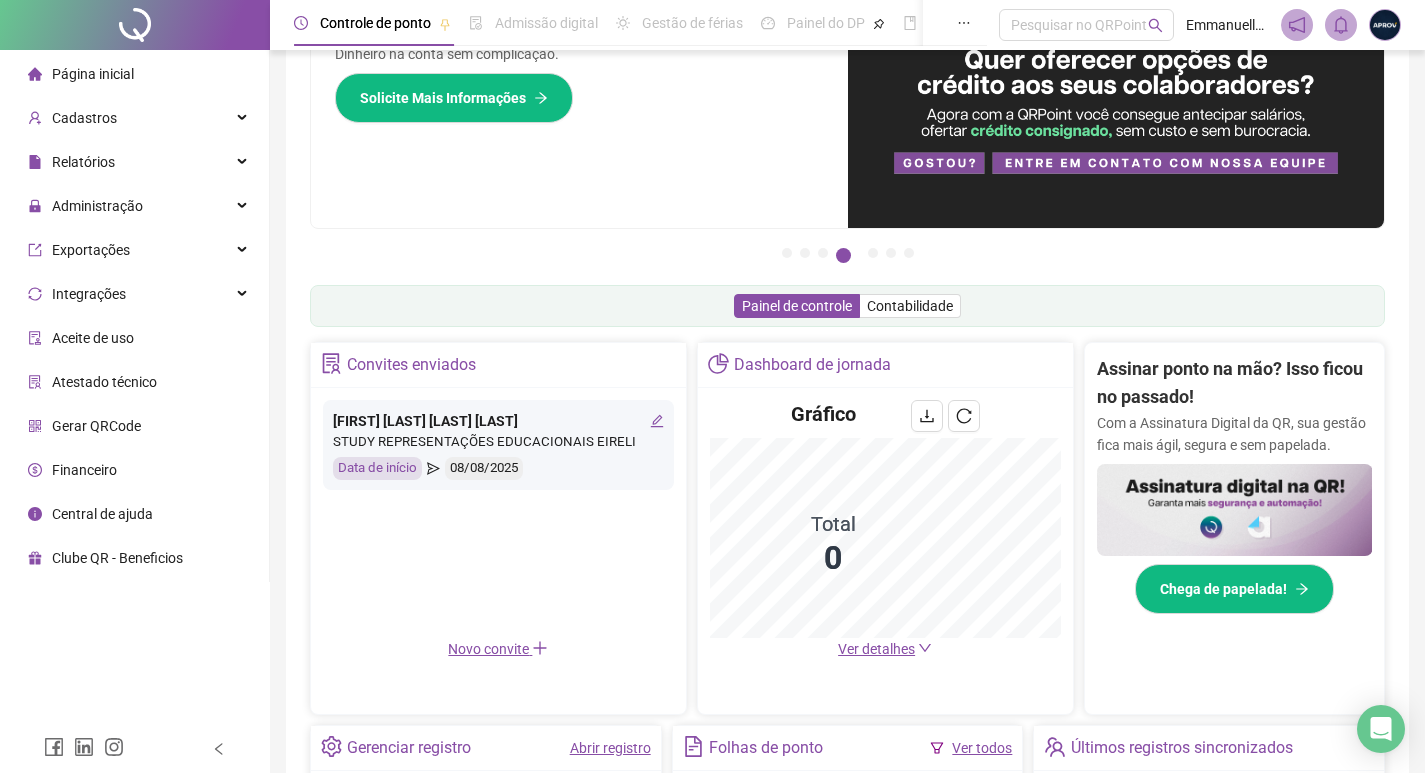 scroll, scrollTop: 0, scrollLeft: 0, axis: both 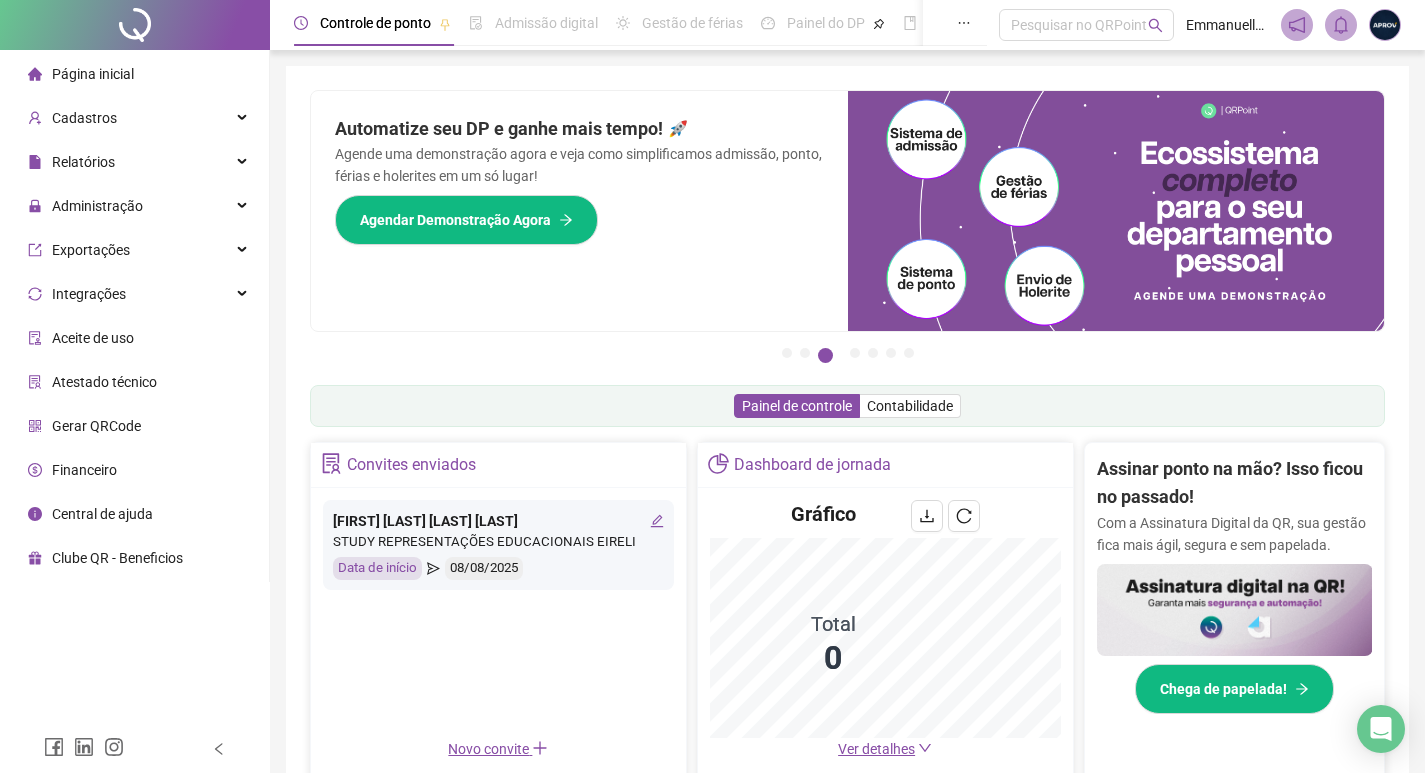 drag, startPoint x: 92, startPoint y: 202, endPoint x: 136, endPoint y: 261, distance: 73.60027 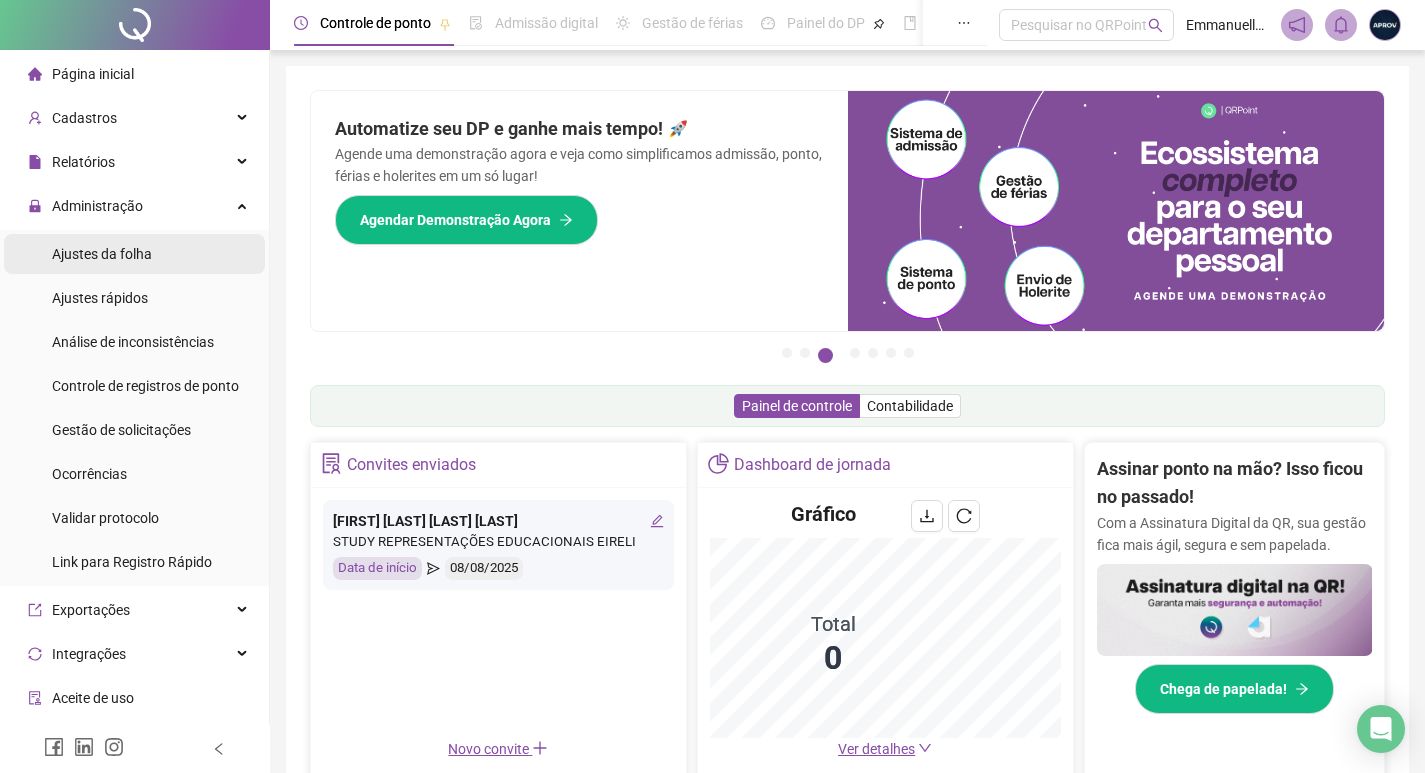 click on "Ajustes da folha" at bounding box center (102, 254) 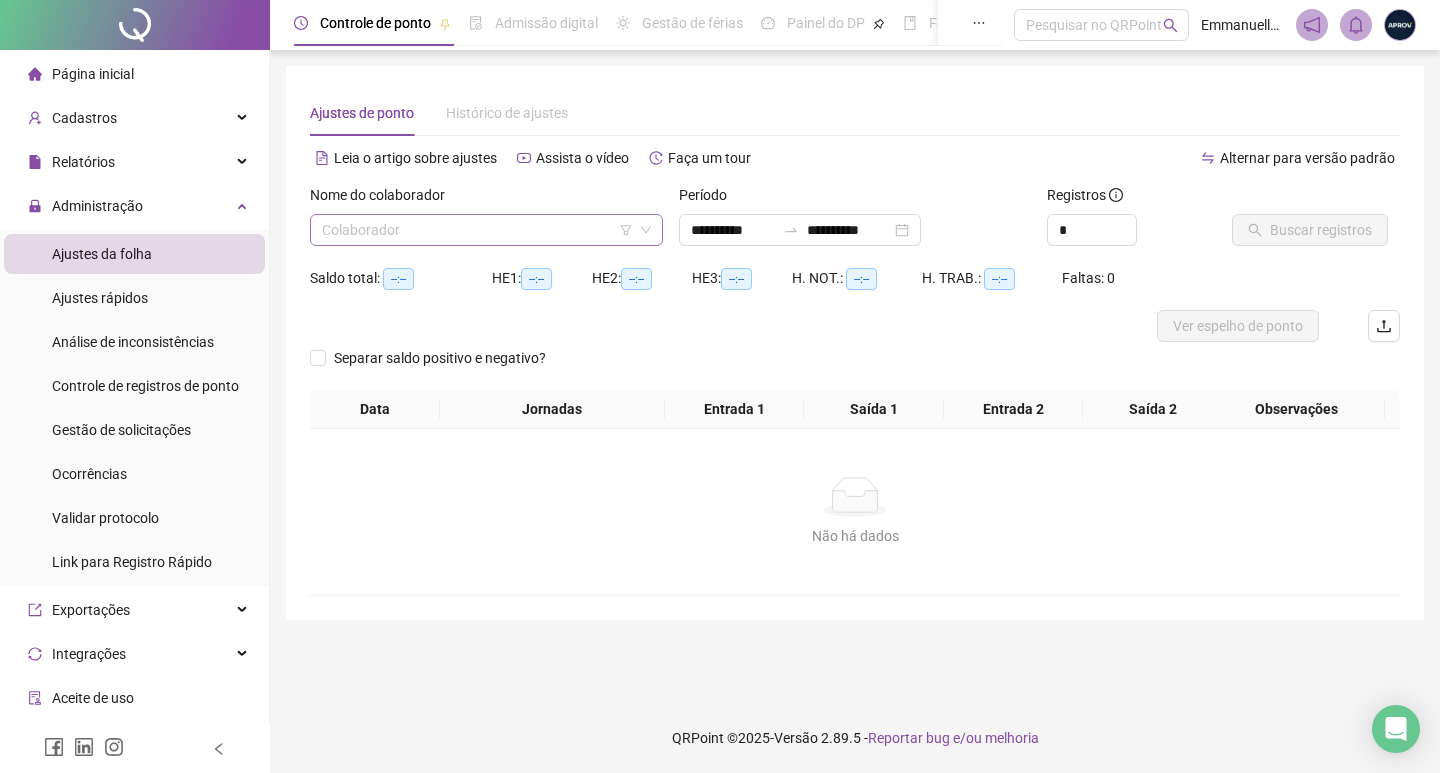 click at bounding box center (477, 230) 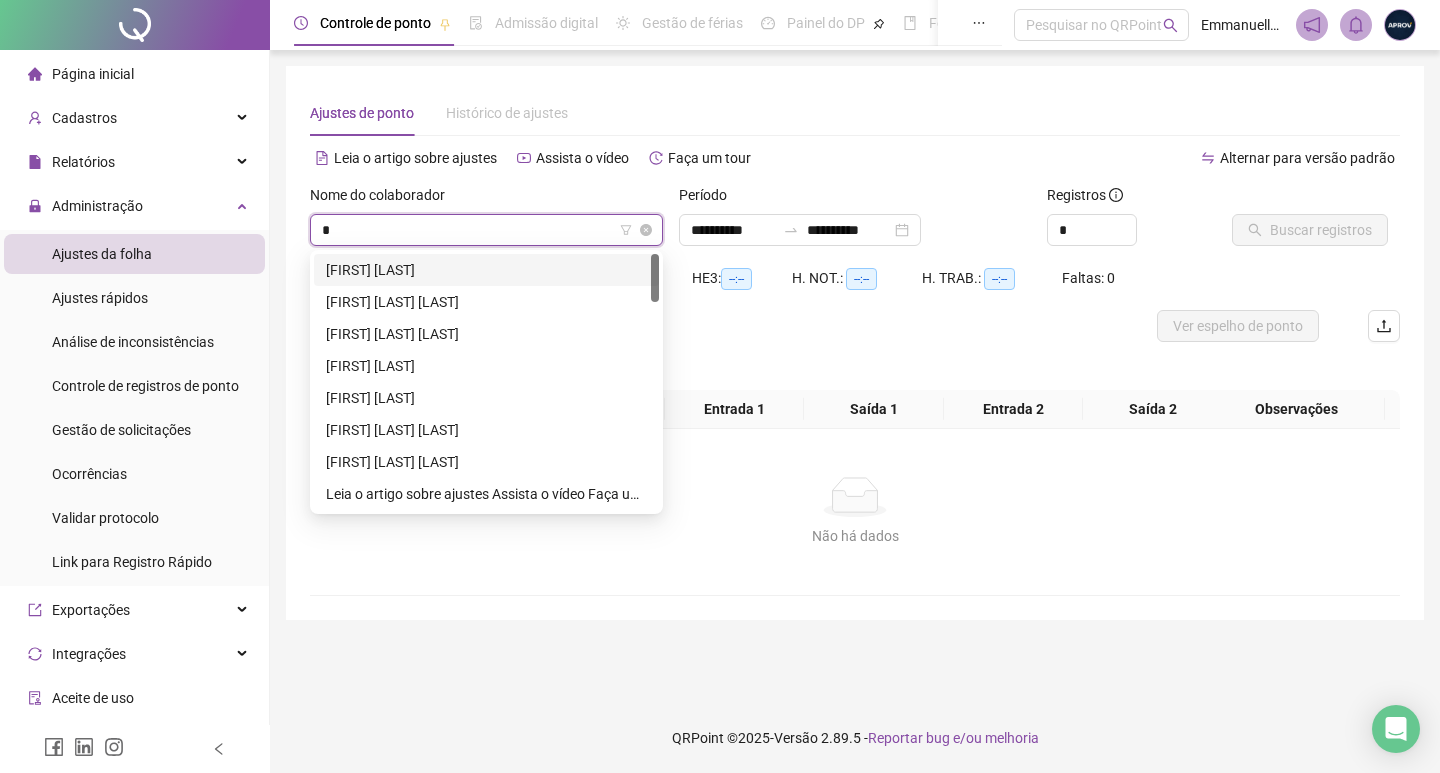 type on "**" 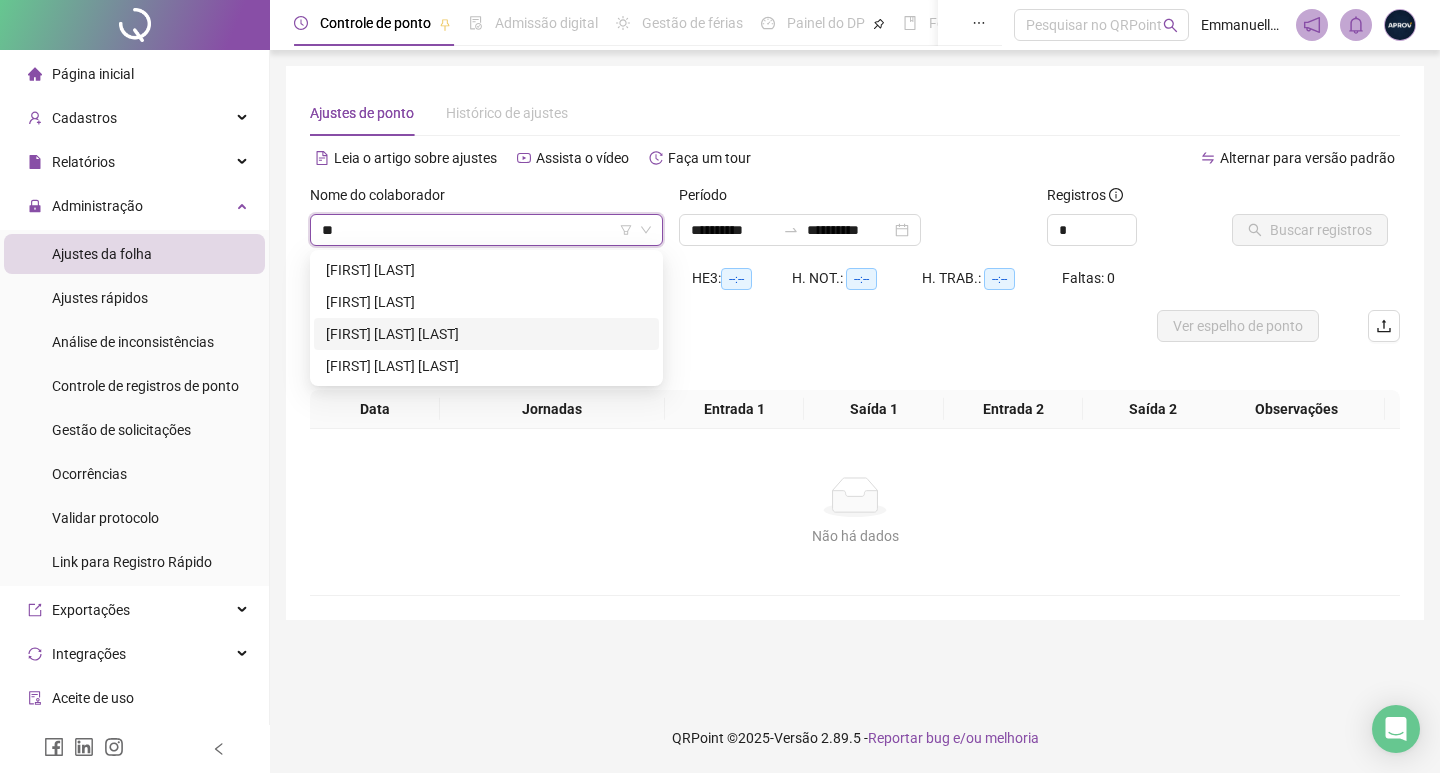 click on "[FIRST] [LAST] [LAST]" at bounding box center [486, 334] 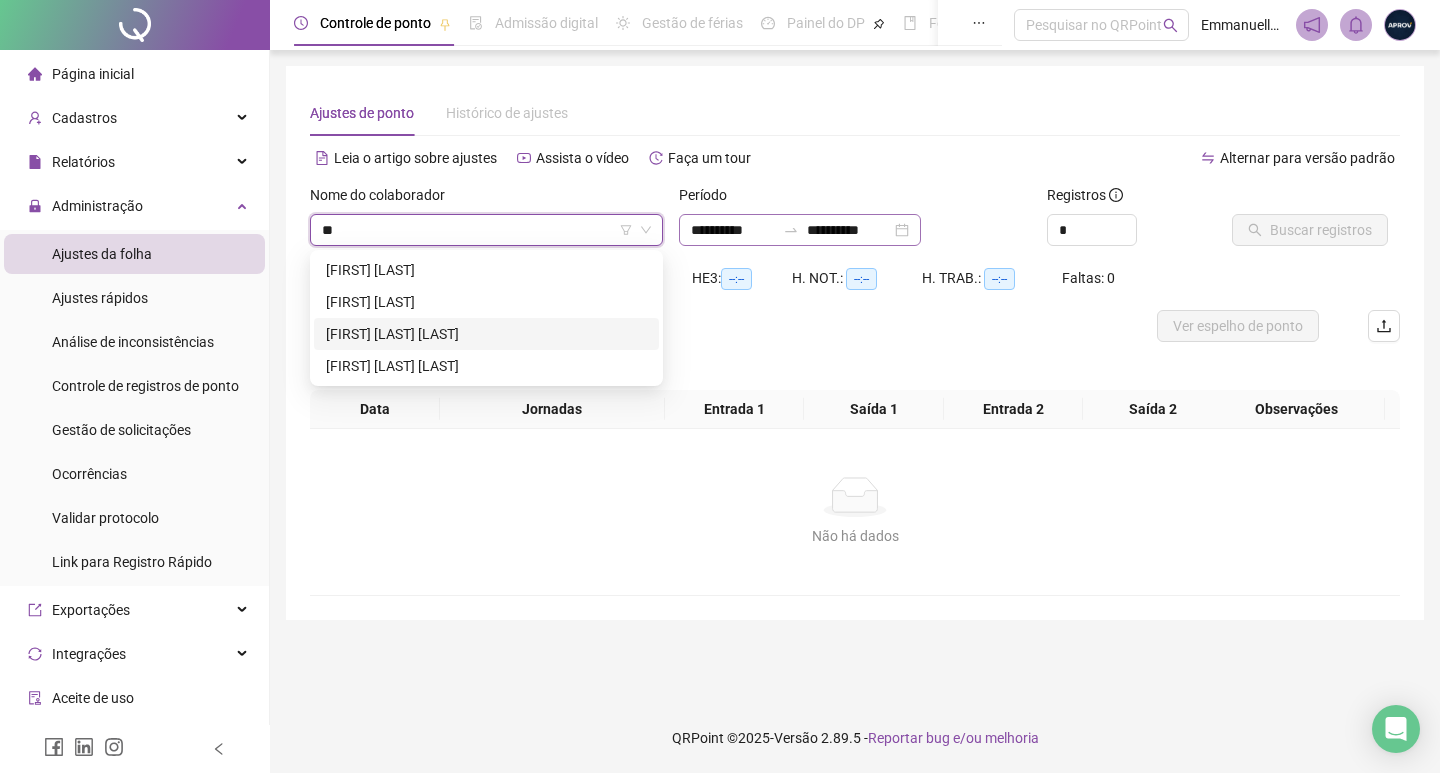 type 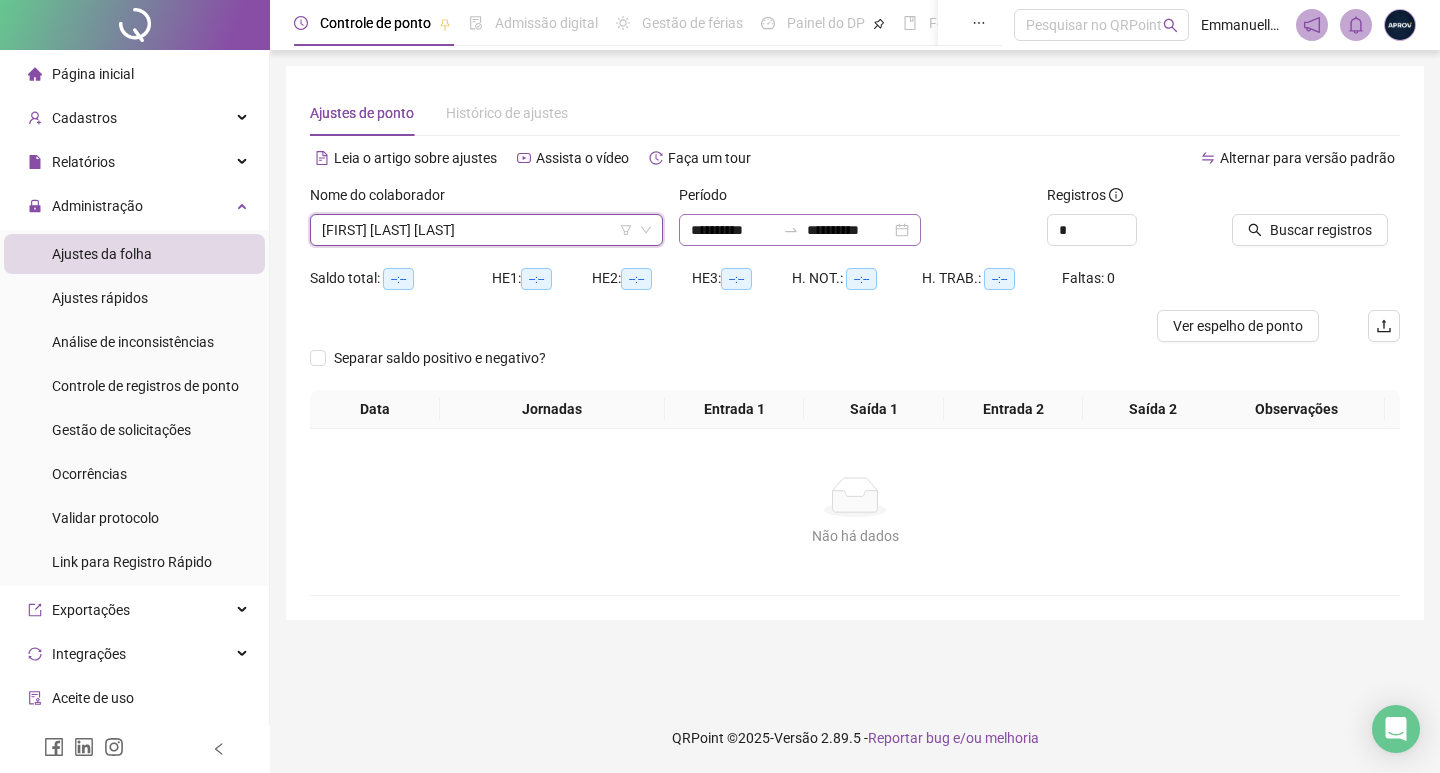 click on "**********" at bounding box center (800, 230) 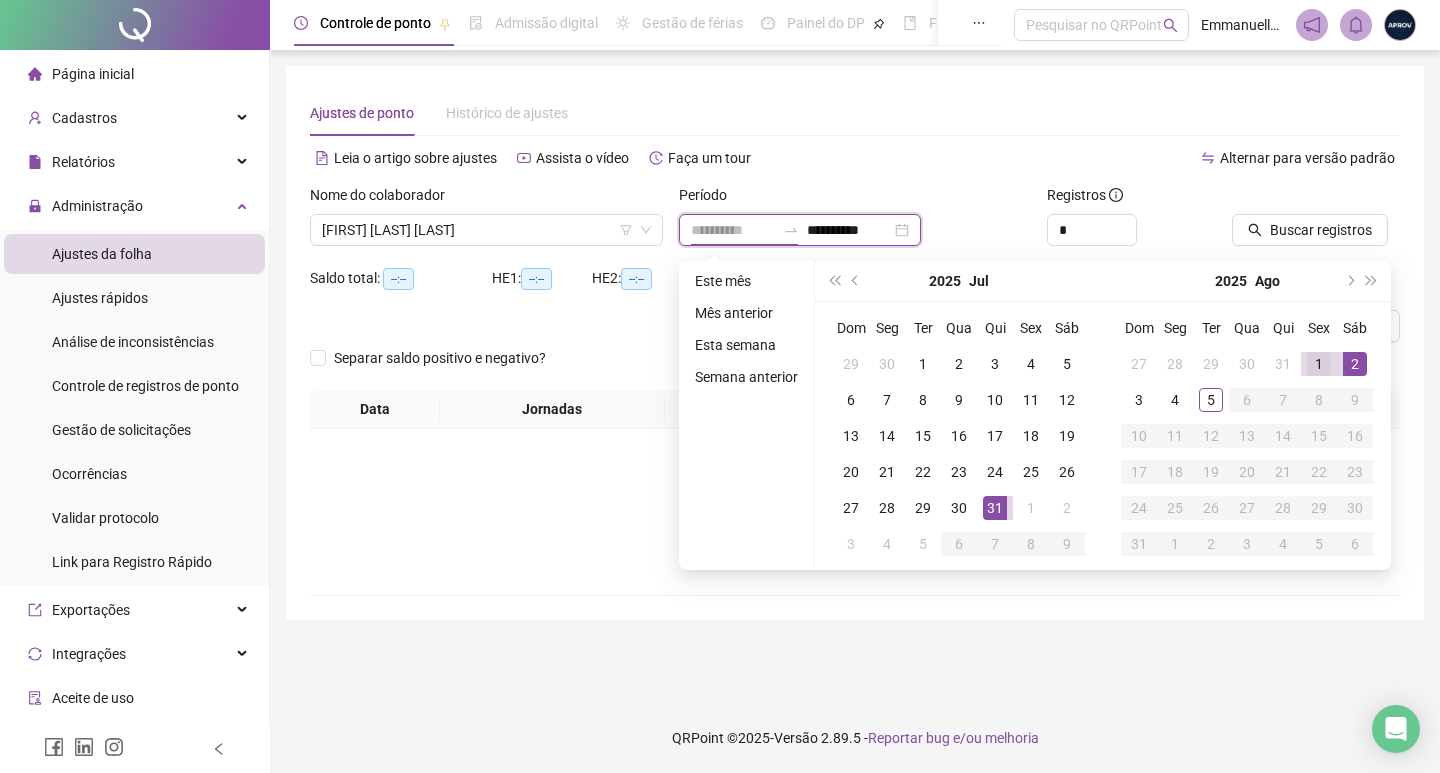type on "**********" 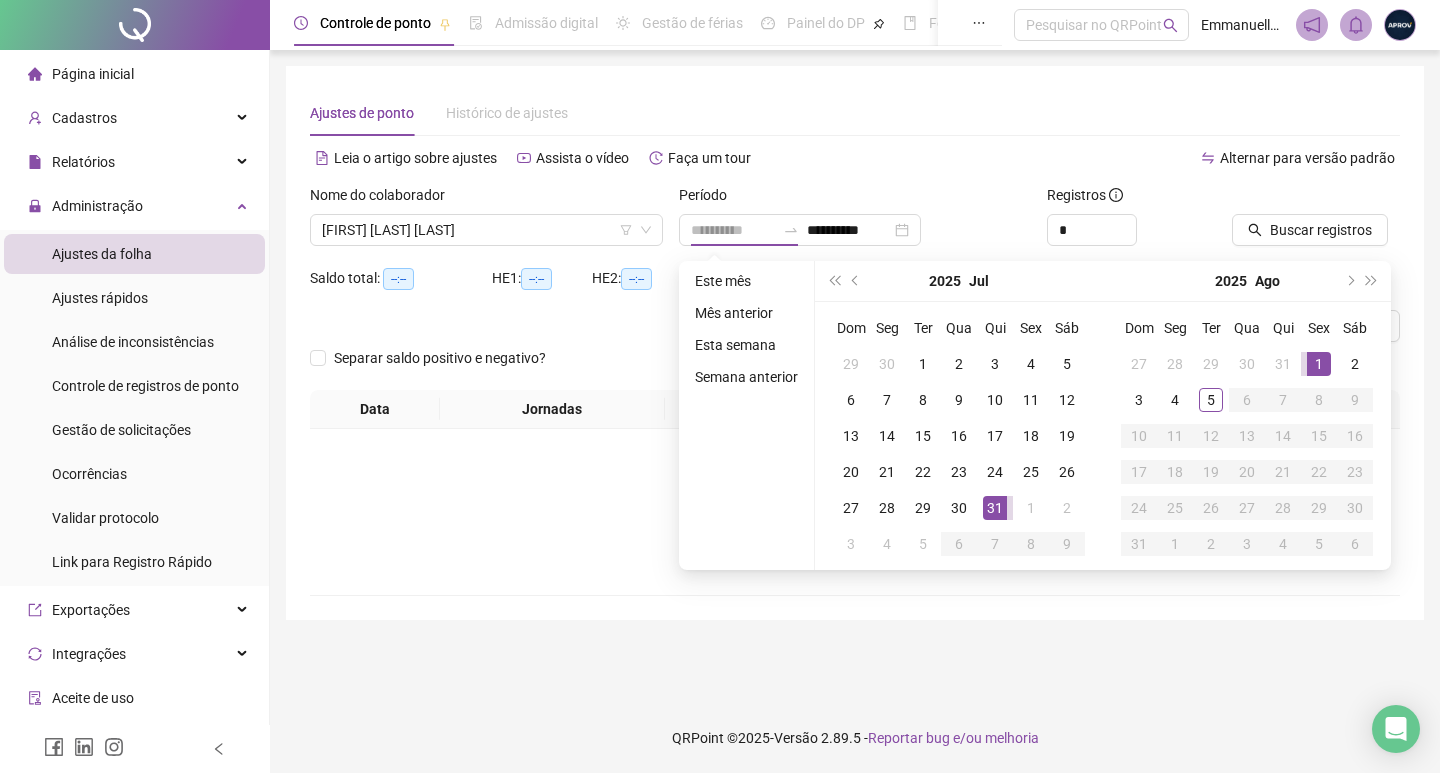 drag, startPoint x: 1327, startPoint y: 357, endPoint x: 1230, endPoint y: 410, distance: 110.535065 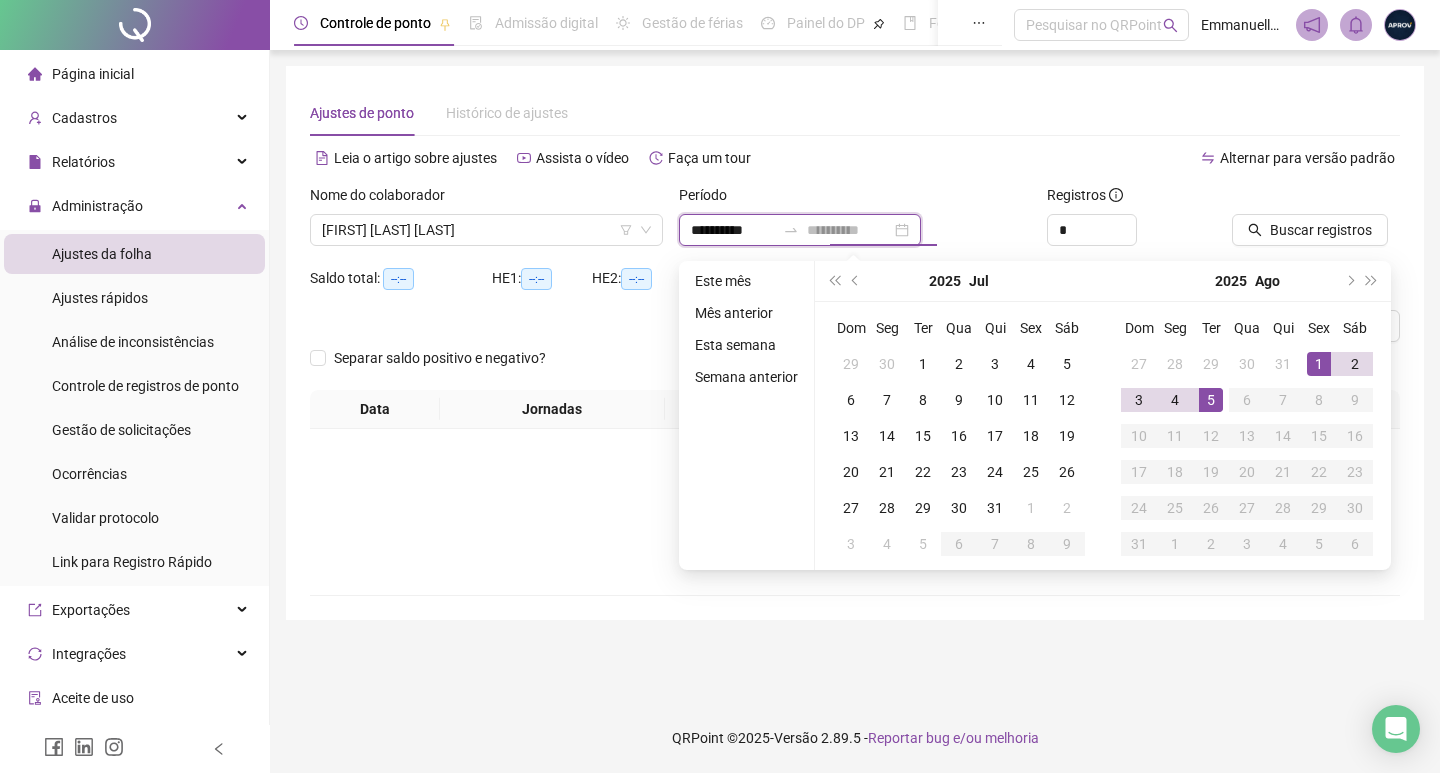 type on "**********" 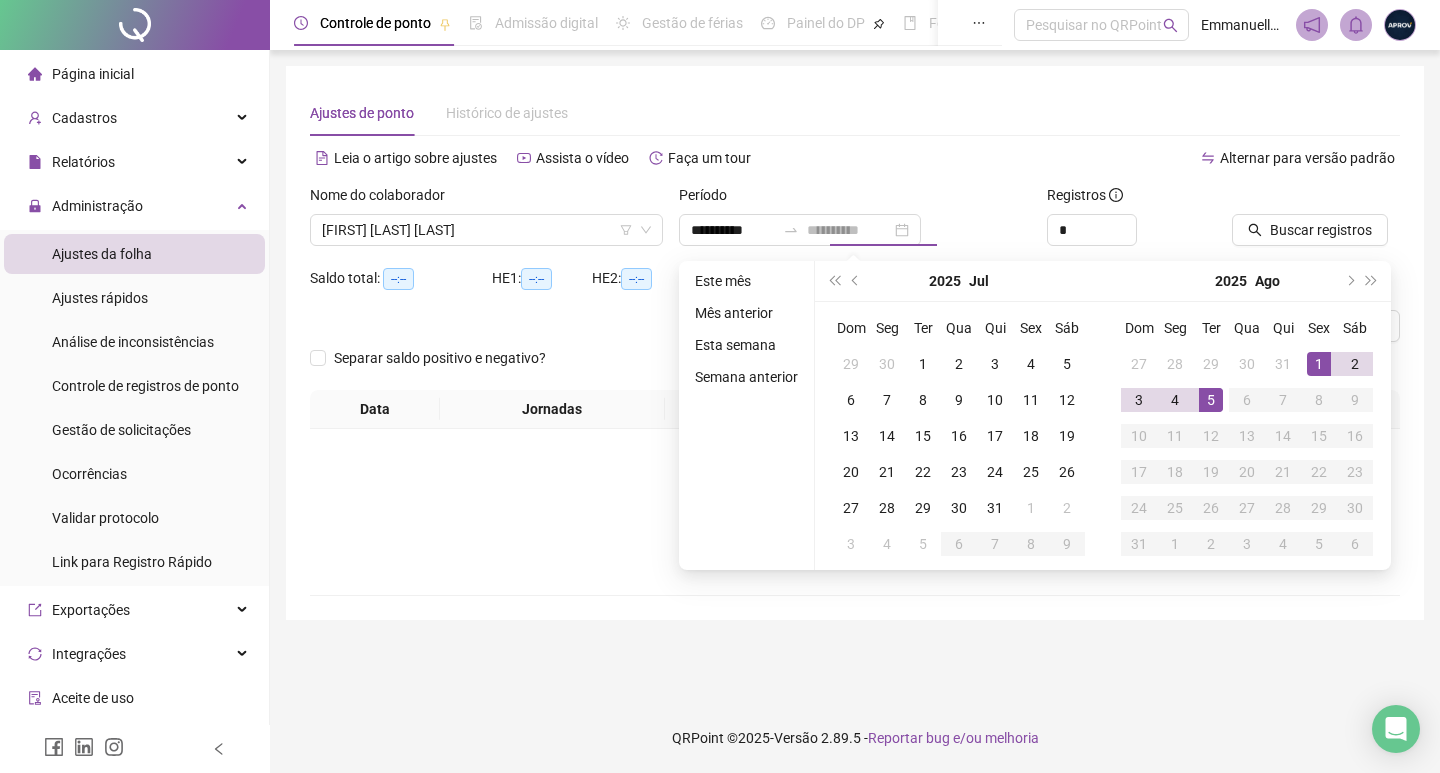 drag, startPoint x: 1214, startPoint y: 403, endPoint x: 1296, endPoint y: 315, distance: 120.283 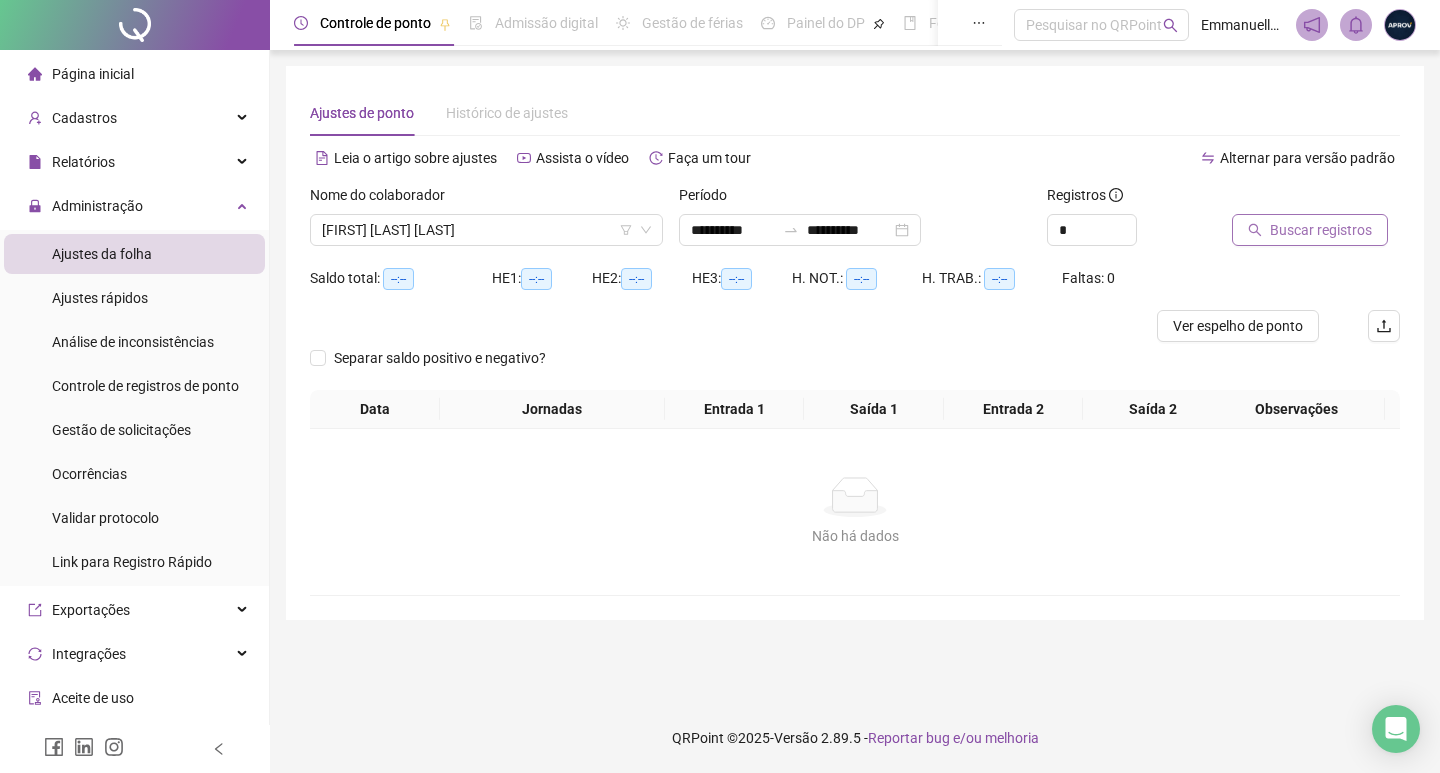 drag, startPoint x: 1338, startPoint y: 254, endPoint x: 1341, endPoint y: 238, distance: 16.27882 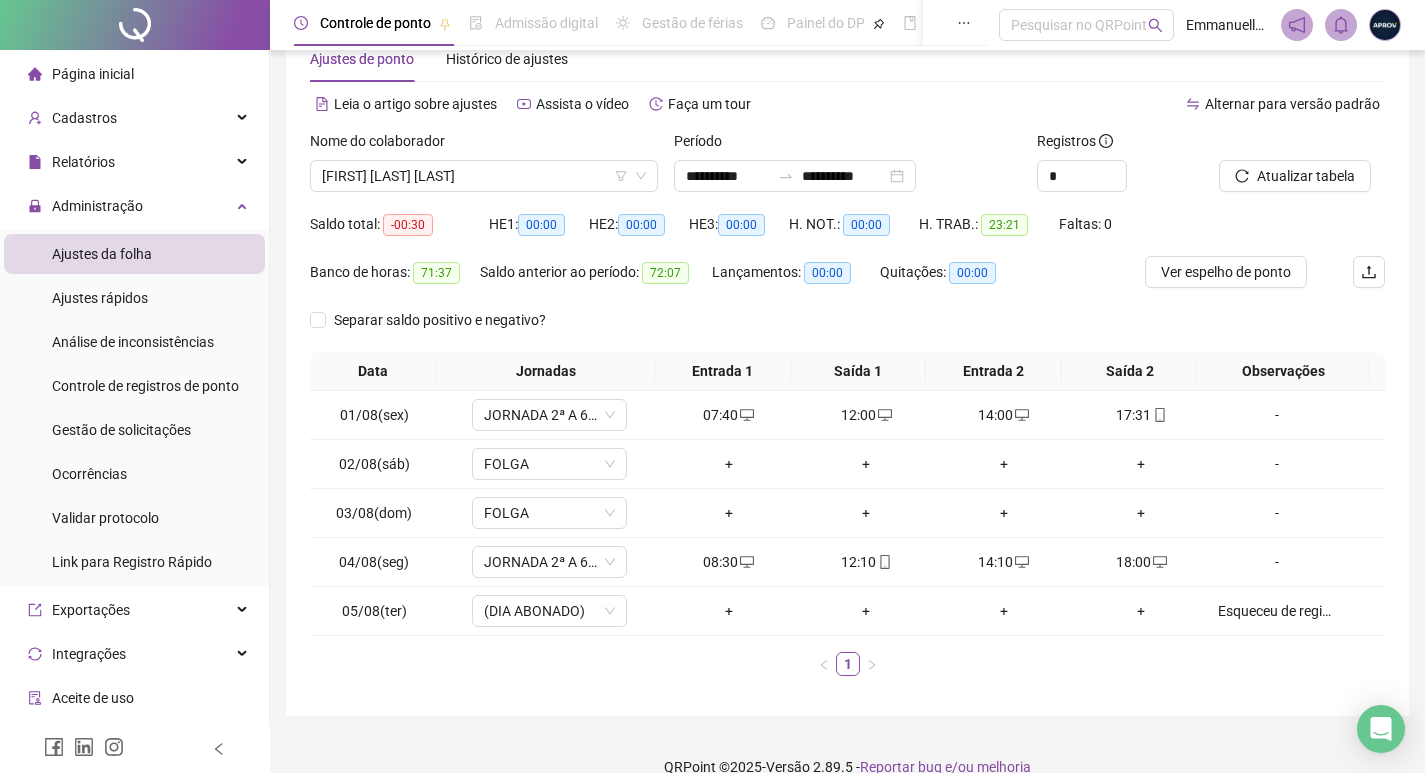 scroll, scrollTop: 83, scrollLeft: 0, axis: vertical 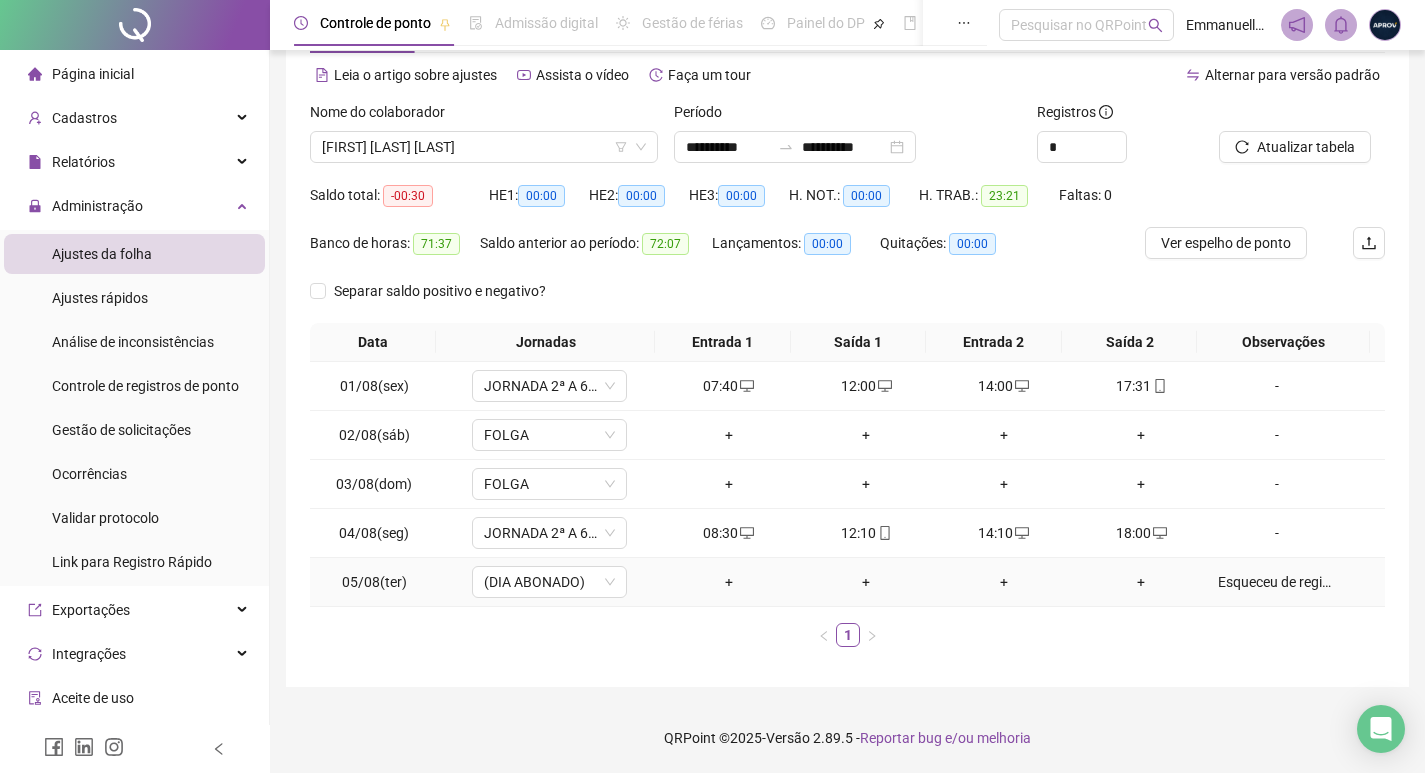 click on "Esqueceu de registrar jornada" at bounding box center [1277, 582] 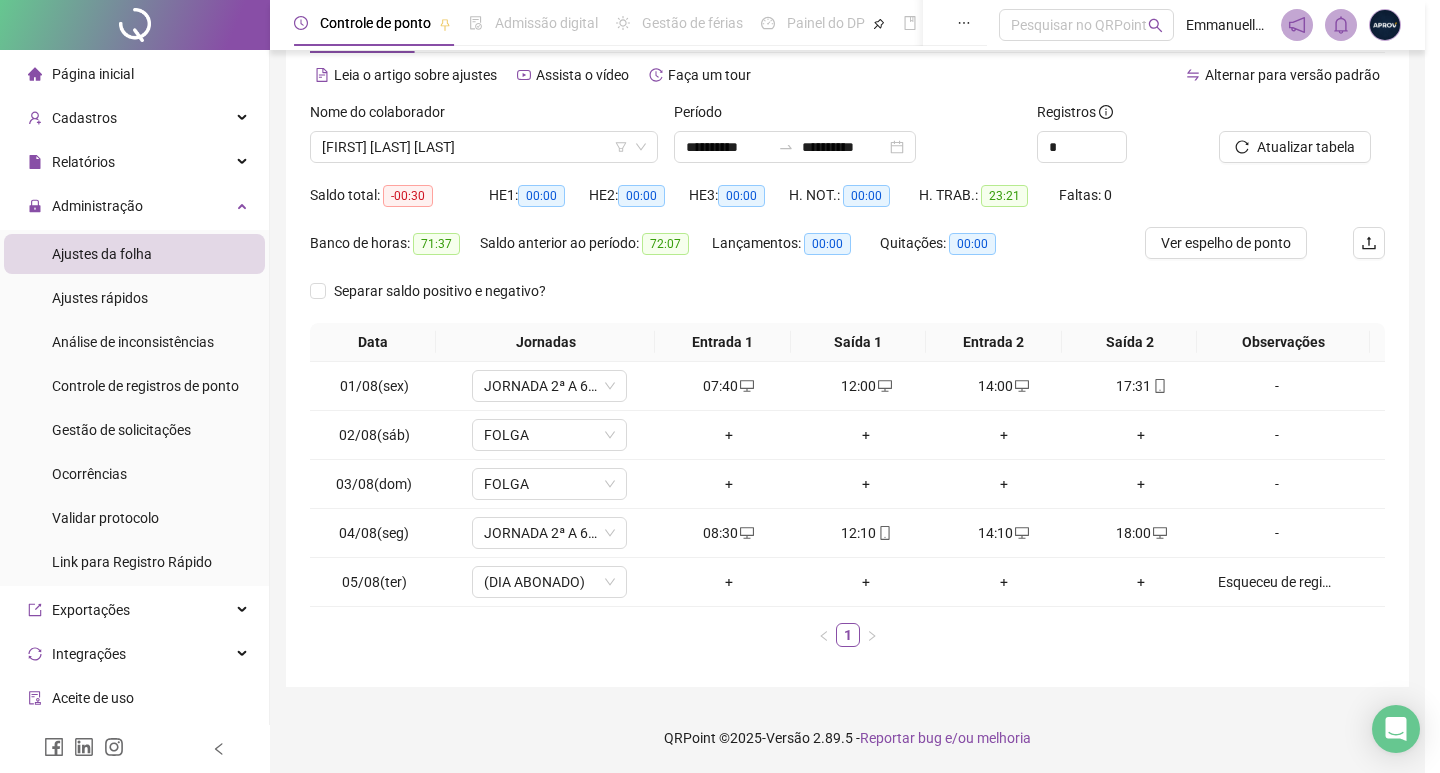 type on "**********" 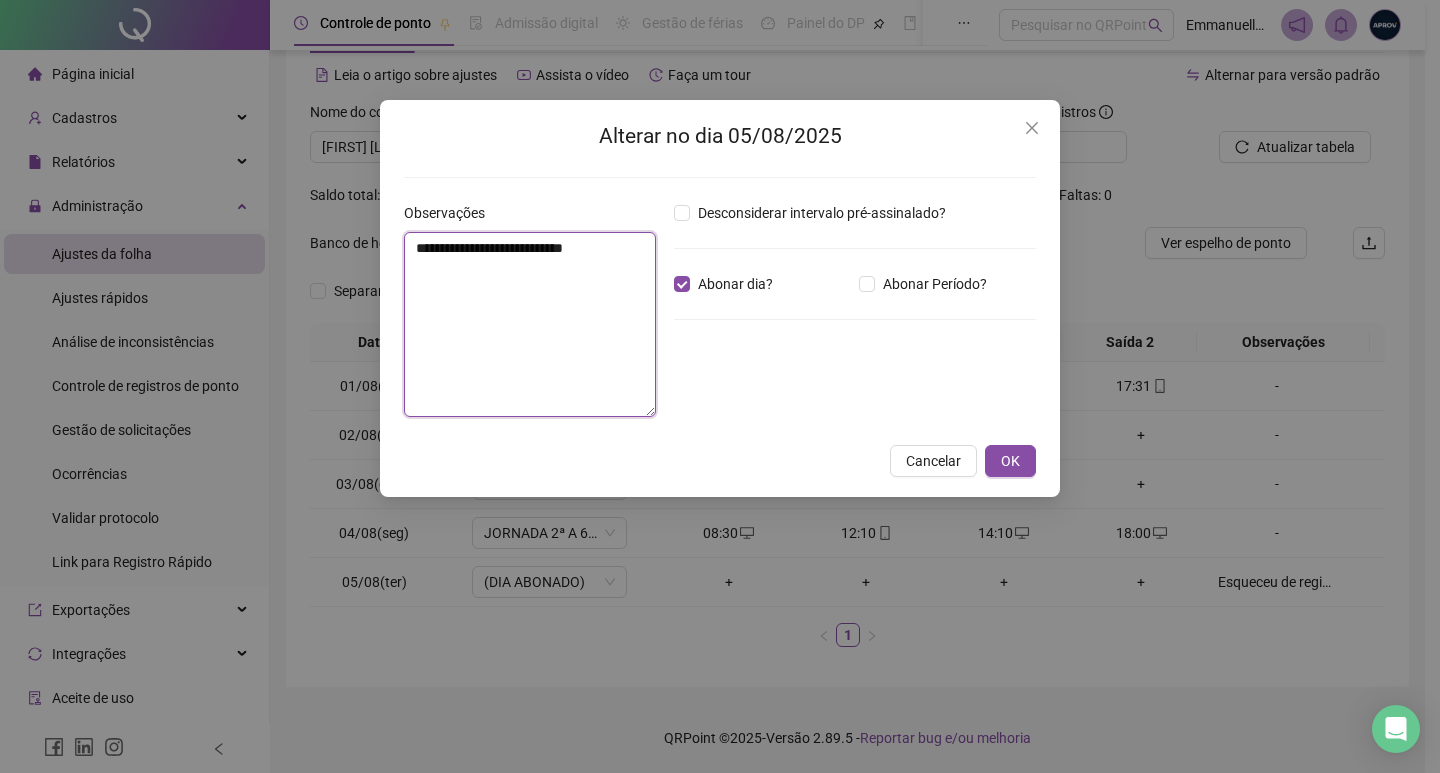 click on "**********" at bounding box center (530, 324) 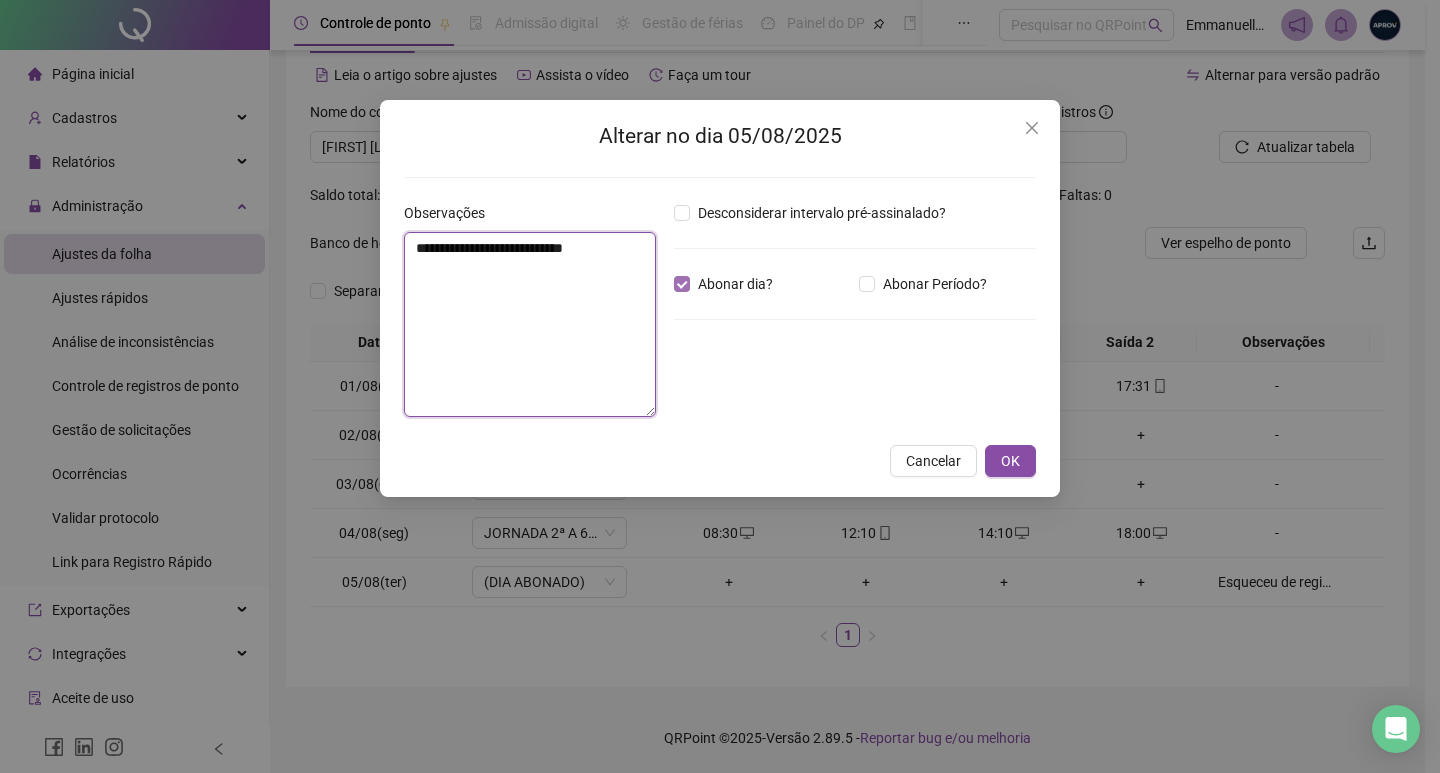 click on "**********" at bounding box center (530, 324) 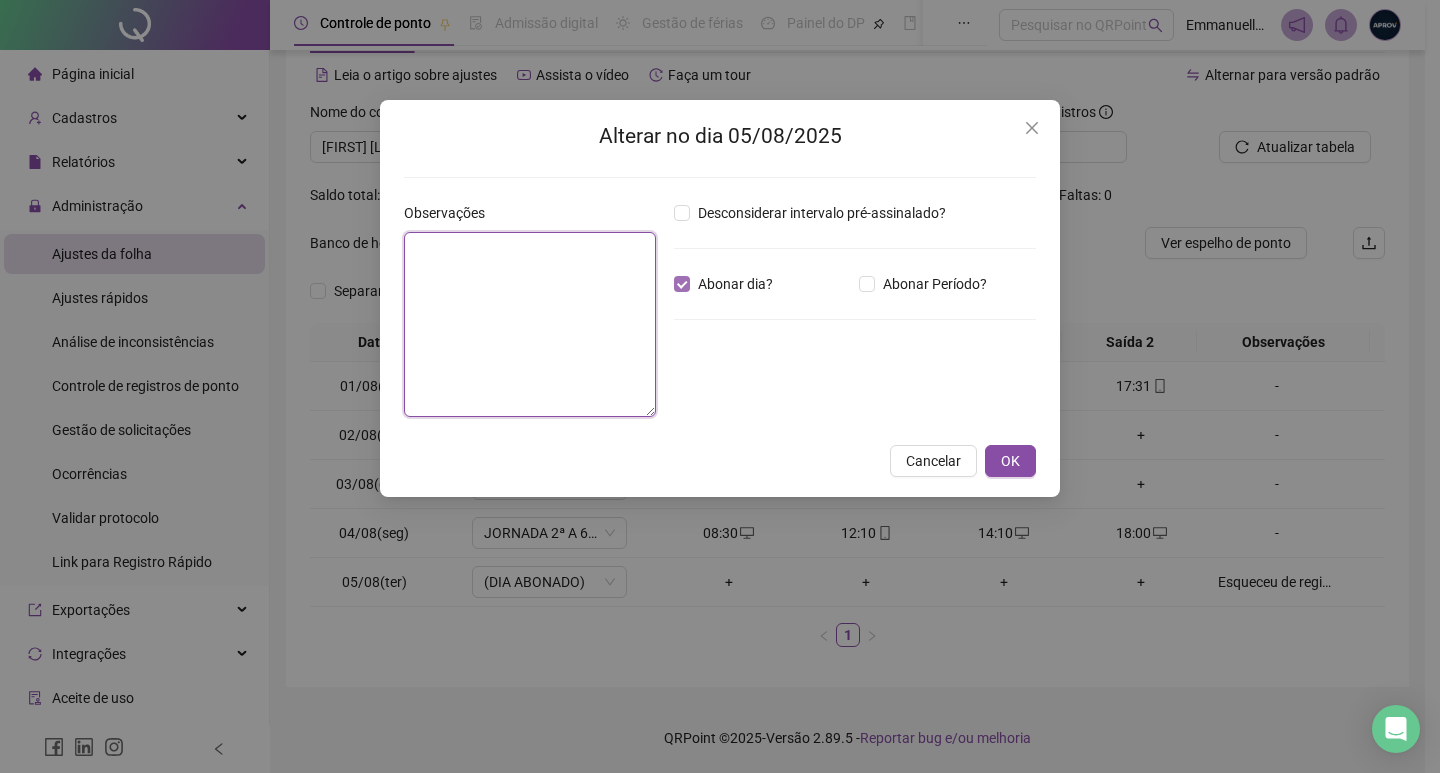 type 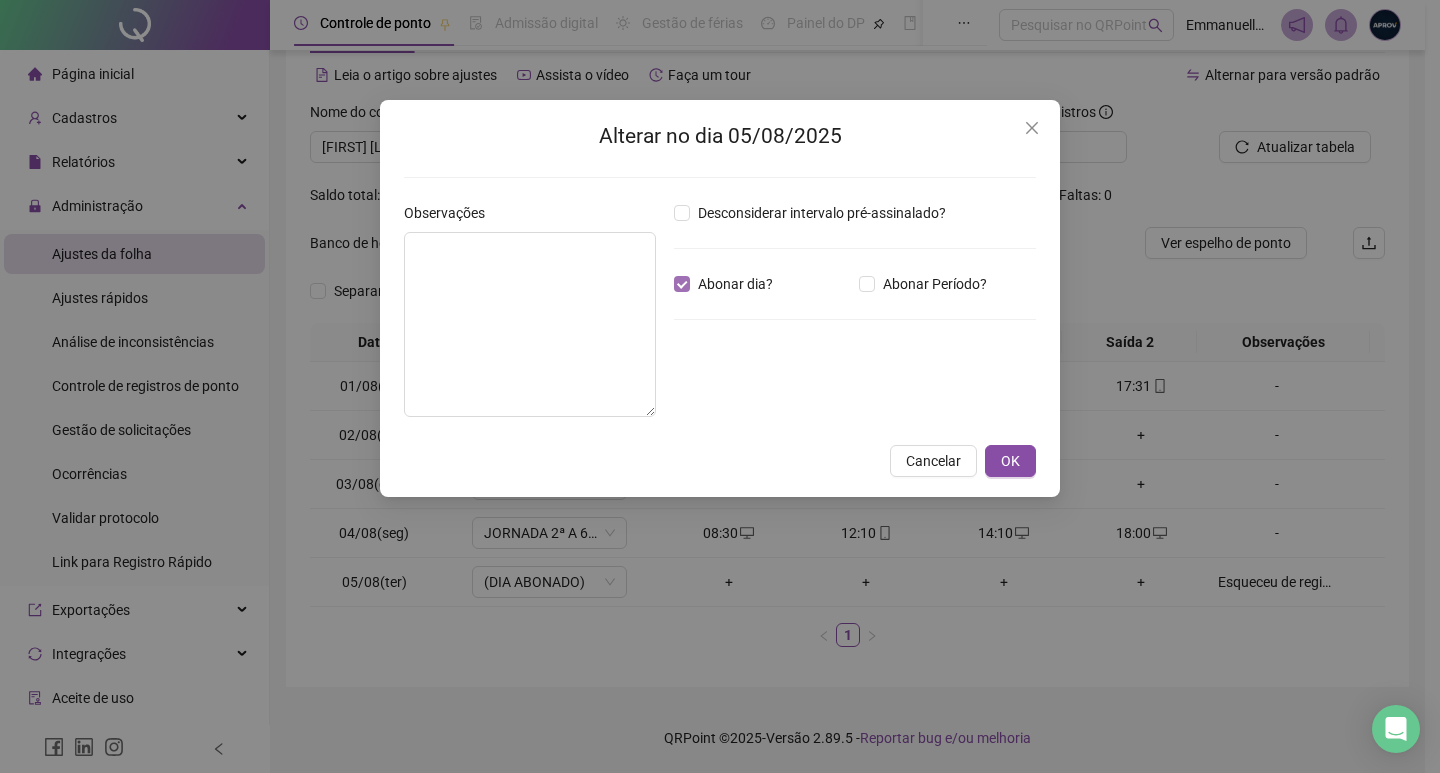 click on "Abonar dia?" at bounding box center [735, 284] 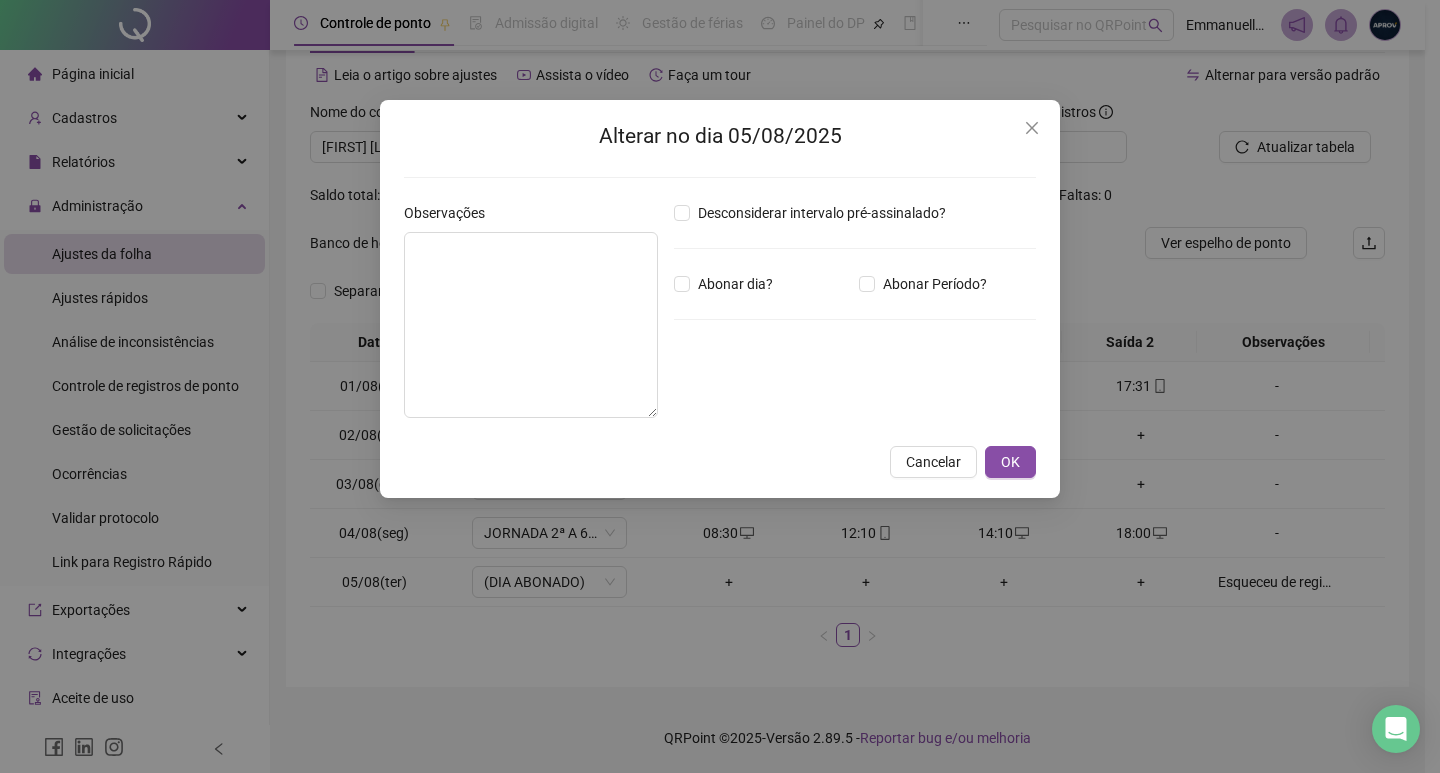 drag, startPoint x: 1010, startPoint y: 457, endPoint x: 877, endPoint y: 570, distance: 174.5222 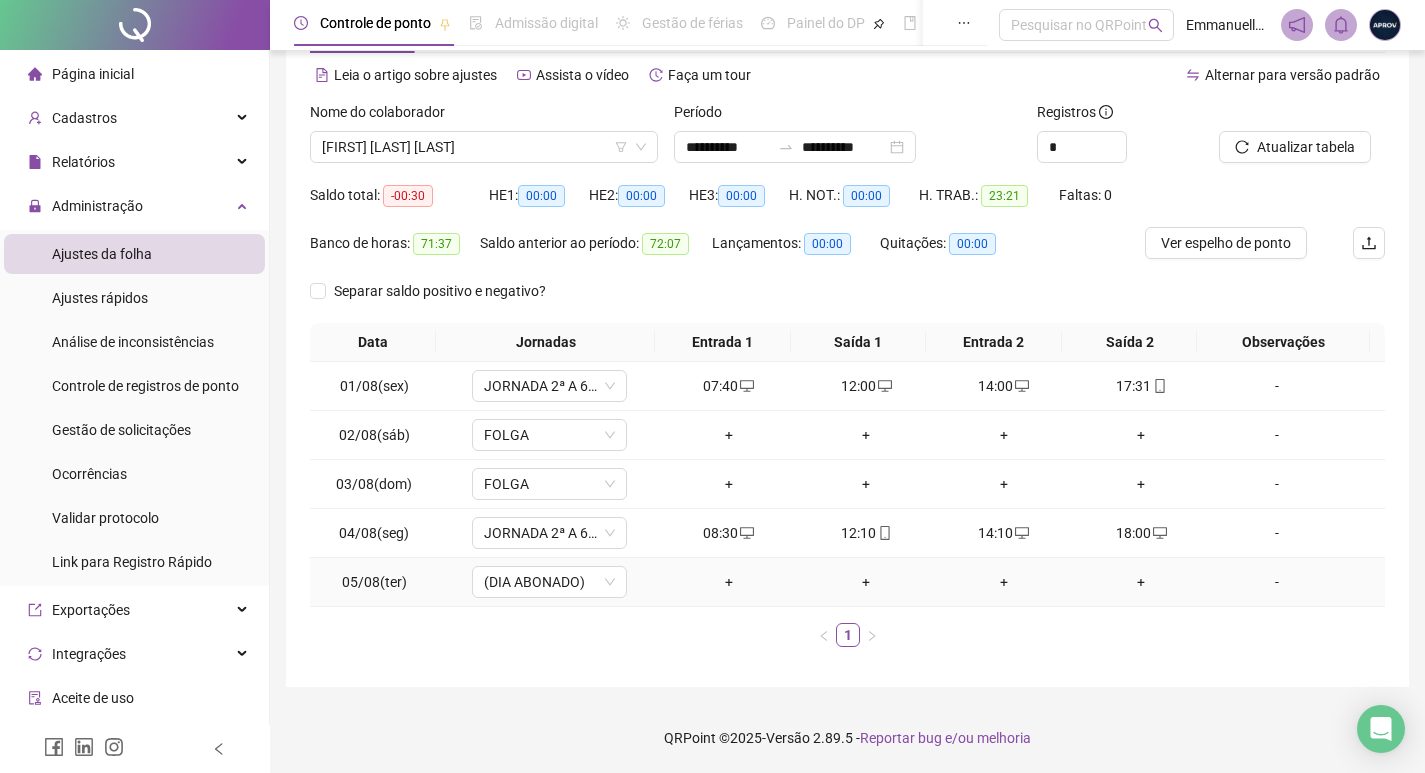click on "+" at bounding box center (729, 582) 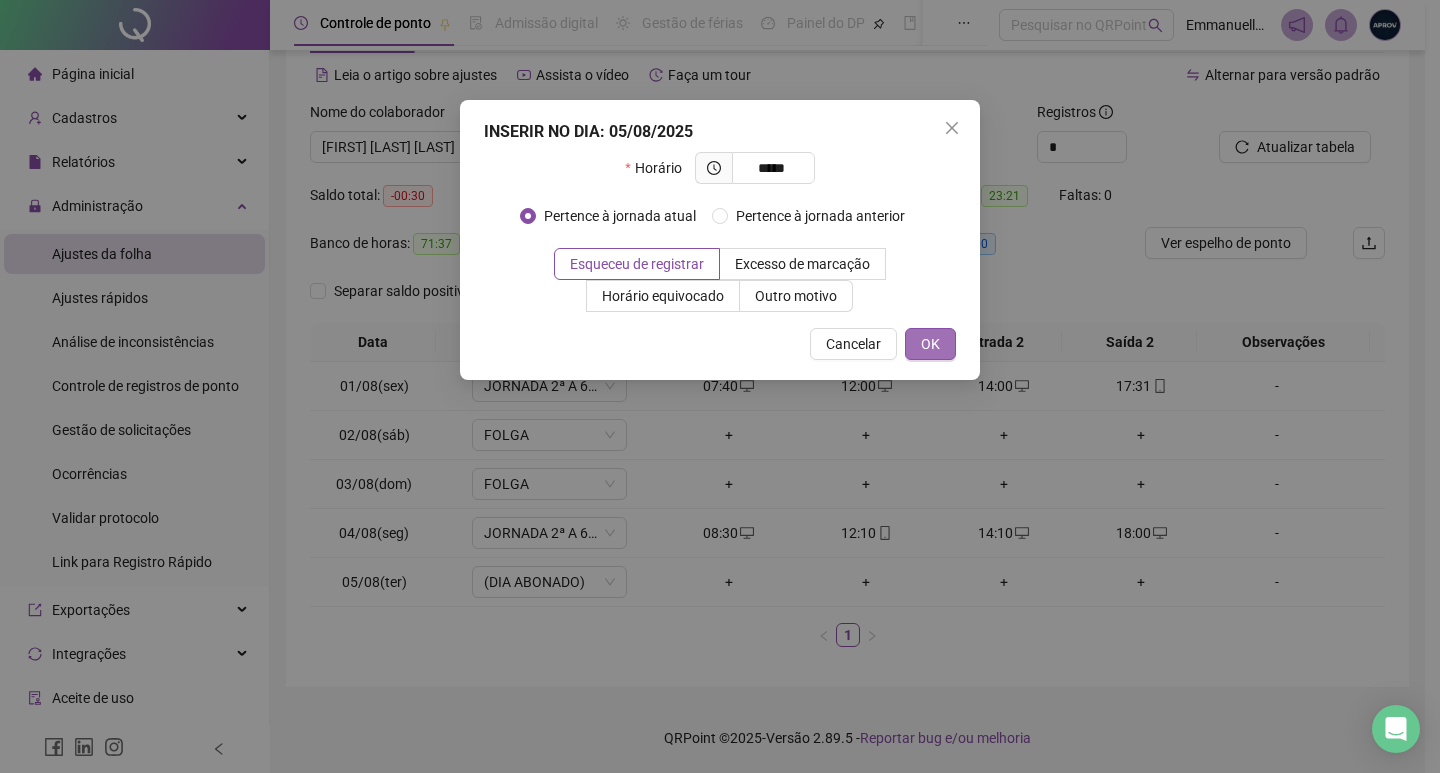 type on "*****" 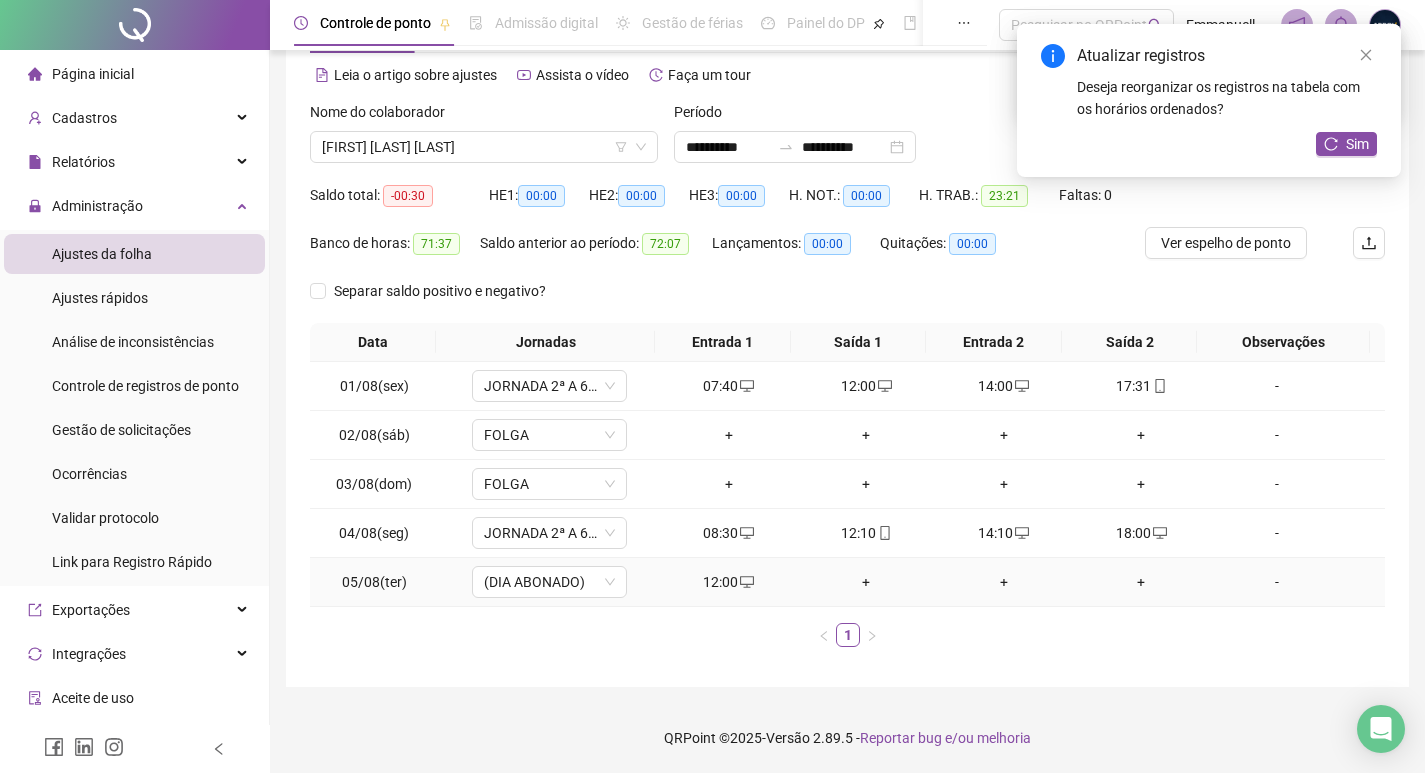 click on "+" at bounding box center [866, 582] 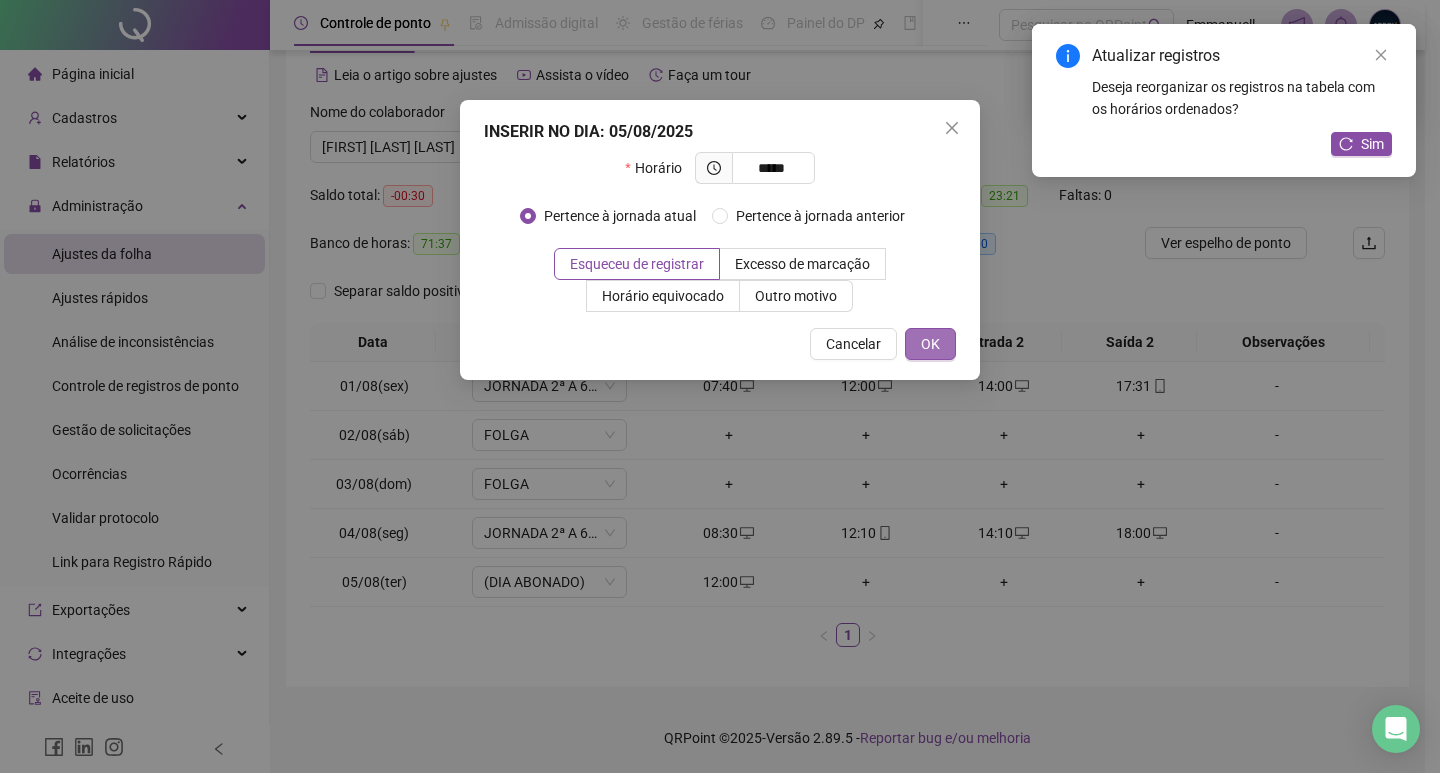 type on "*****" 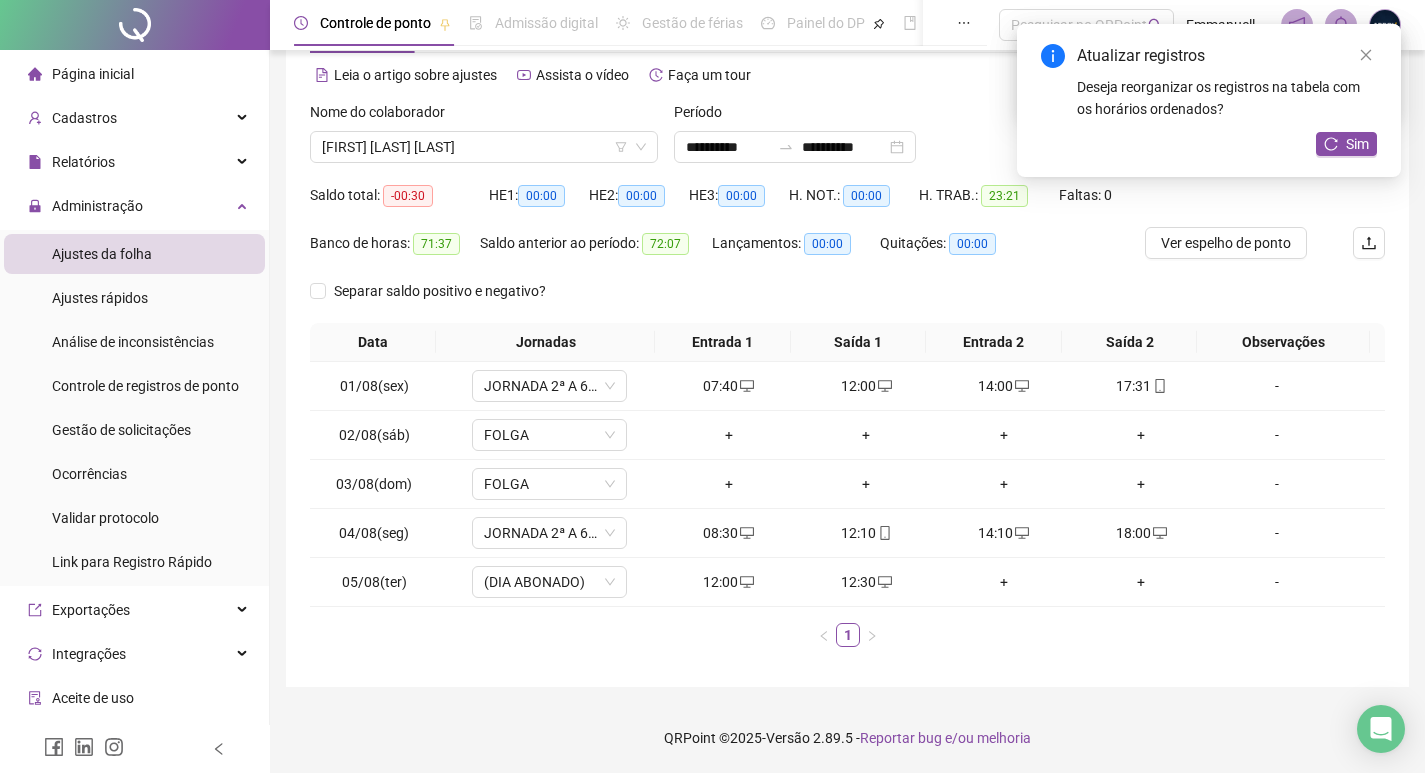 click on "+" at bounding box center (1004, 582) 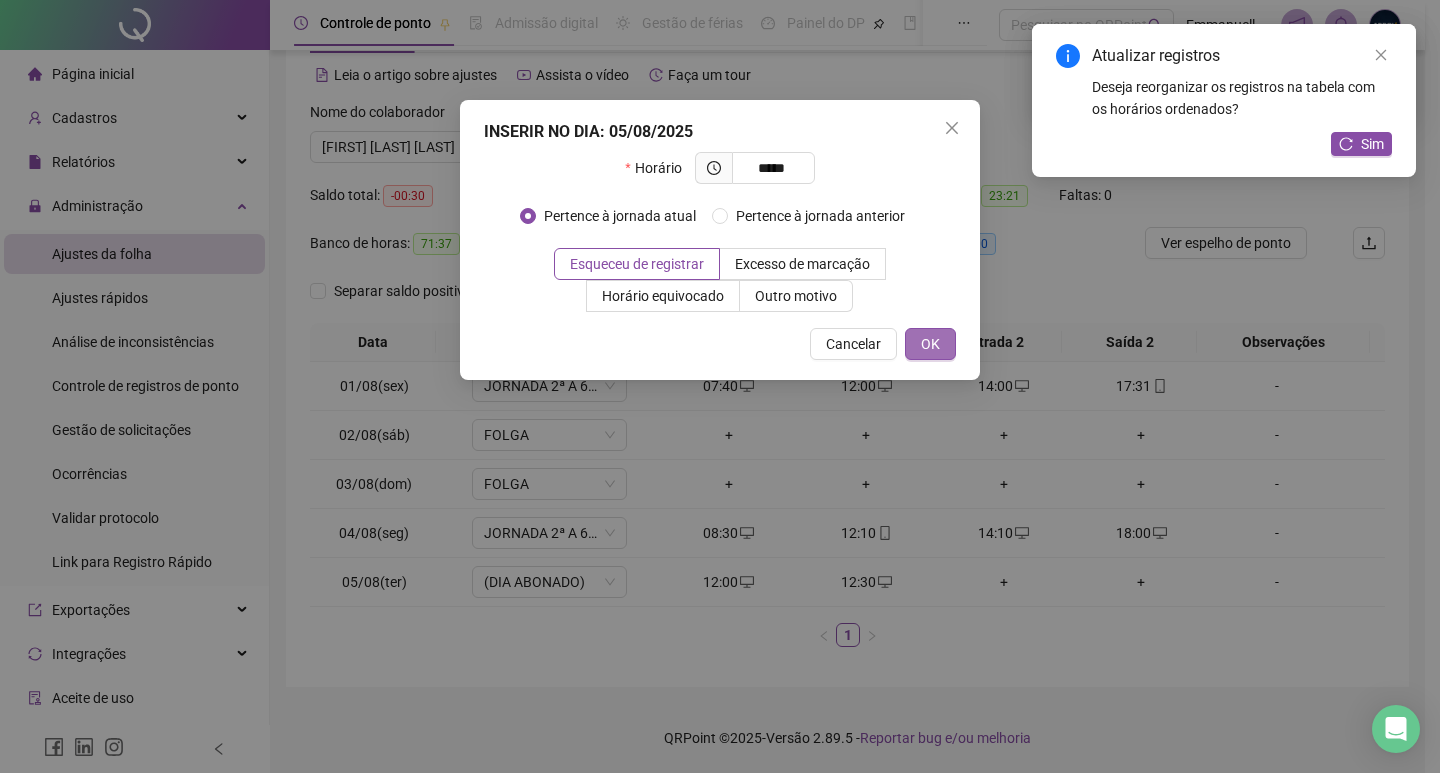 type on "*****" 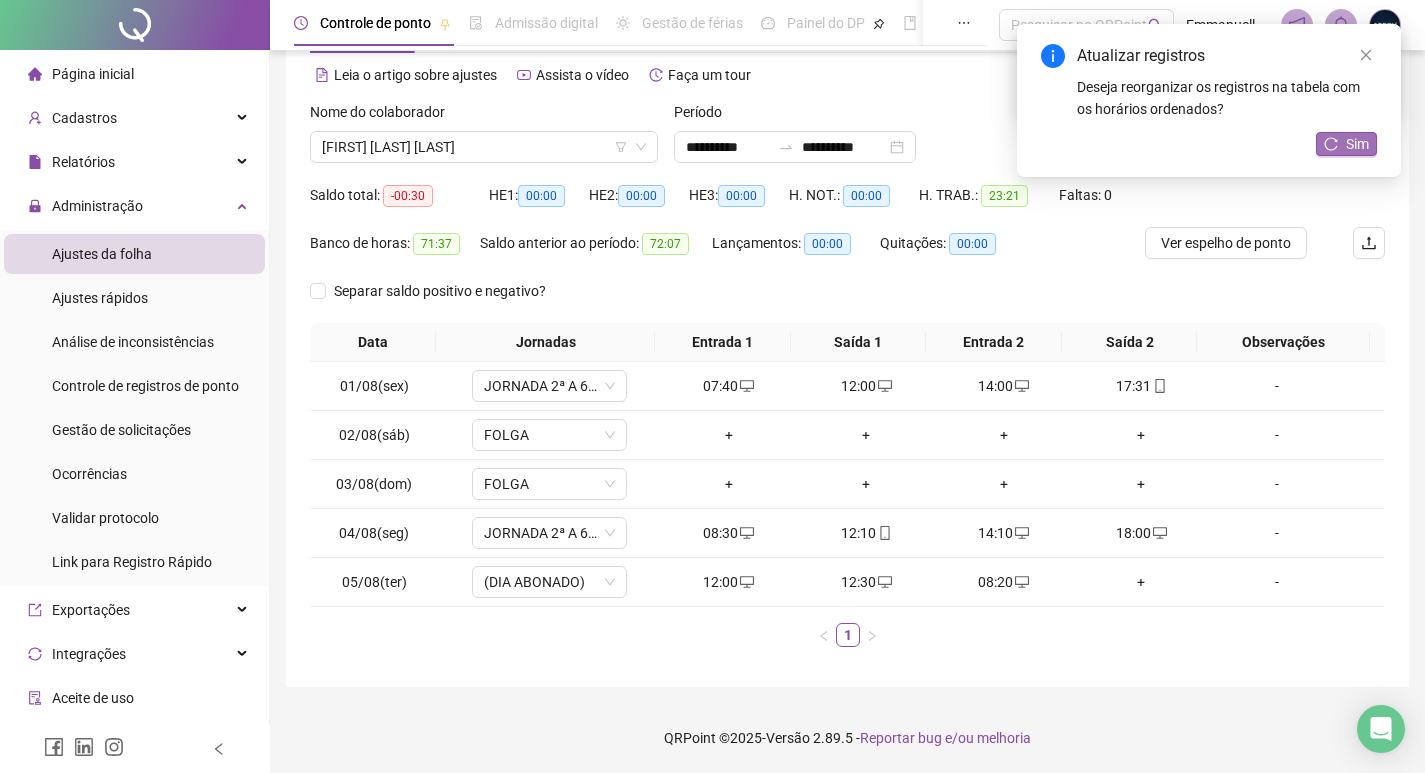 click on "Sim" at bounding box center [1357, 144] 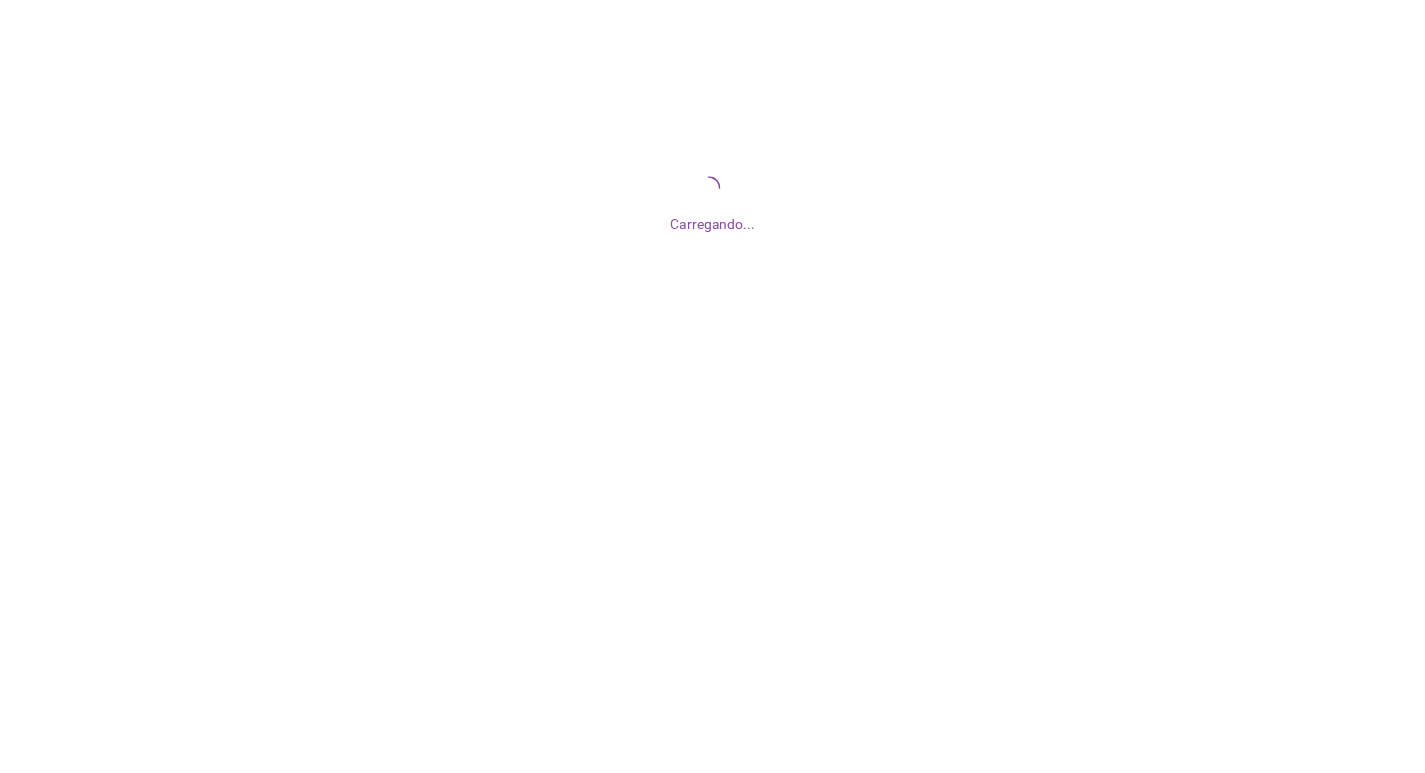 scroll, scrollTop: 0, scrollLeft: 0, axis: both 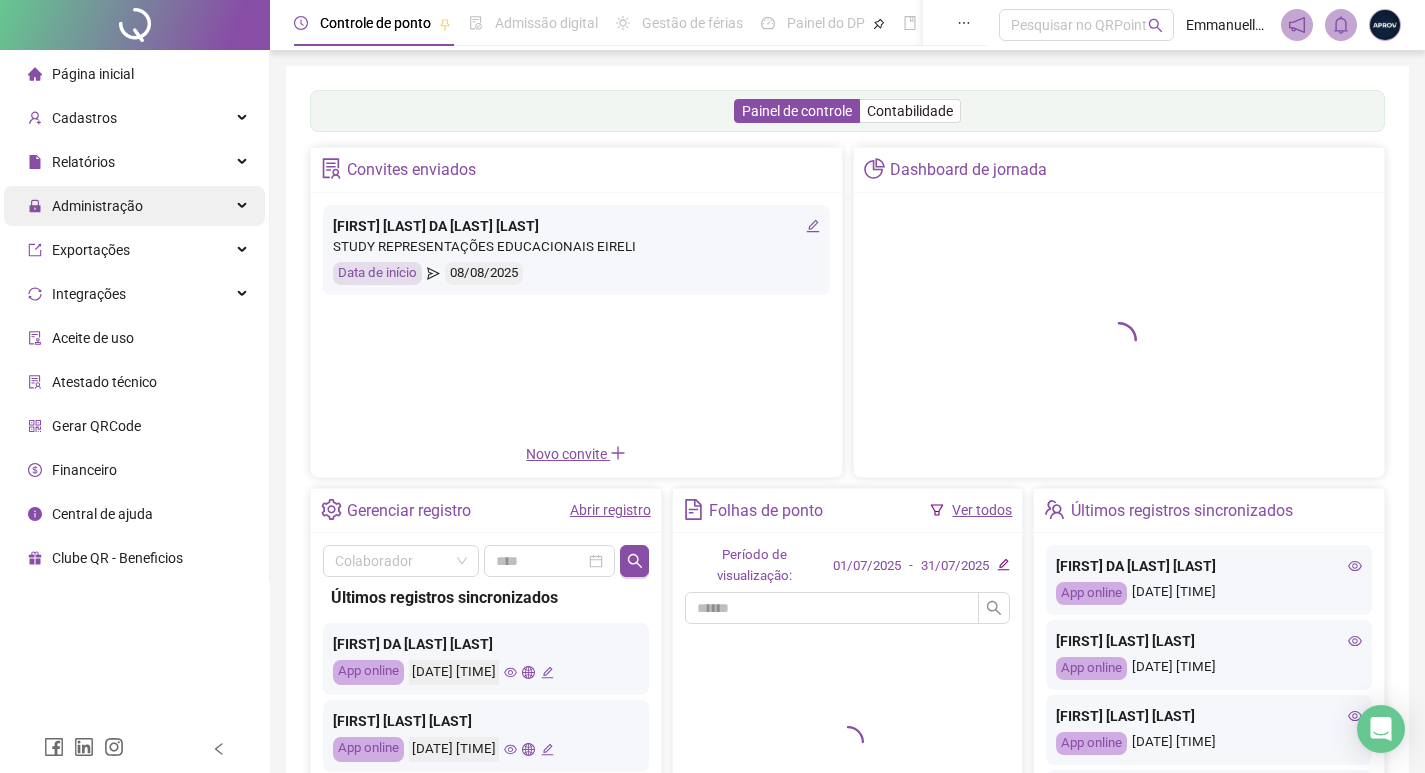 click on "Administração" at bounding box center [97, 206] 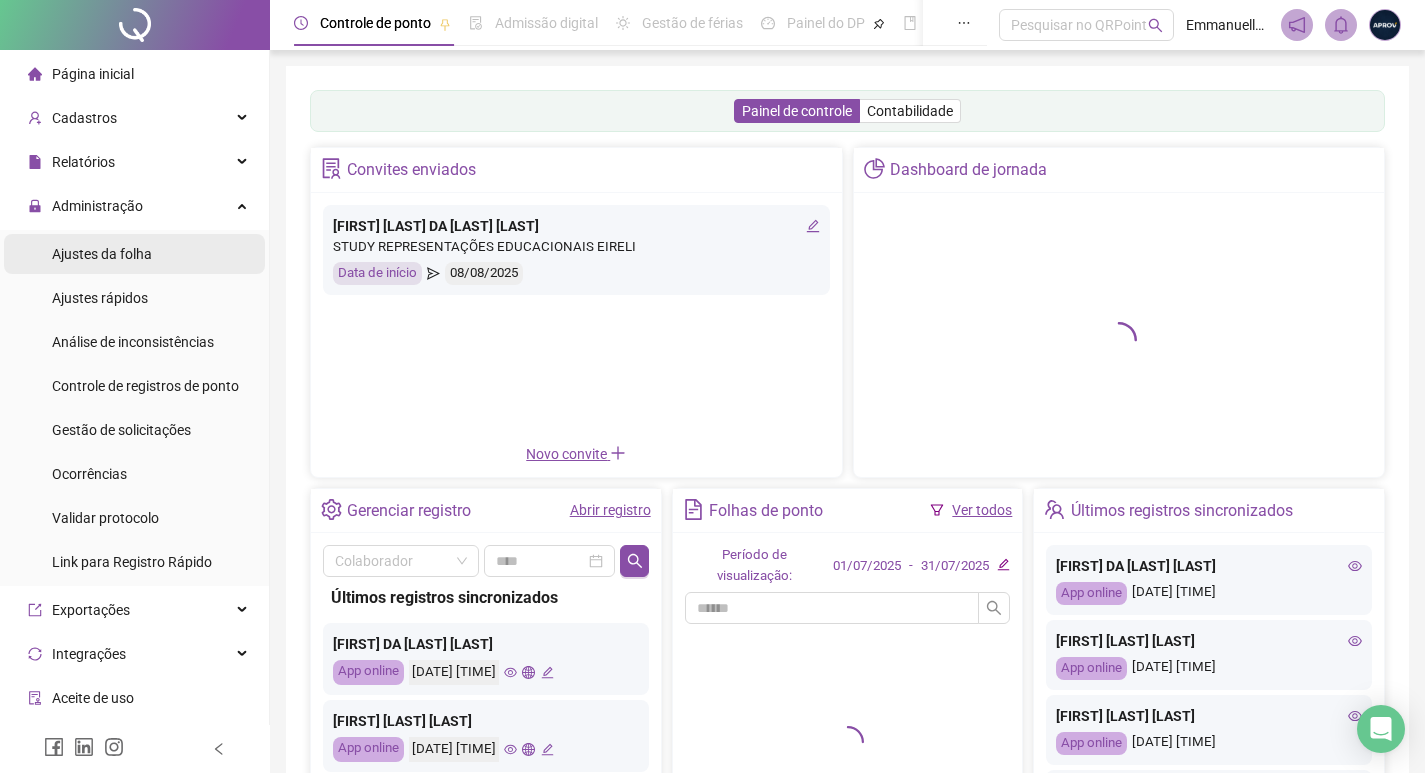 click on "Ajustes da folha" at bounding box center [102, 254] 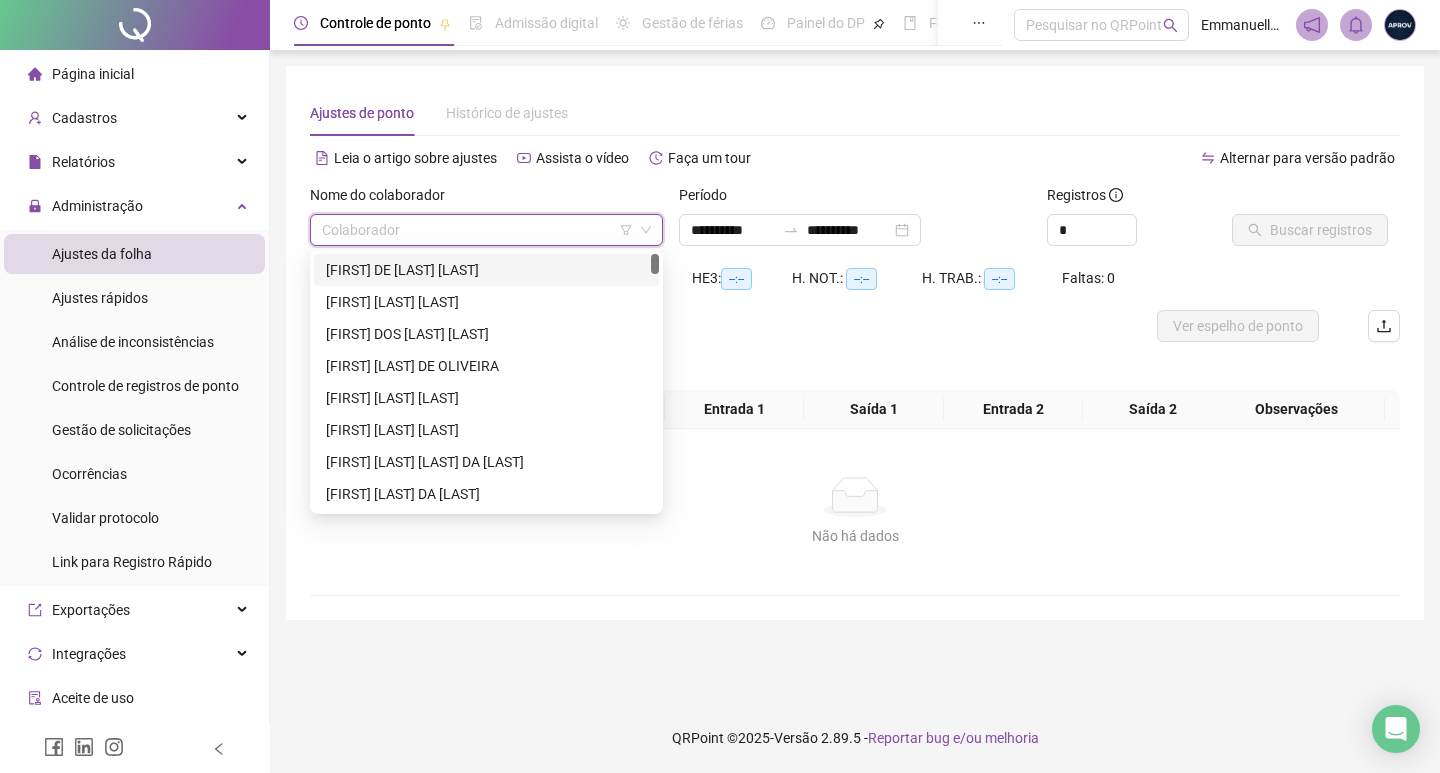 click at bounding box center [477, 230] 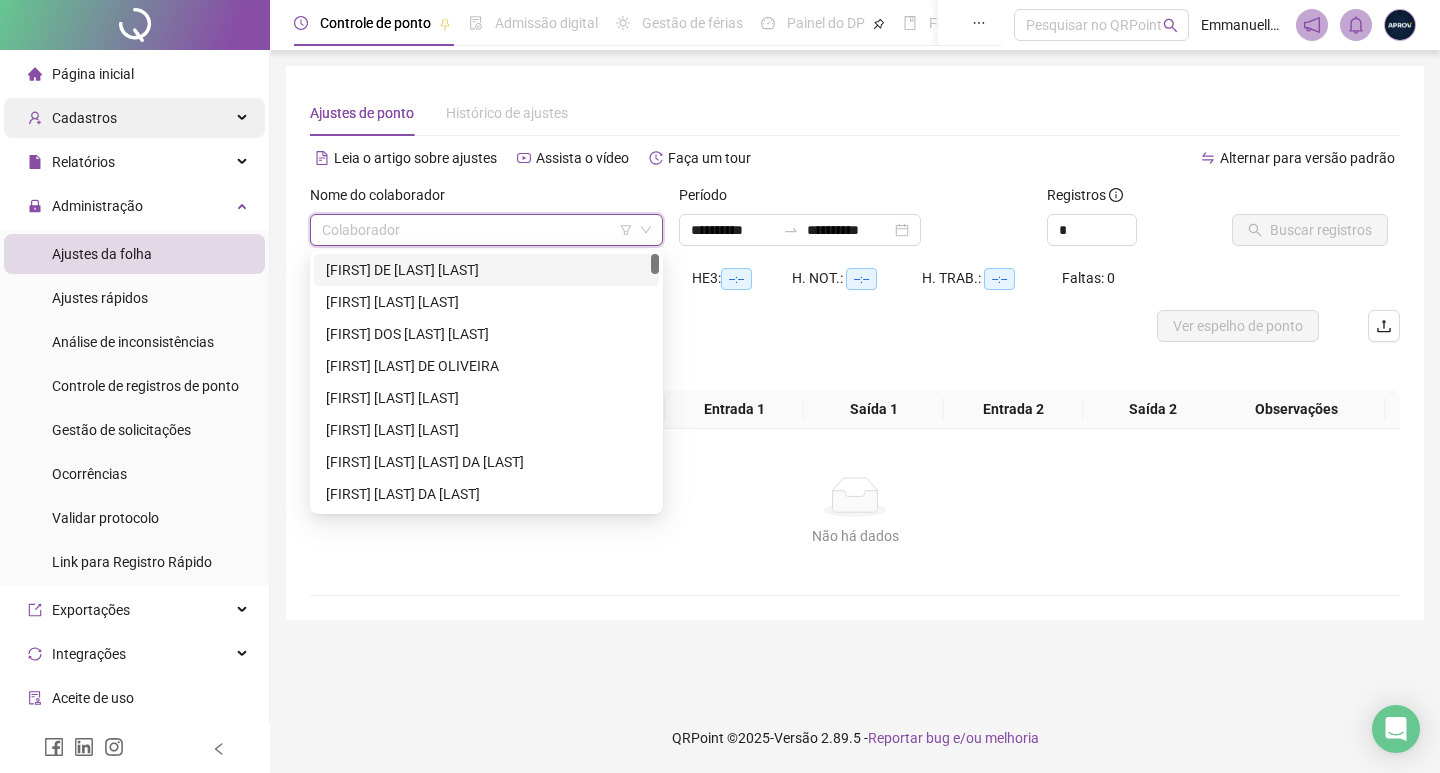 click on "Cadastros" at bounding box center (72, 118) 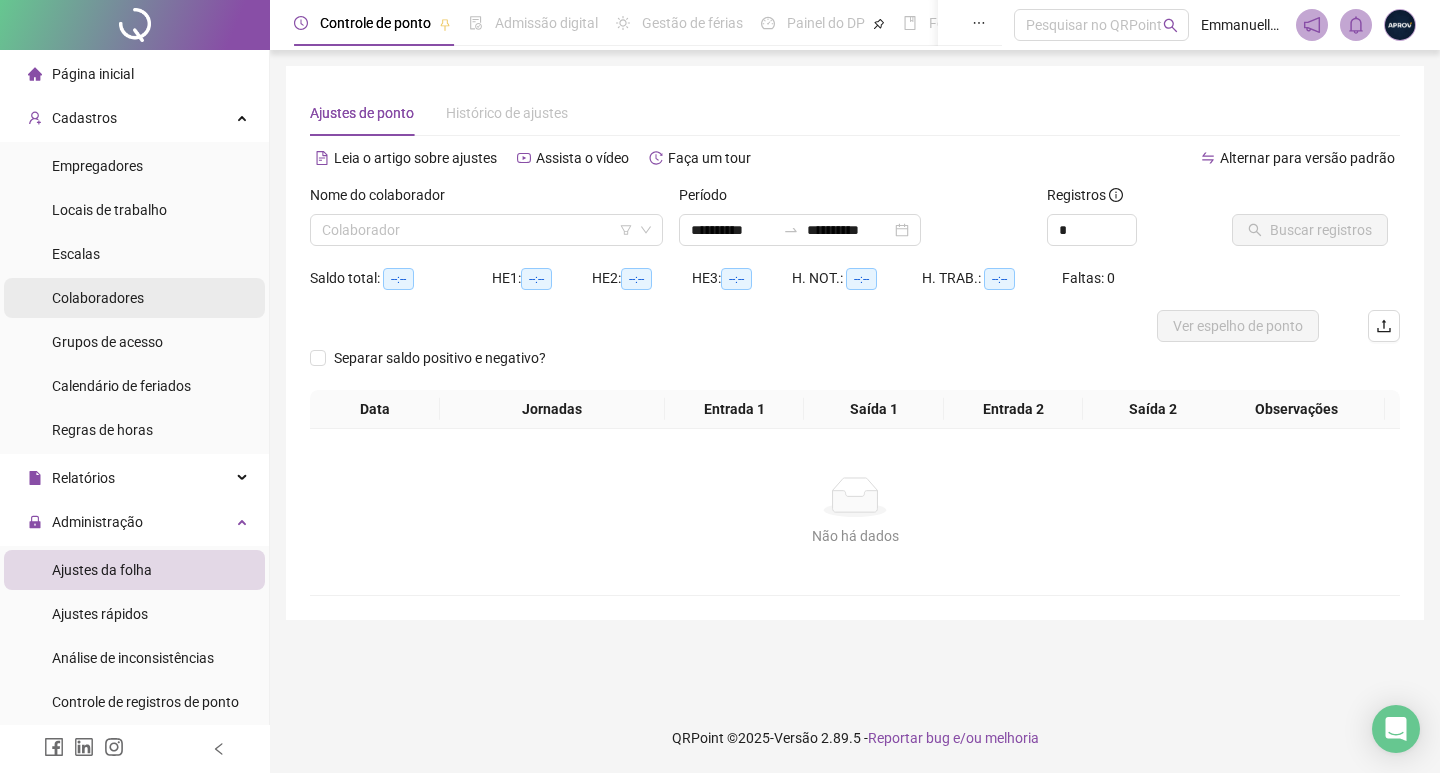 click on "Colaboradores" at bounding box center [98, 298] 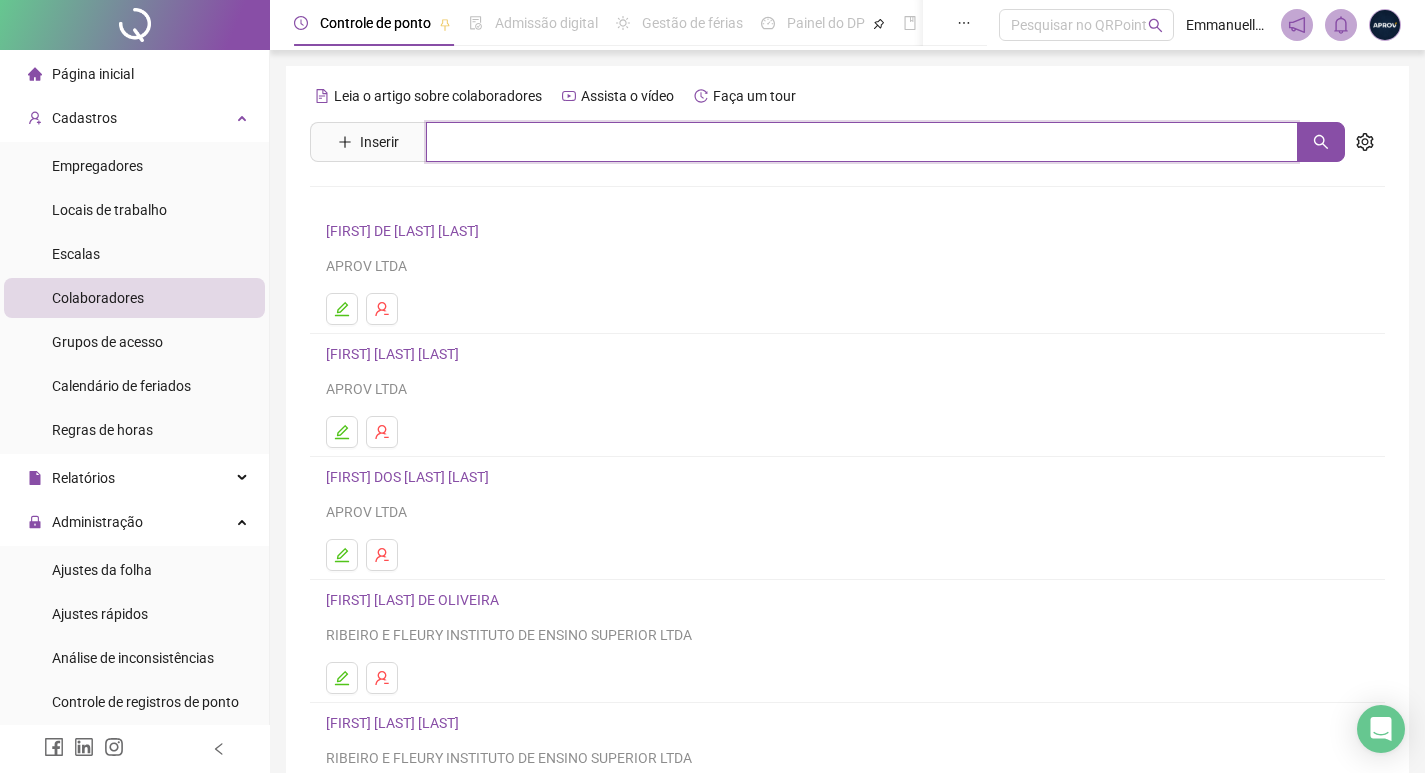click at bounding box center (862, 142) 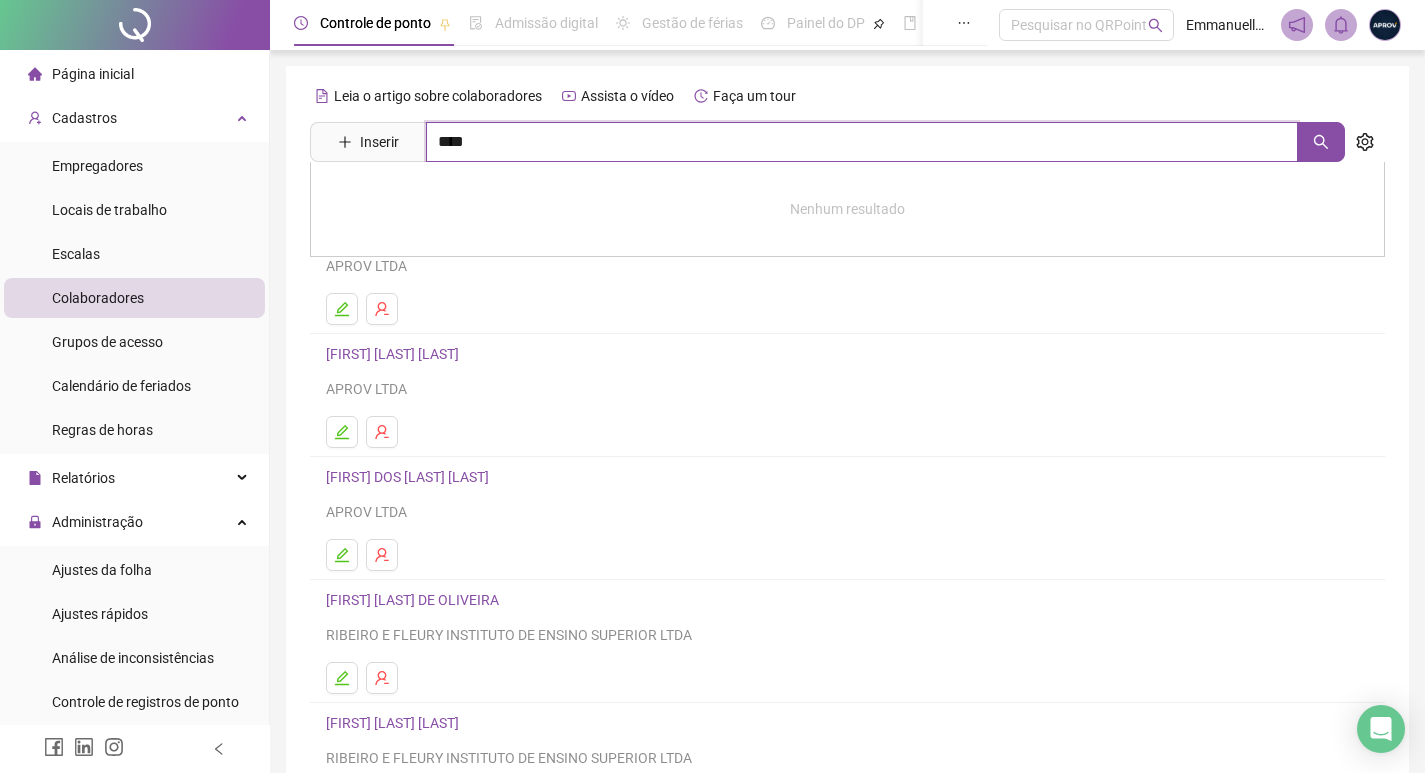 type on "****" 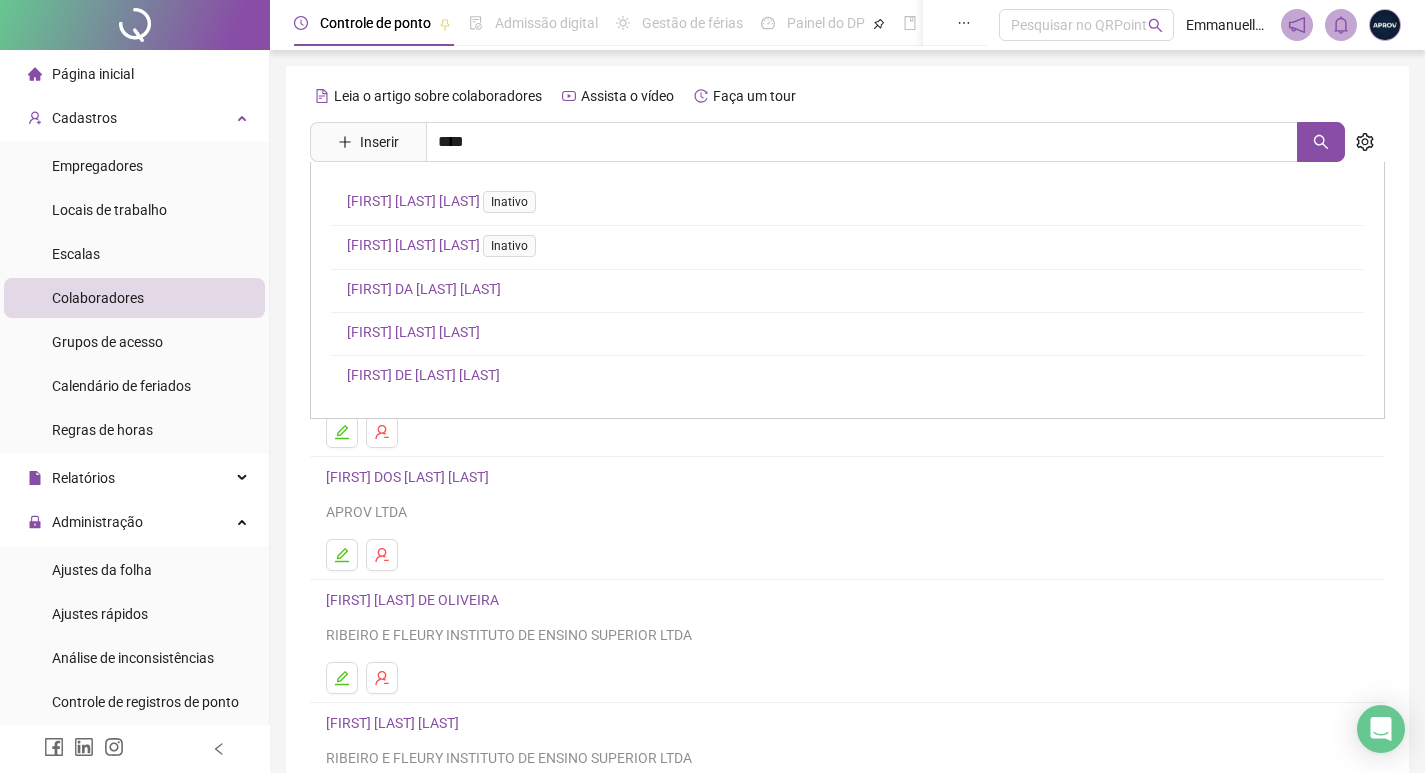 click on "[FIRST] DE [LAST] [LAST]" at bounding box center (423, 375) 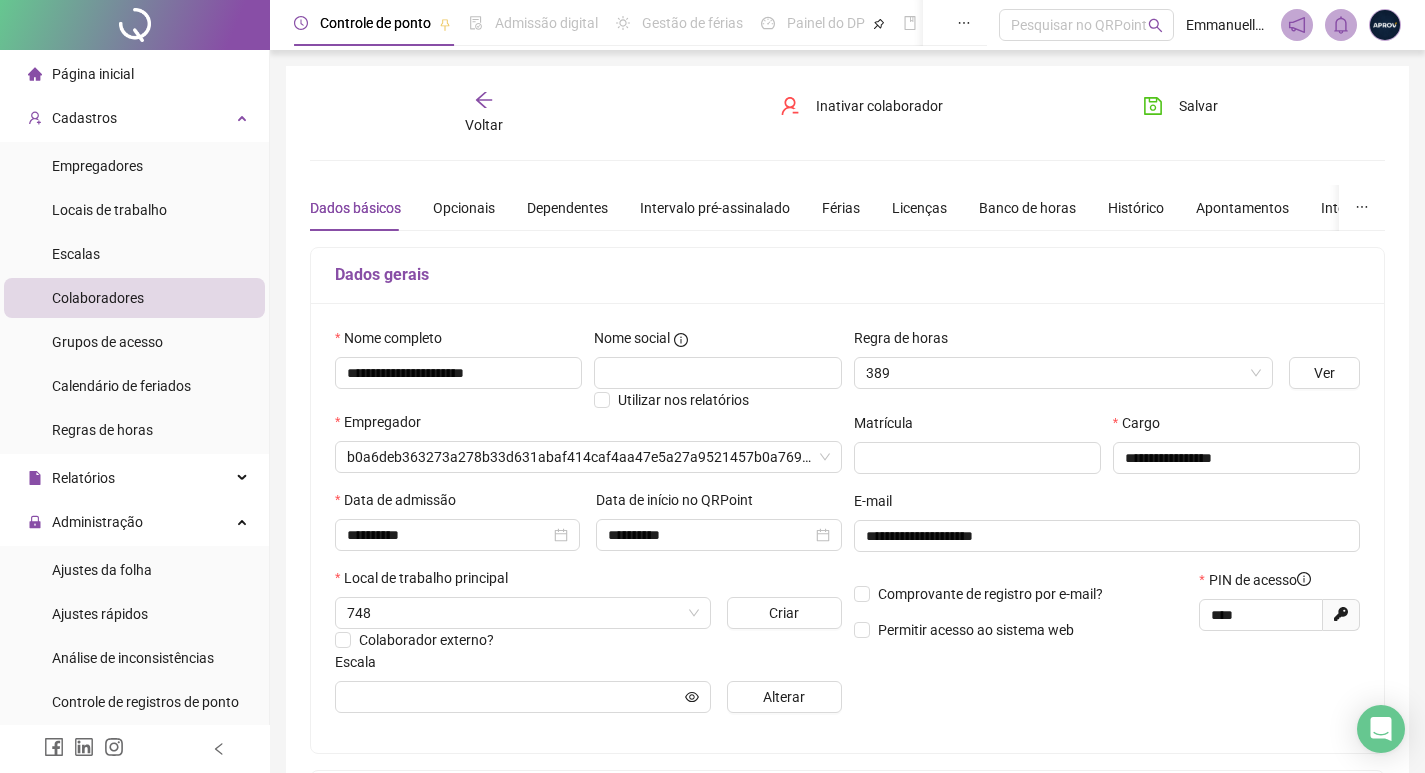 type on "**********" 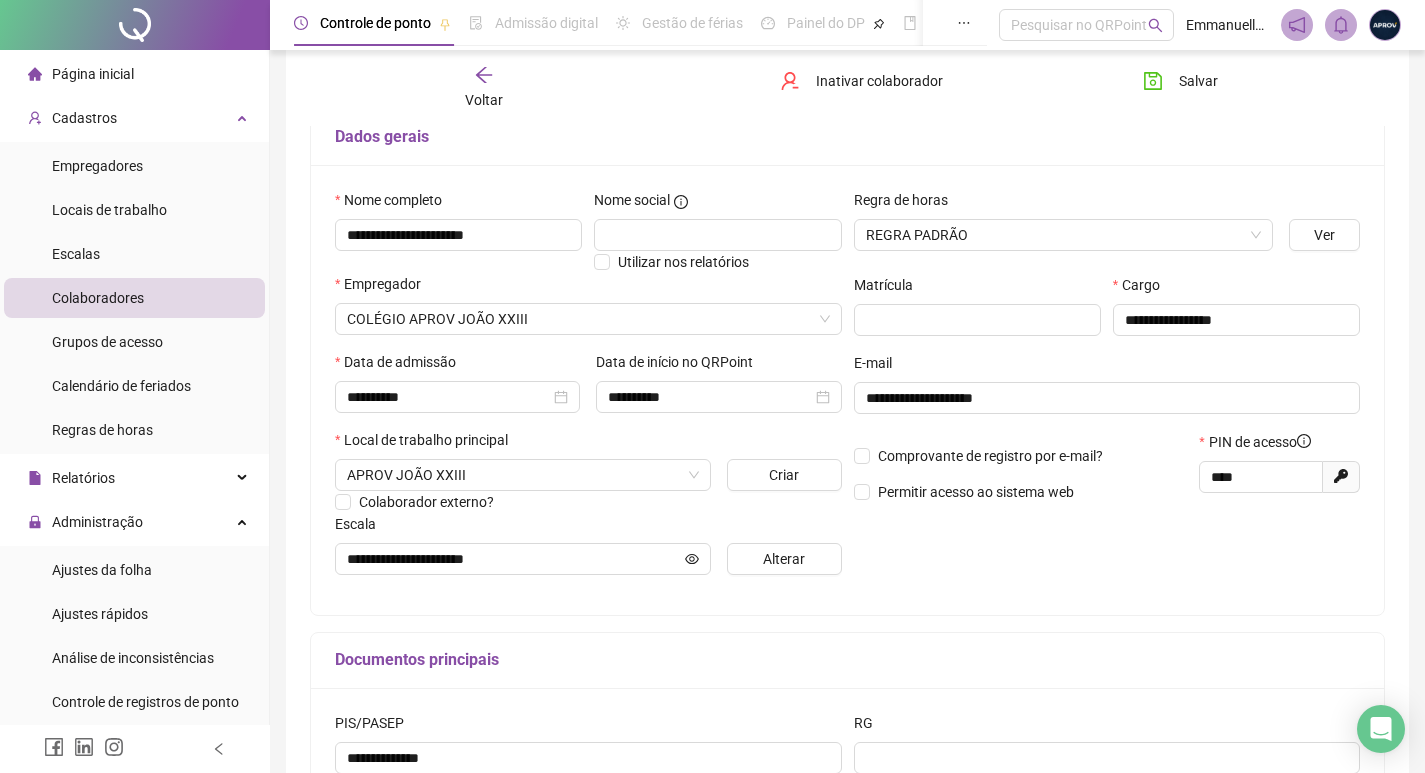 scroll, scrollTop: 200, scrollLeft: 0, axis: vertical 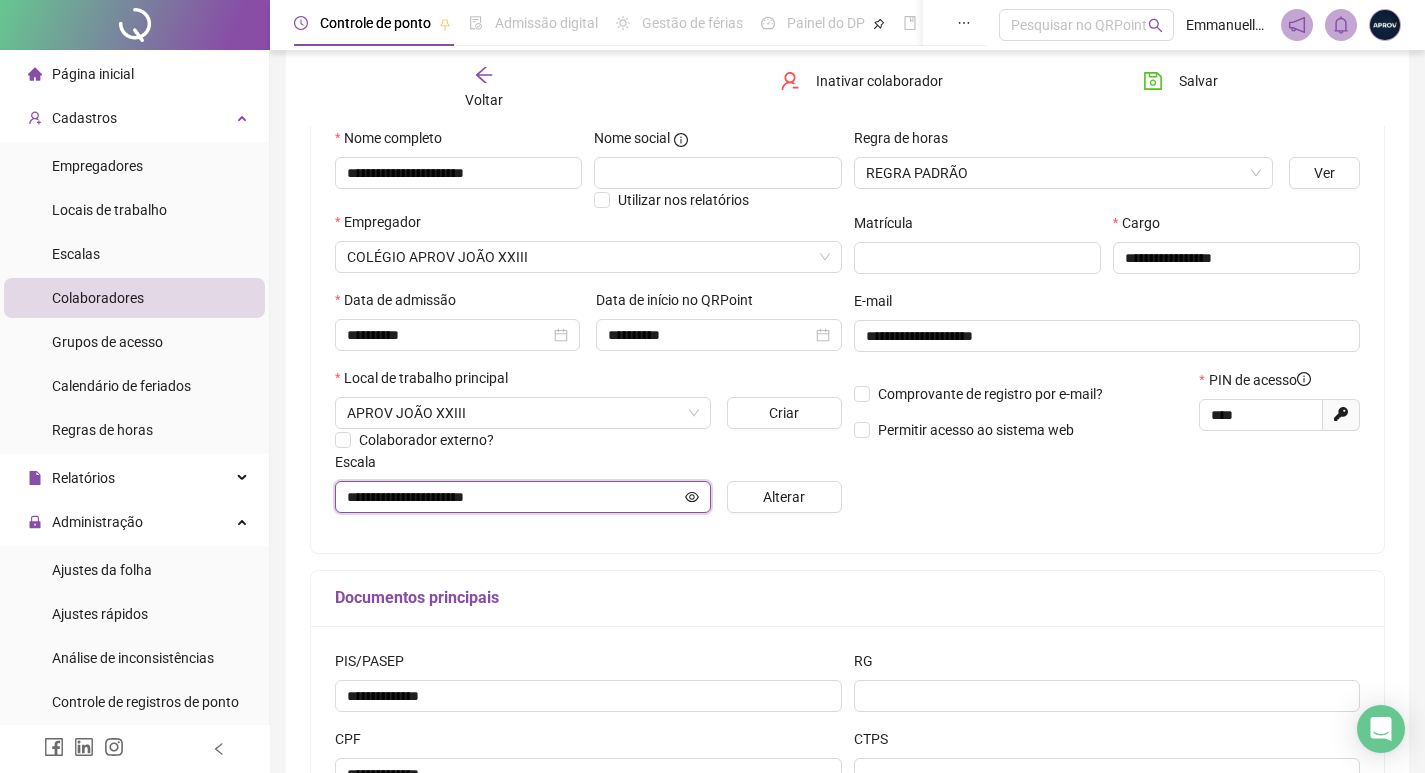 click on "**********" at bounding box center (514, 497) 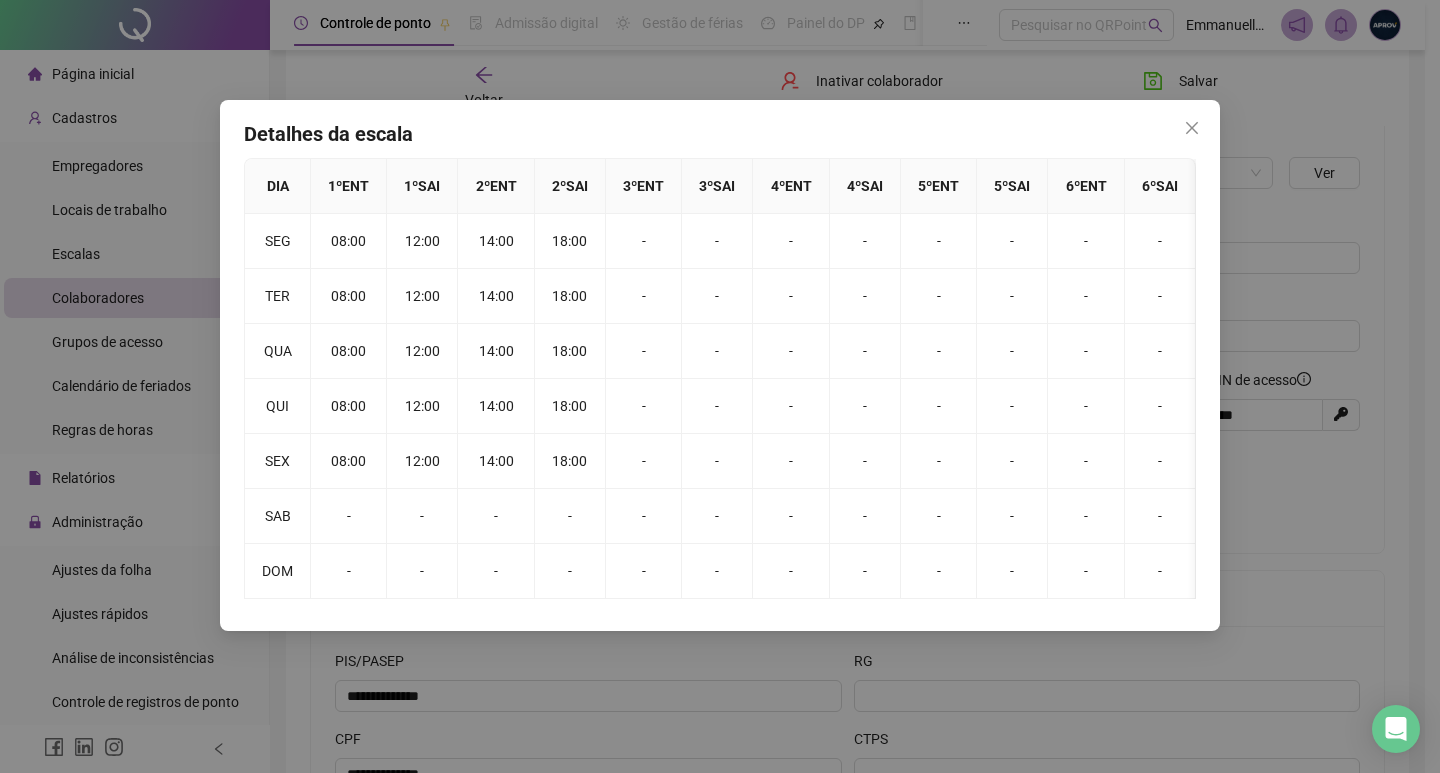 drag, startPoint x: 1196, startPoint y: 129, endPoint x: 530, endPoint y: 82, distance: 667.6564 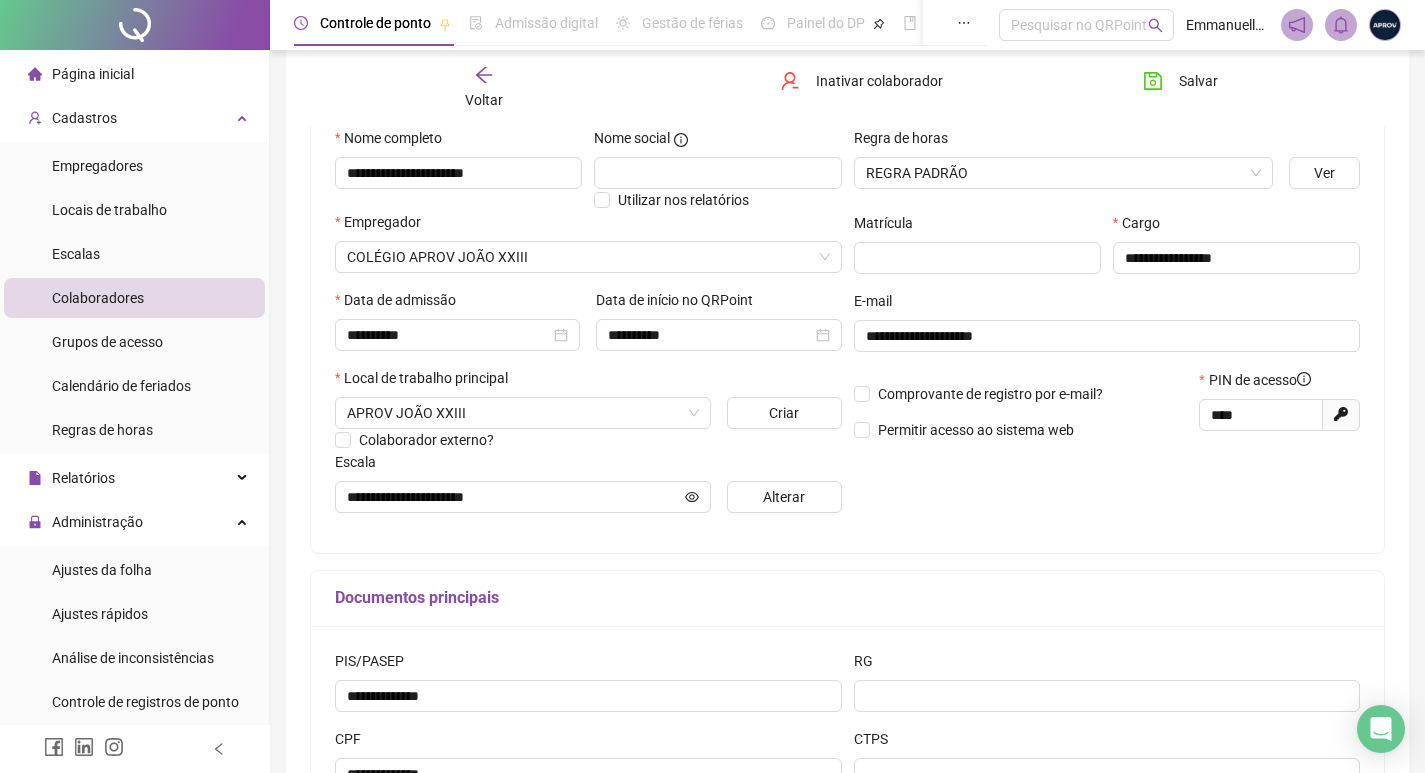 click on "Voltar" at bounding box center (484, 88) 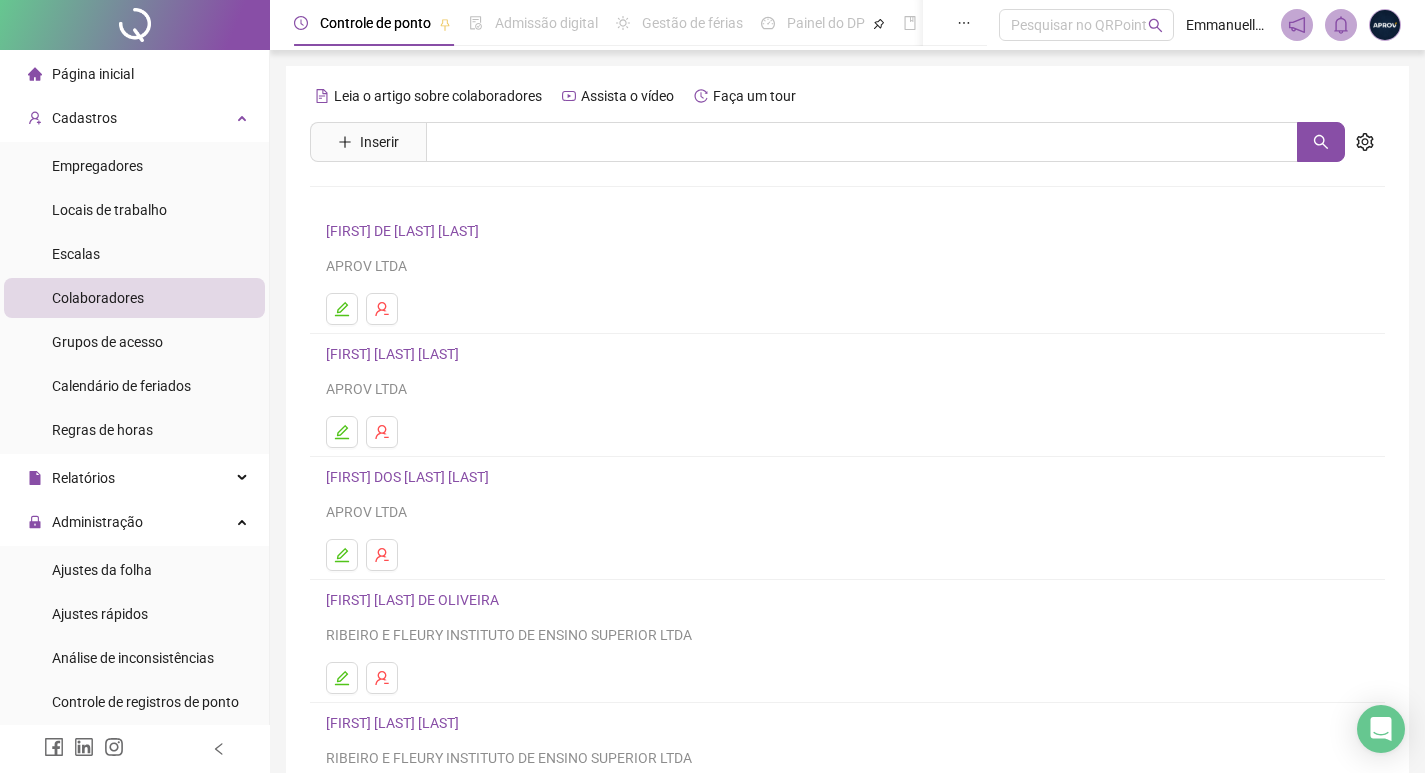 click on "Leia o artigo sobre colaboradores Assista o vídeo Faça um tour Inserir Nenhum resultado [FIRST] DE [LAST] [LAST]    APROV LTDA ALDIANA FERREIRA CARDOSO    APROV LTDA ALESSANDRA DOS SANTOS PIRES    APROV LTDA [FIRST] DIAS DE OLIVEIRA    RIBEIRO E FLEURY INSTITUTO DE ENSINO SUPERIOR LTDA [FIRST] MARQUES MENDES    RIBEIRO E FLEURY INSTITUTO DE ENSINO SUPERIOR LTDA 1 2 3 4 5 ••• 39" at bounding box center [847, 468] 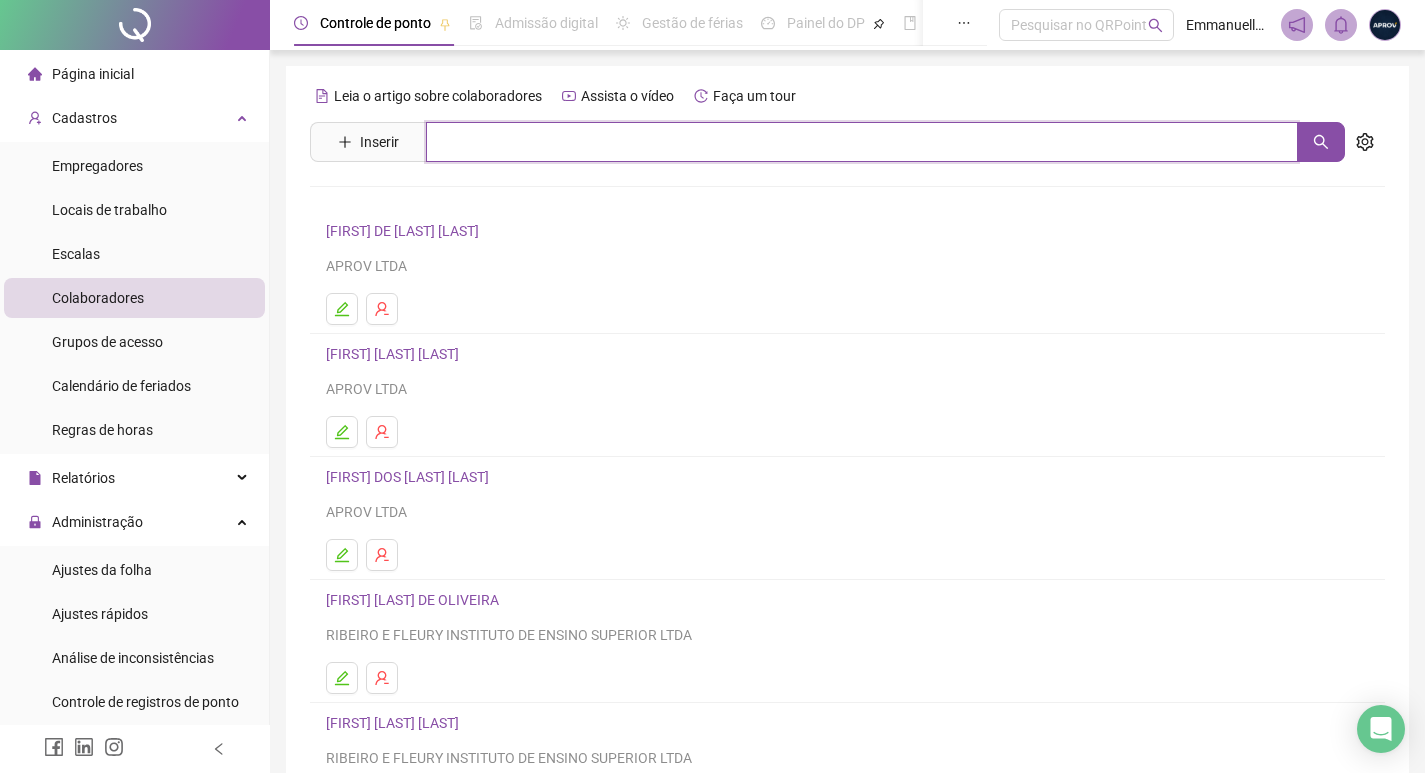 click at bounding box center (862, 142) 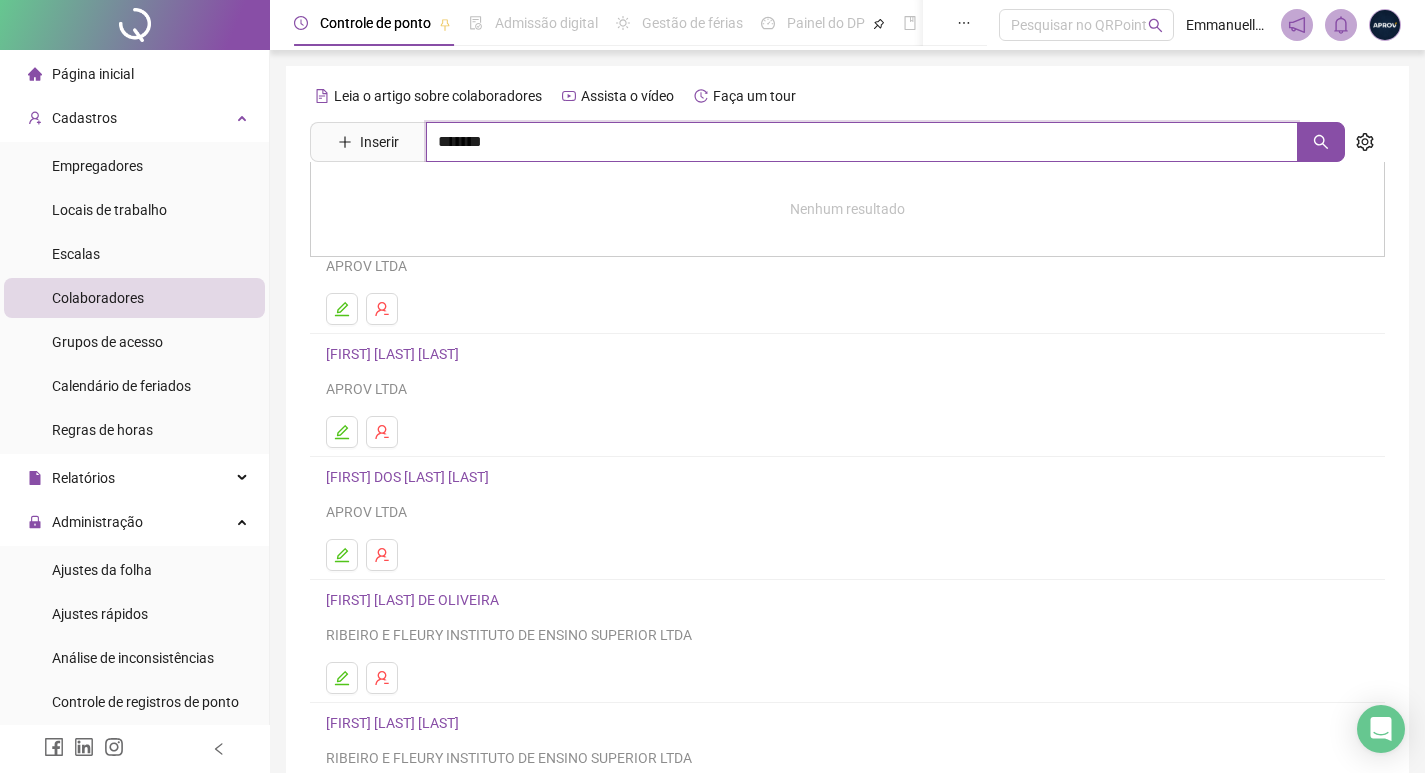 type on "*******" 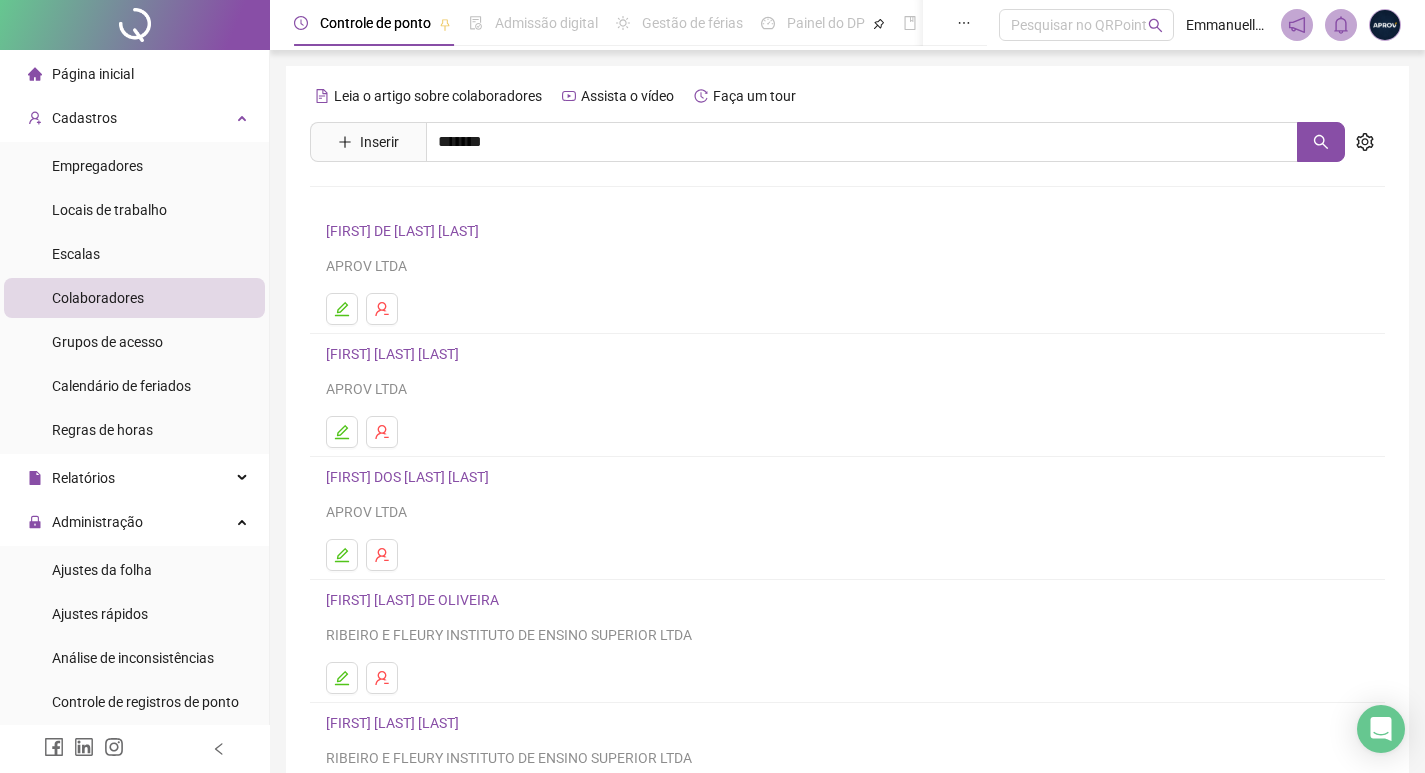 click on "[FIRST] DE [LAST] [LAST]" at bounding box center [423, 332] 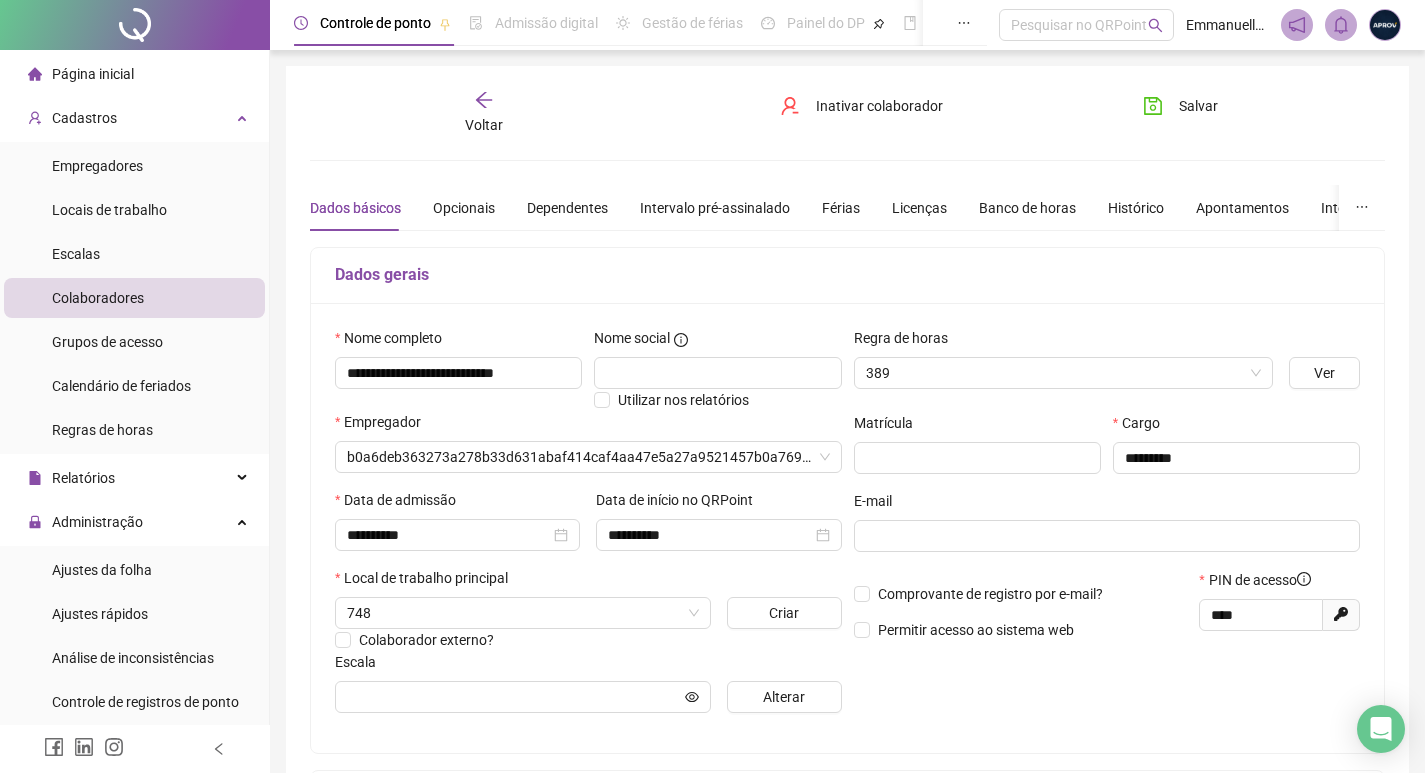 type on "**********" 